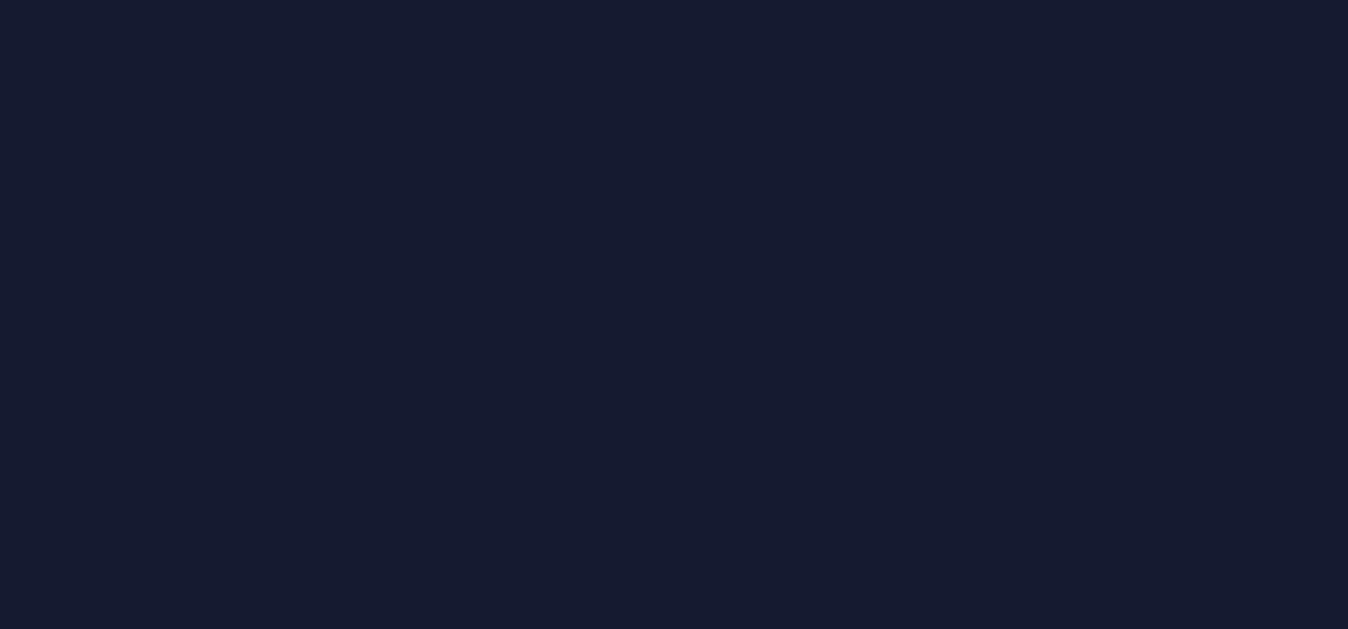 scroll, scrollTop: 0, scrollLeft: 0, axis: both 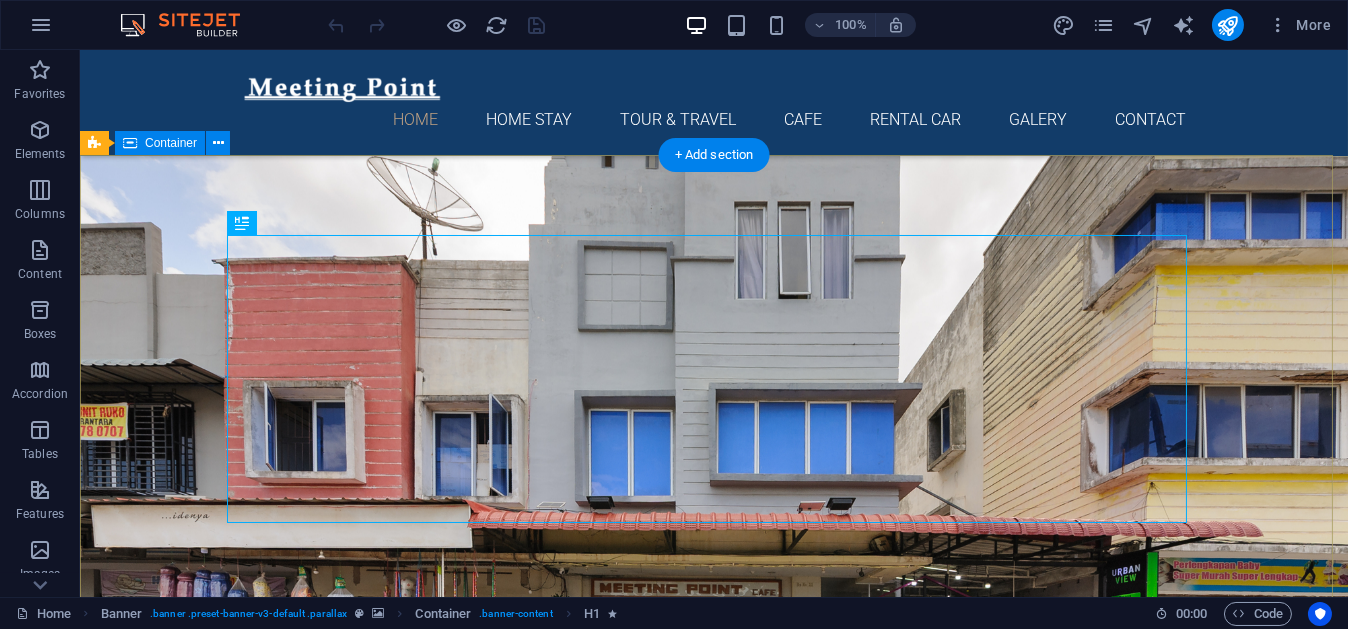 click on "WeLCOME TO   Urban View  Meeting point Booking Sekarang" at bounding box center [714, 948] 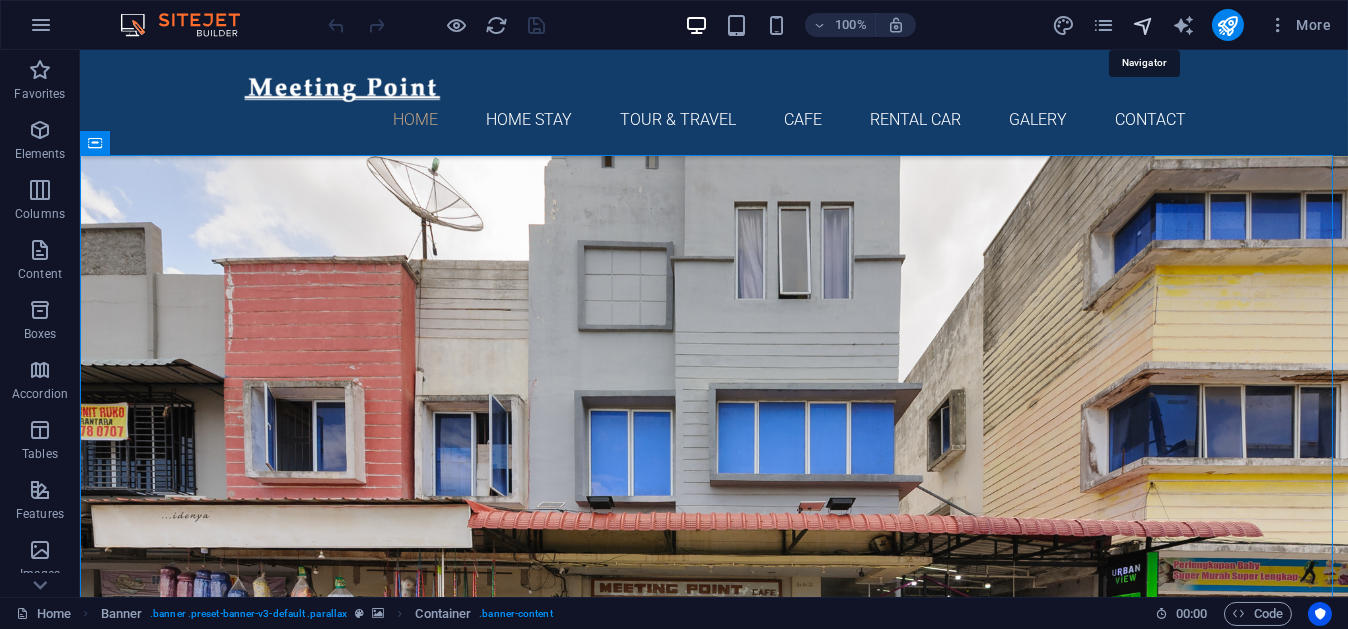 click at bounding box center [1143, 25] 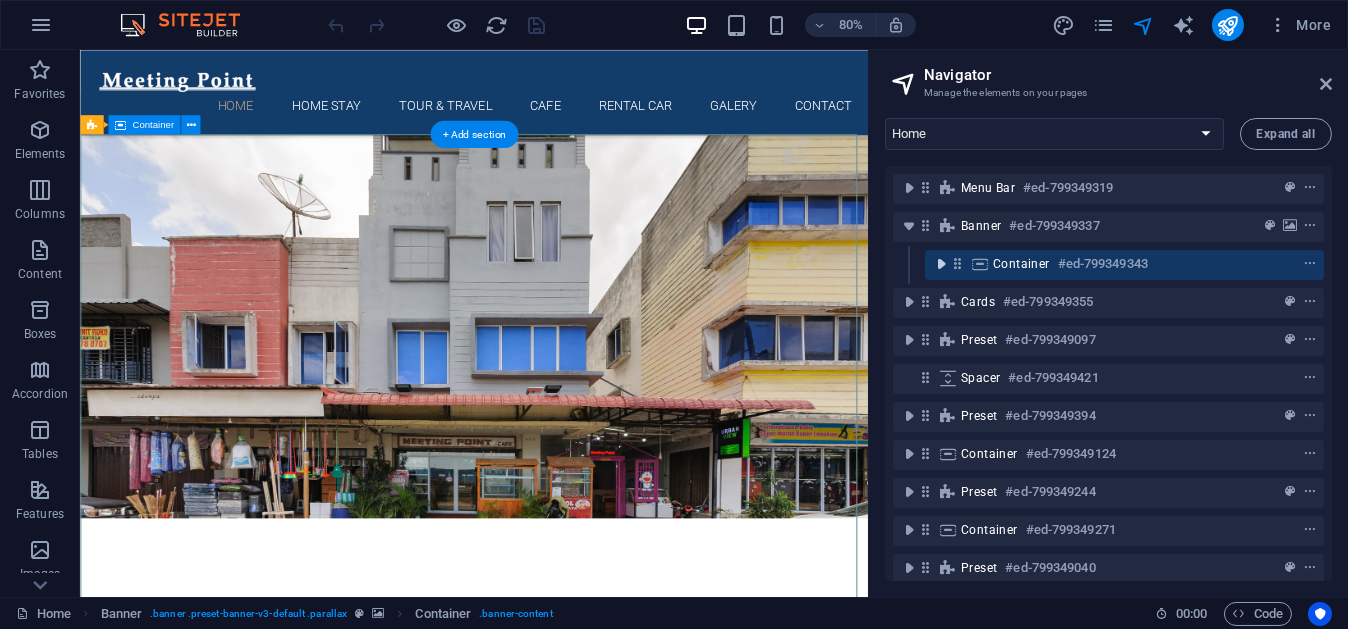 click at bounding box center (941, 264) 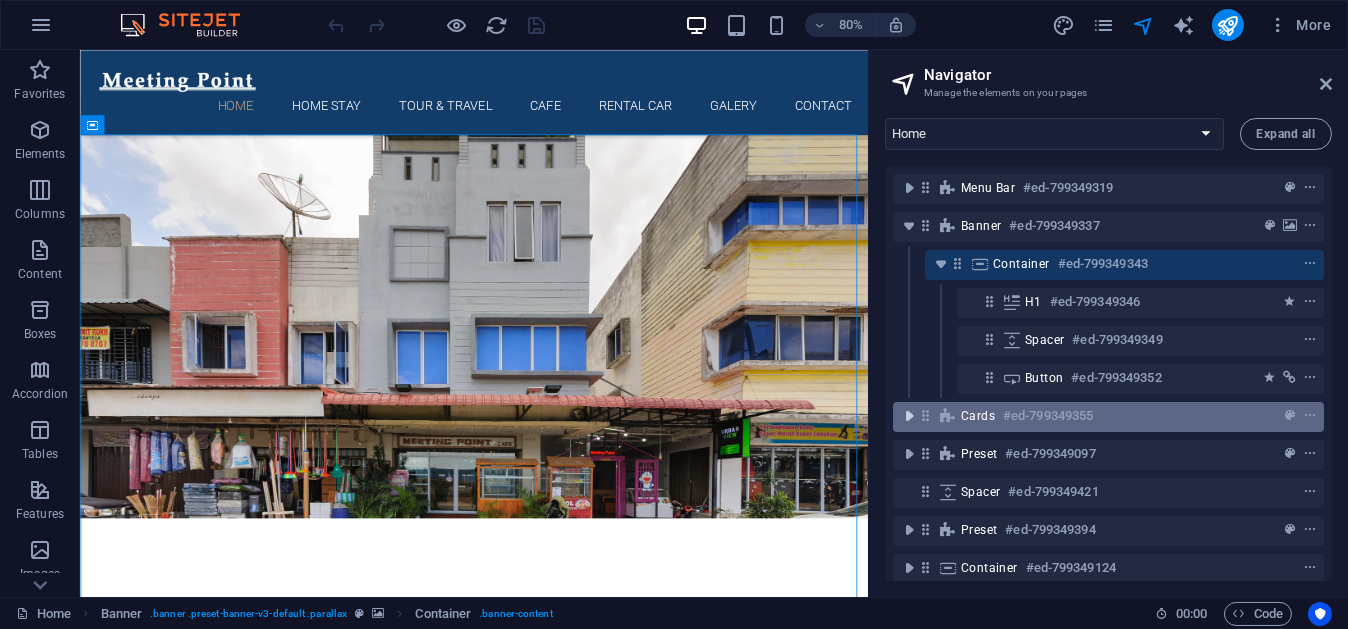 click at bounding box center (909, 416) 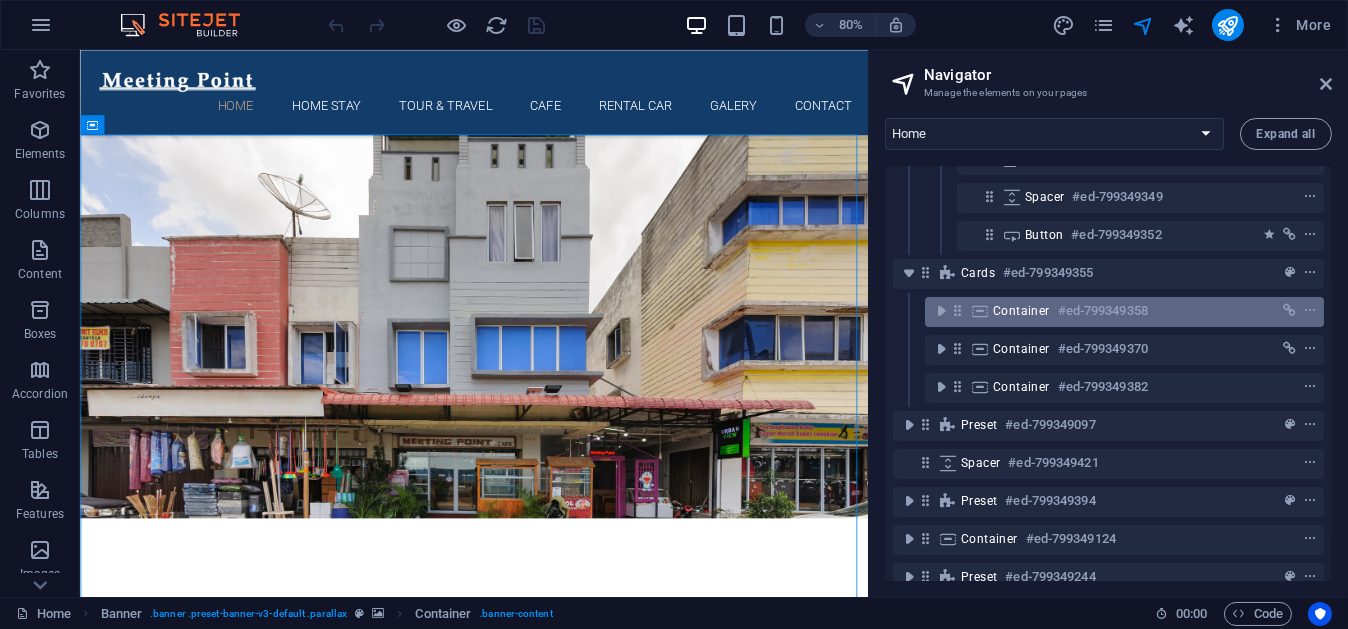 scroll, scrollTop: 143, scrollLeft: 0, axis: vertical 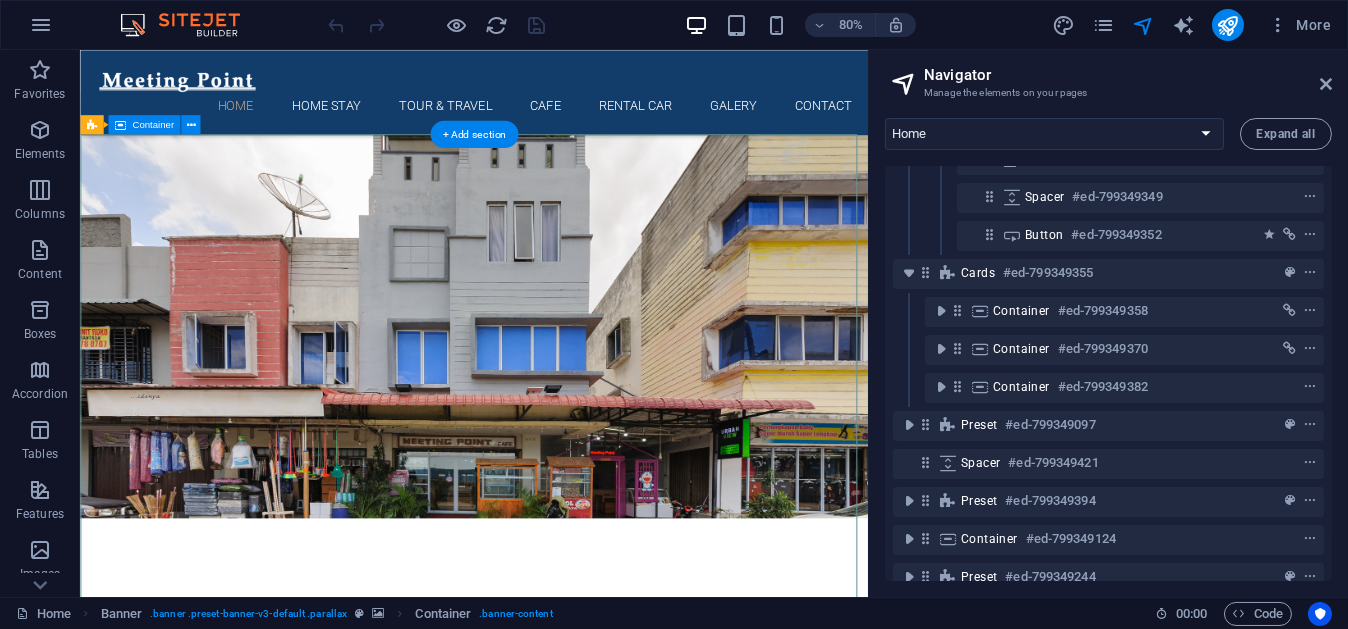 click on "WeLCOME TO   Urban View  Meeting point Booking Sekarang" at bounding box center [572, 948] 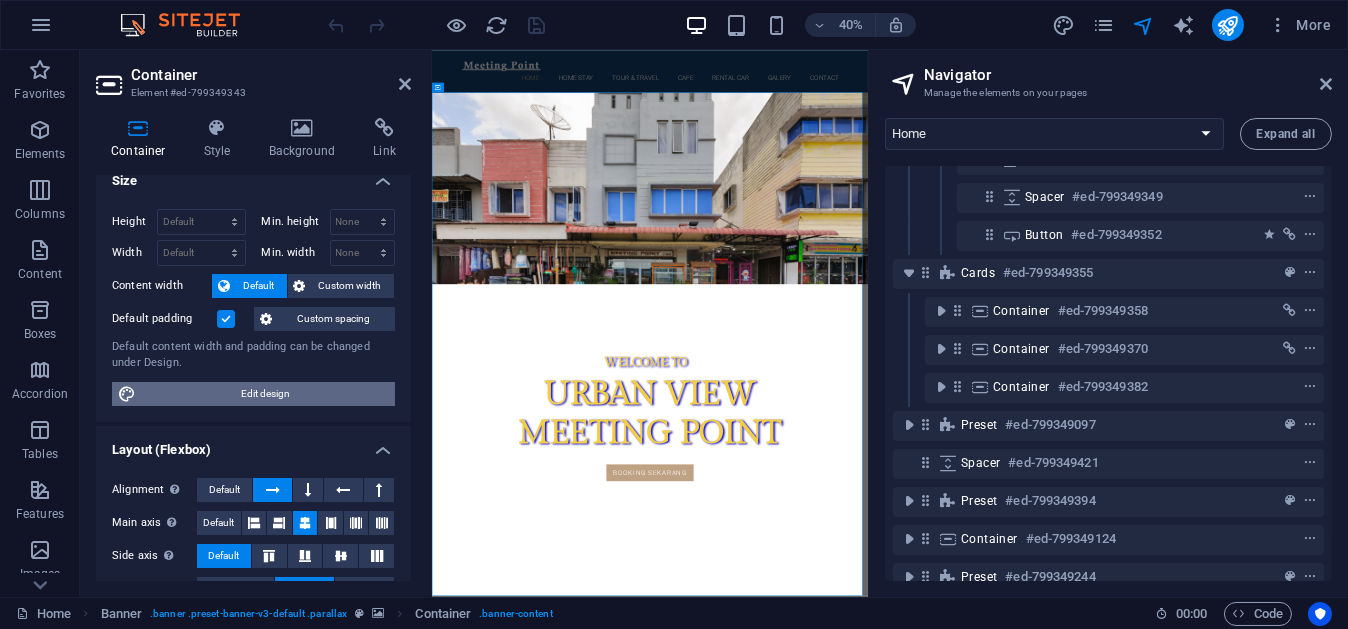 scroll, scrollTop: 0, scrollLeft: 0, axis: both 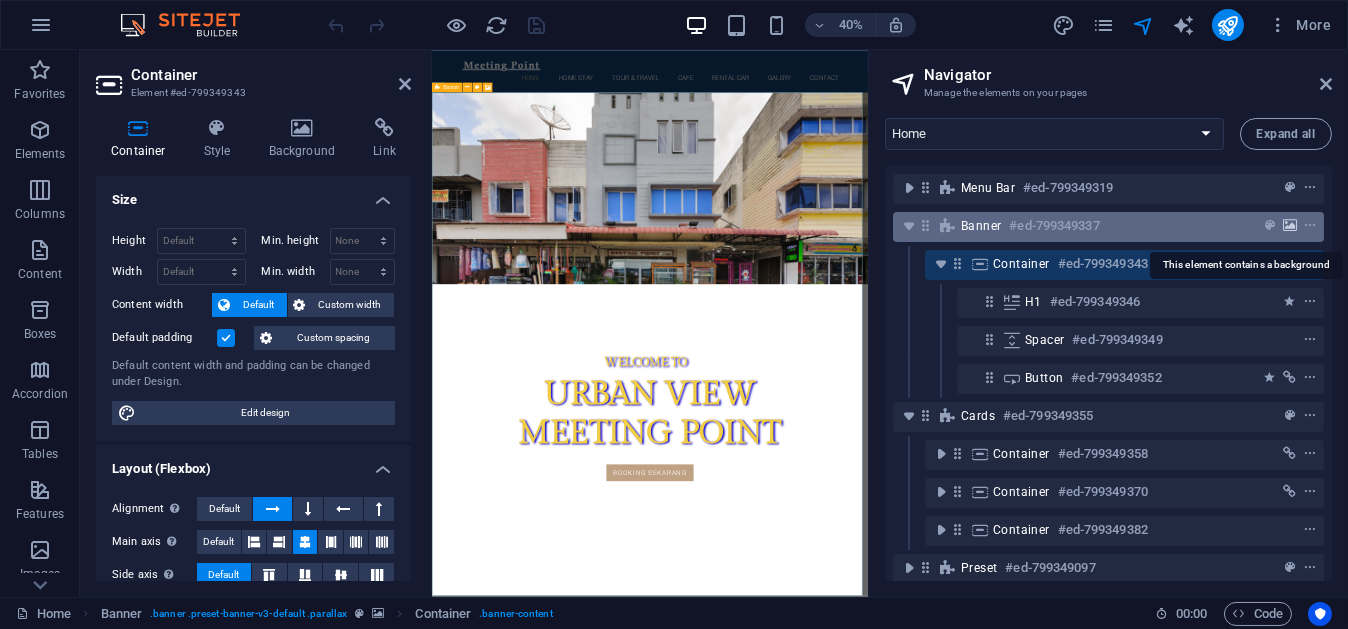 click at bounding box center (1290, 226) 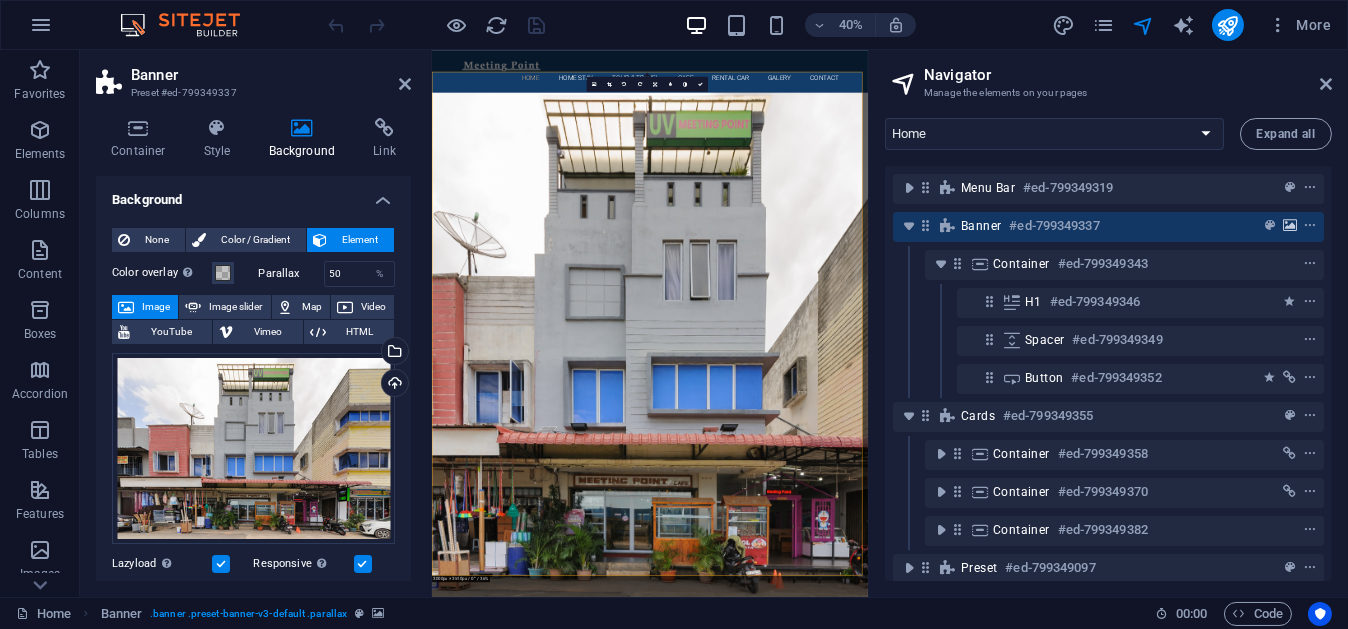 scroll, scrollTop: 50, scrollLeft: 0, axis: vertical 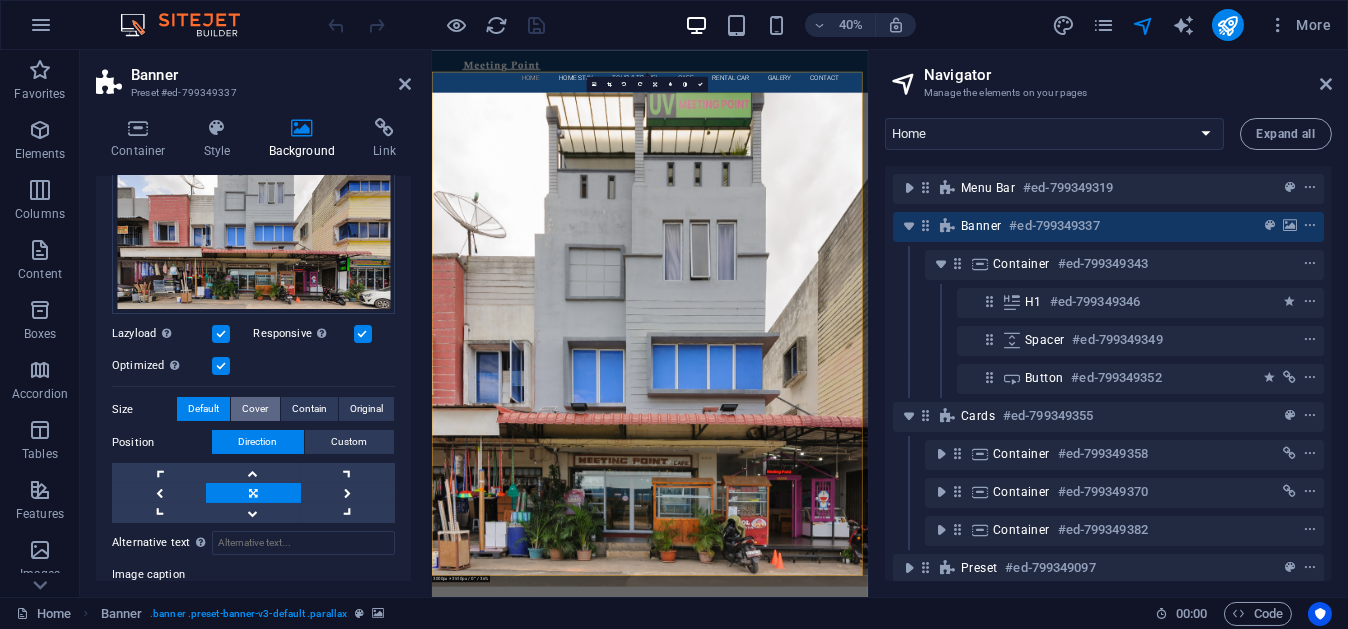 click on "Cover" at bounding box center (255, 409) 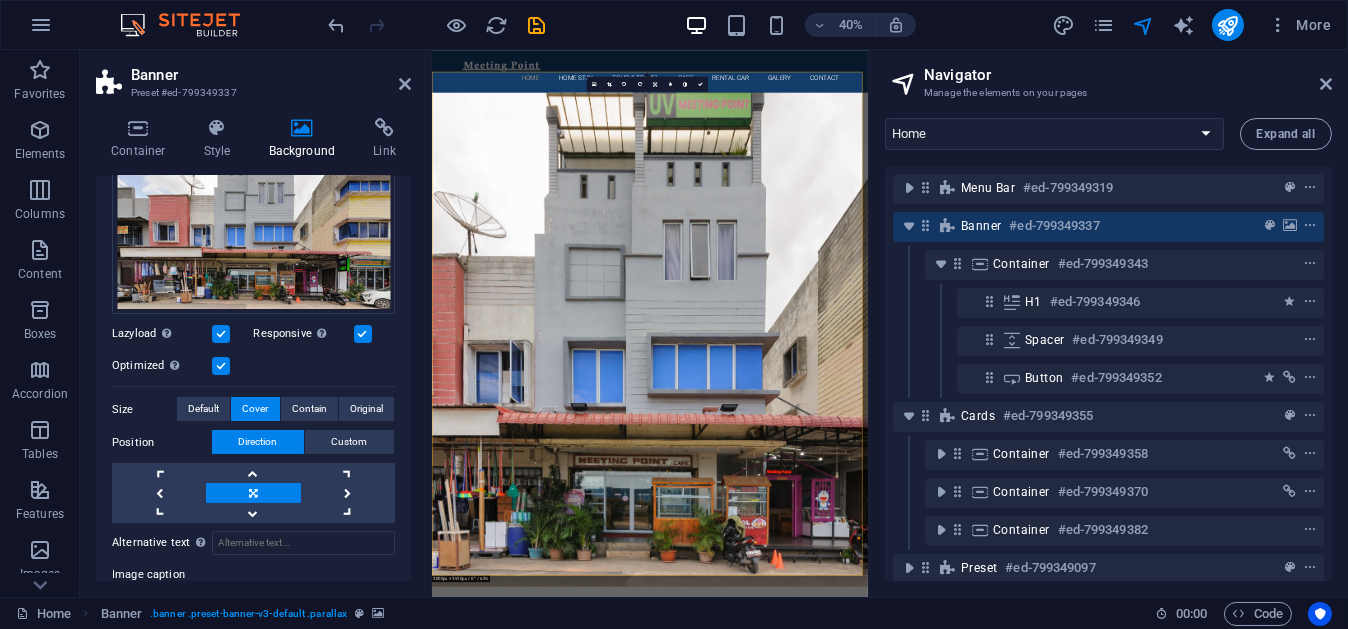 click on "Navigator Manage the elements on your pages" at bounding box center (1110, 76) 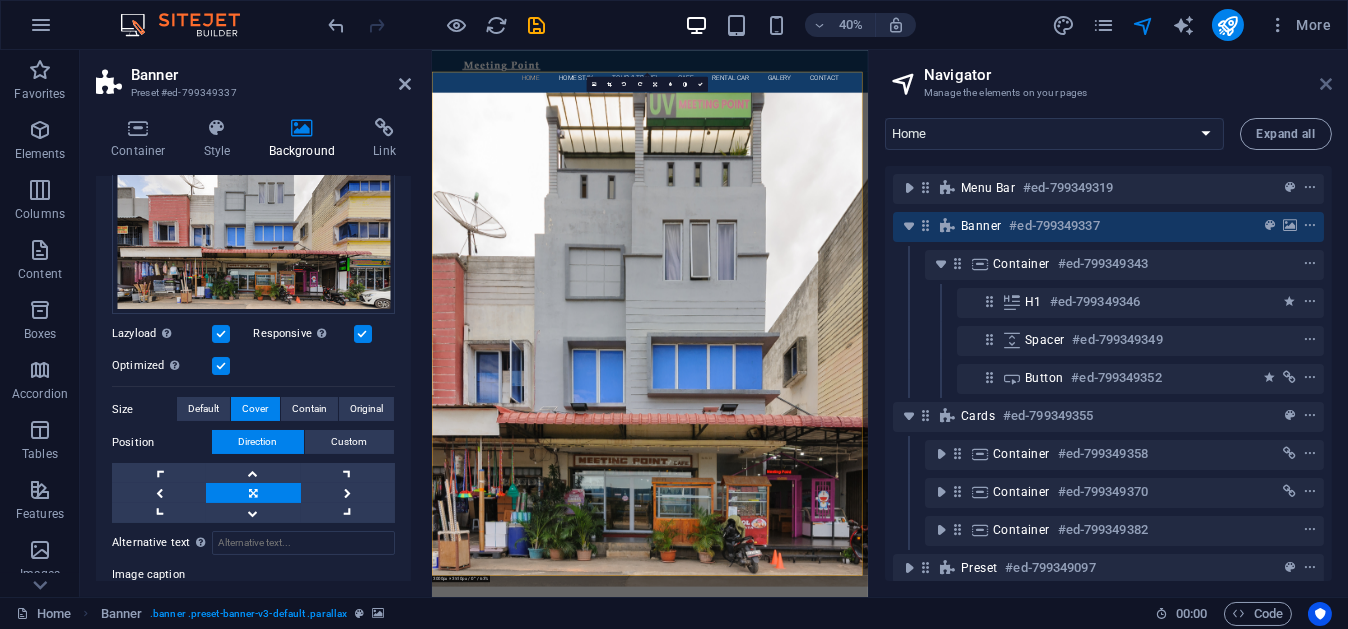 click at bounding box center (1326, 84) 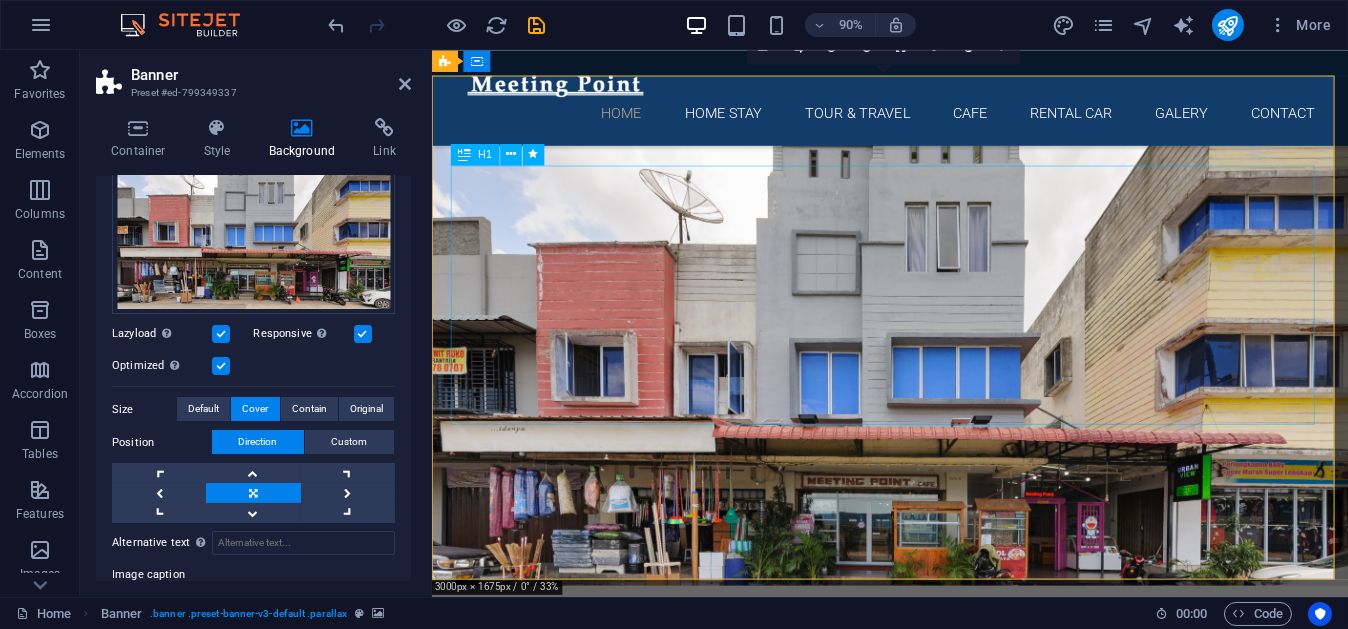 scroll, scrollTop: 70, scrollLeft: 0, axis: vertical 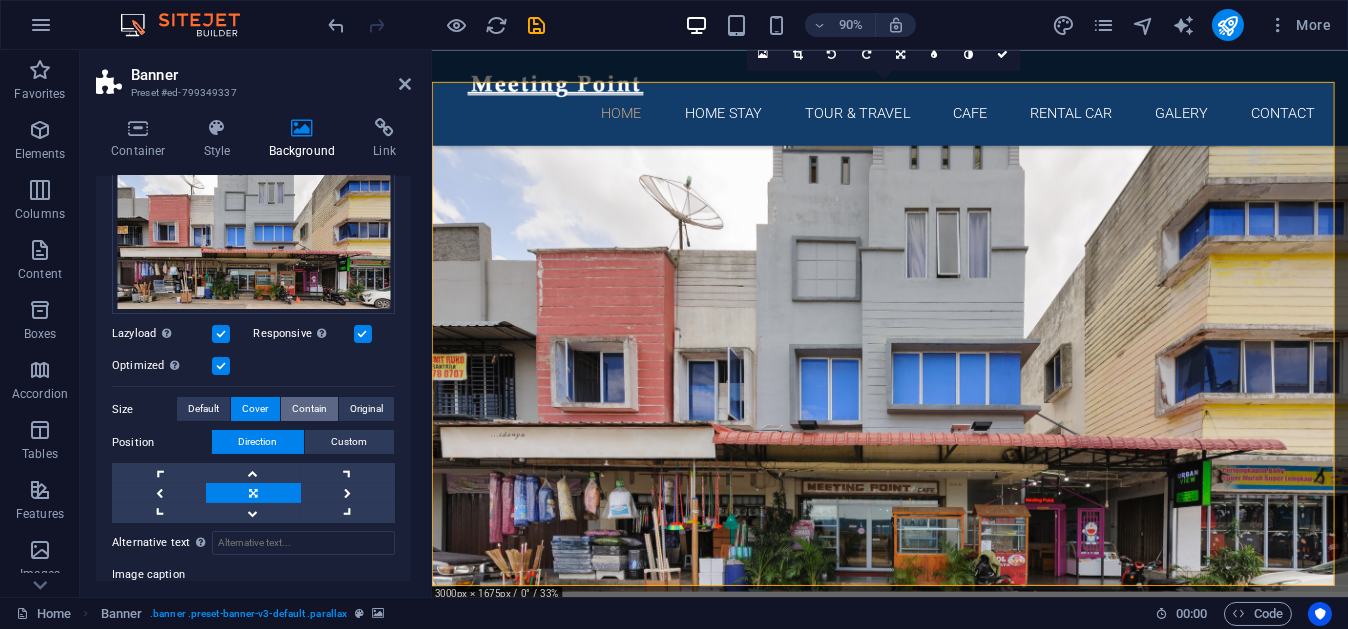 click on "Contain" at bounding box center [309, 409] 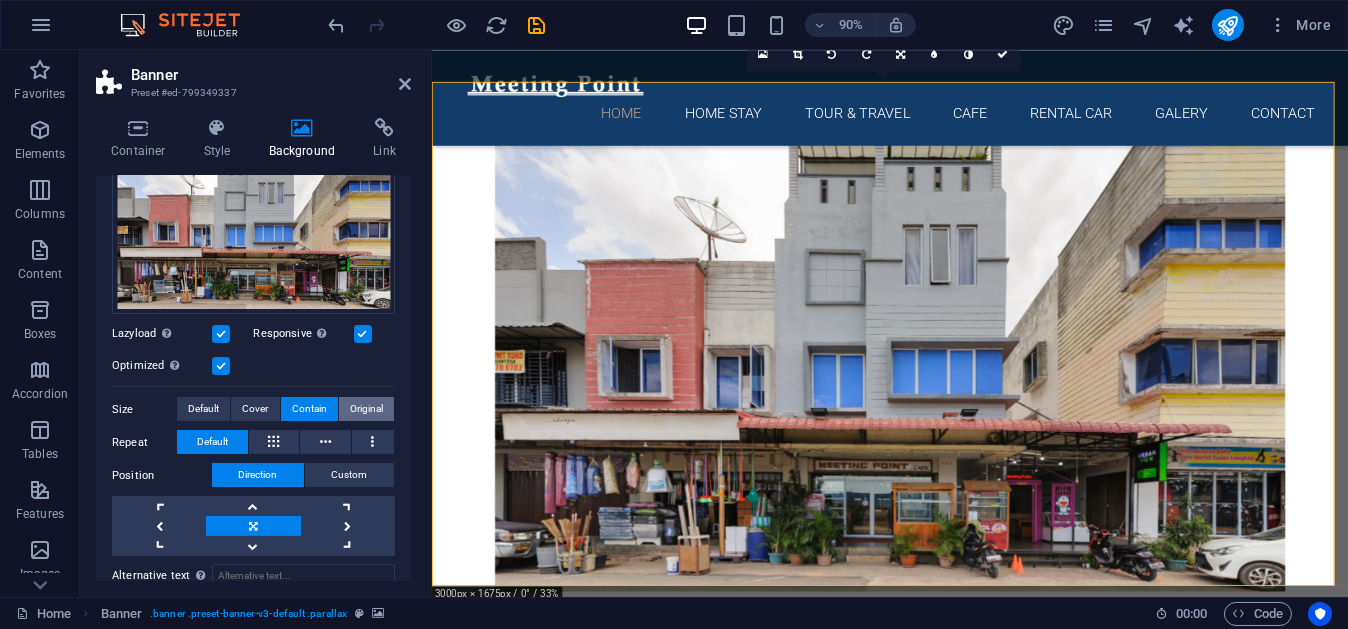 click on "Original" at bounding box center [366, 409] 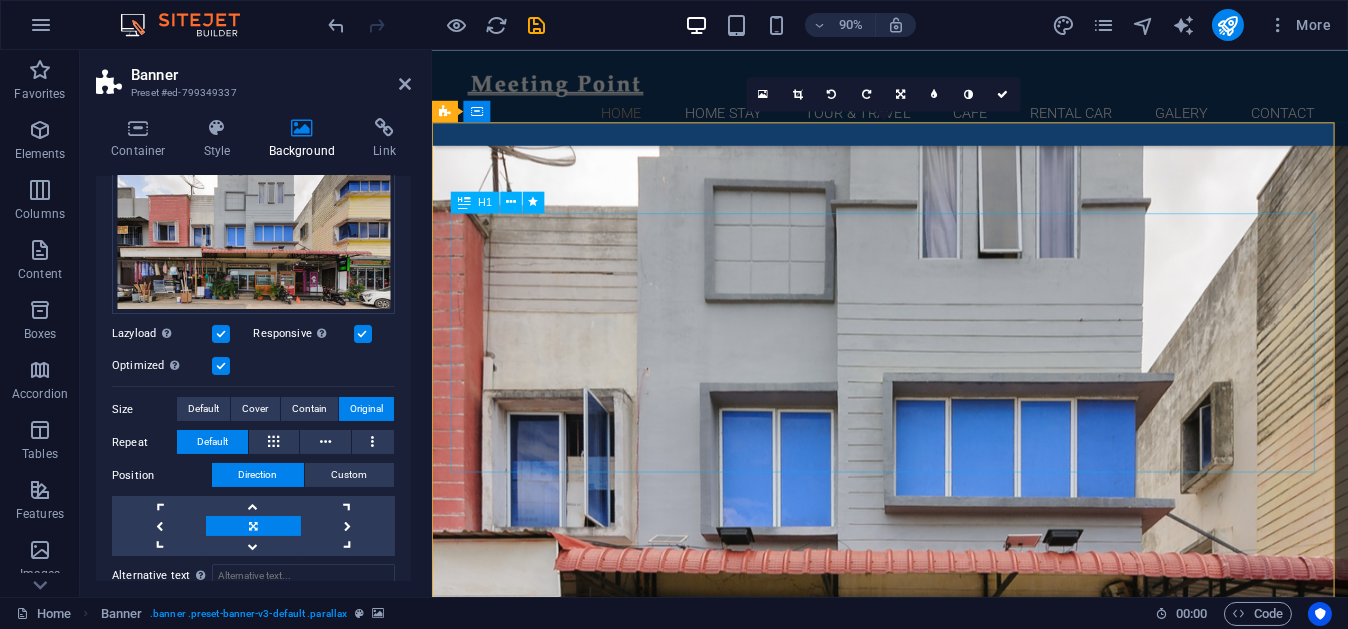 scroll, scrollTop: 14, scrollLeft: 0, axis: vertical 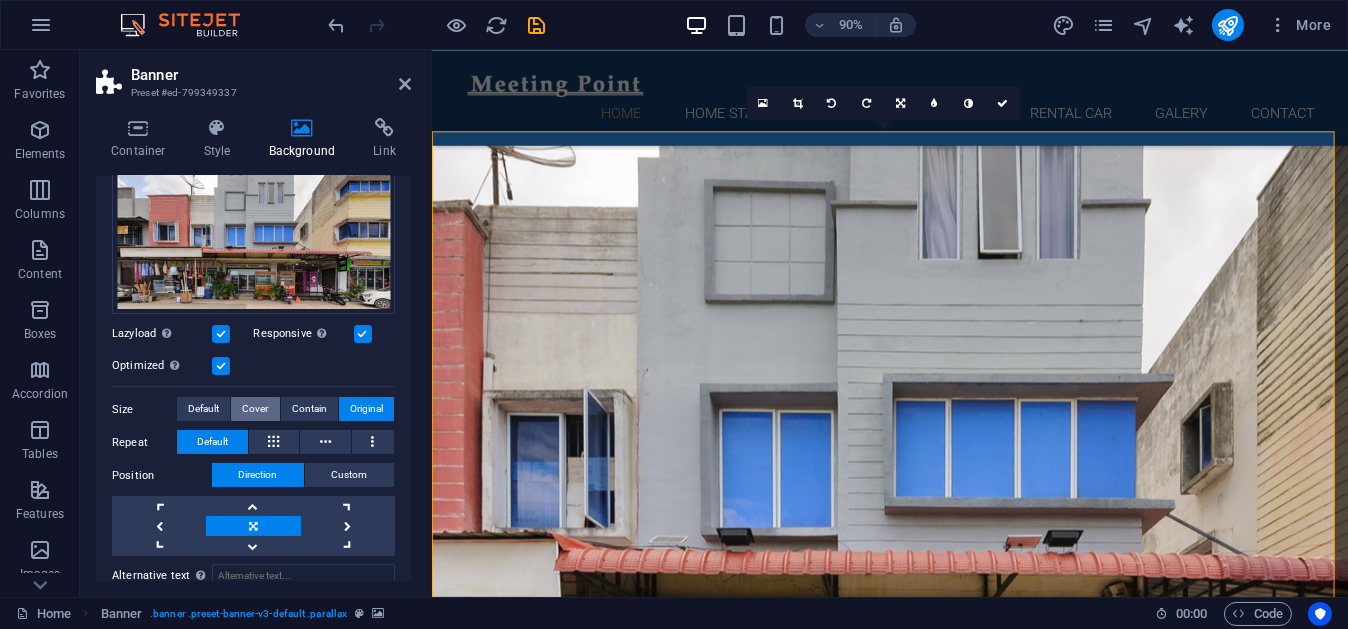 click on "Cover" at bounding box center (255, 409) 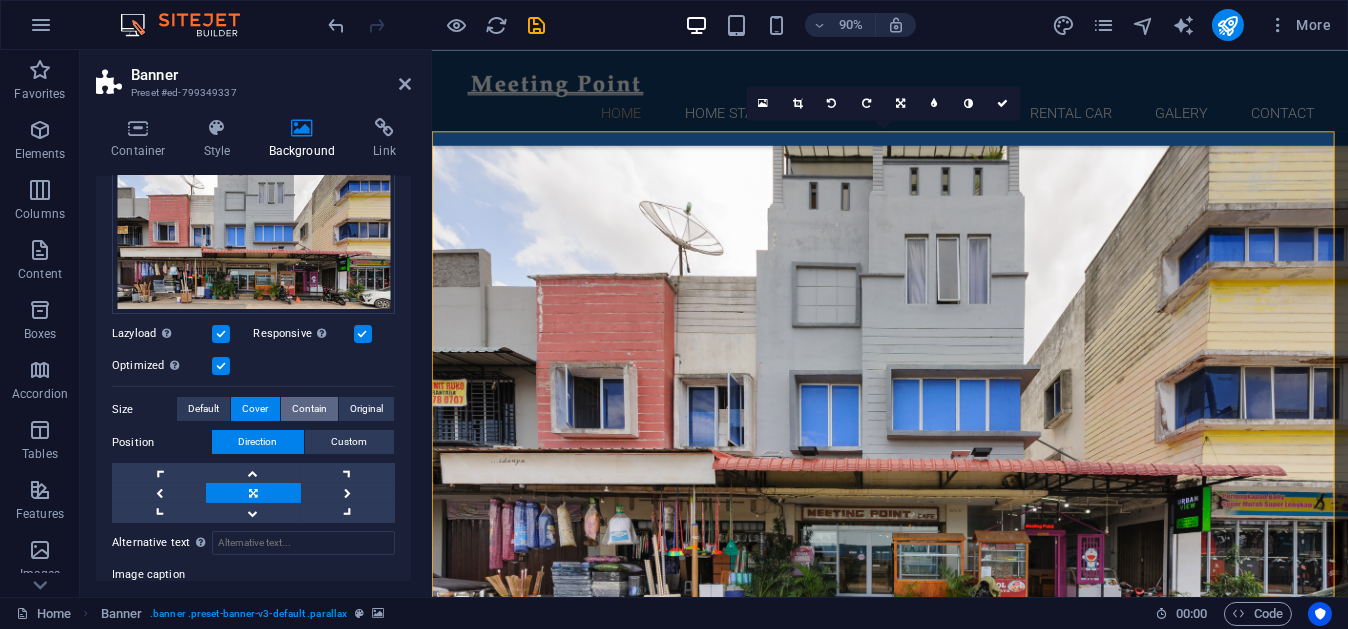click on "Contain" at bounding box center (309, 409) 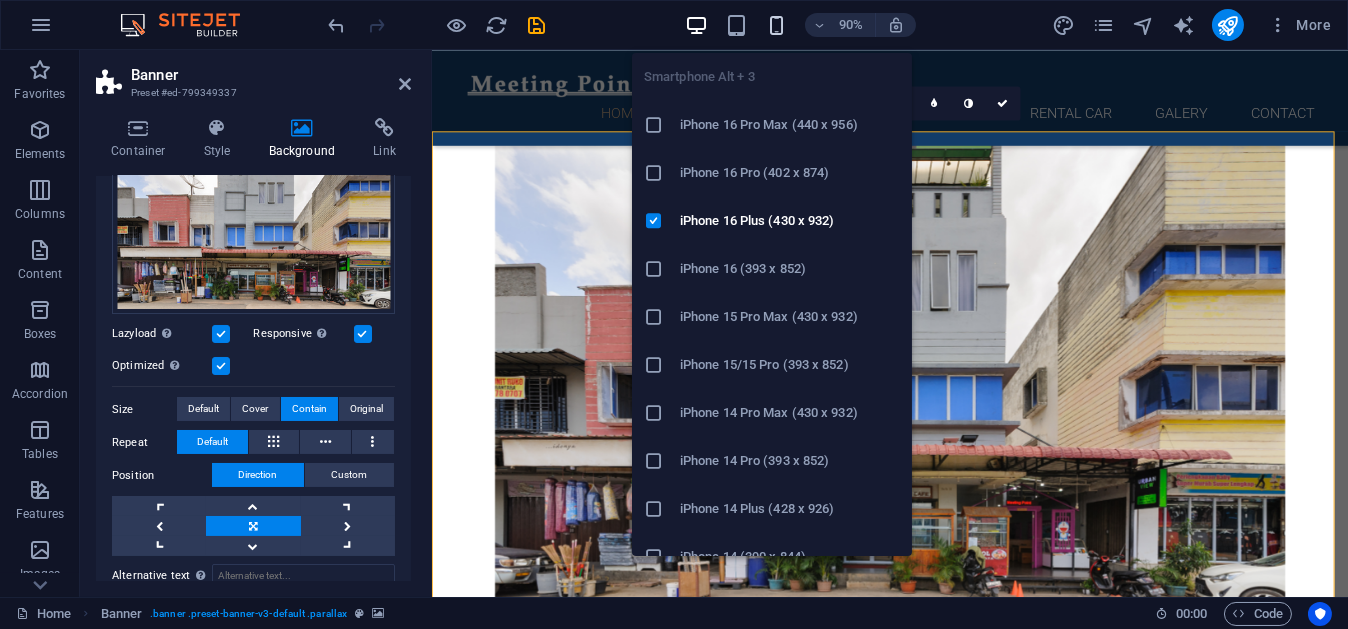 click at bounding box center (776, 25) 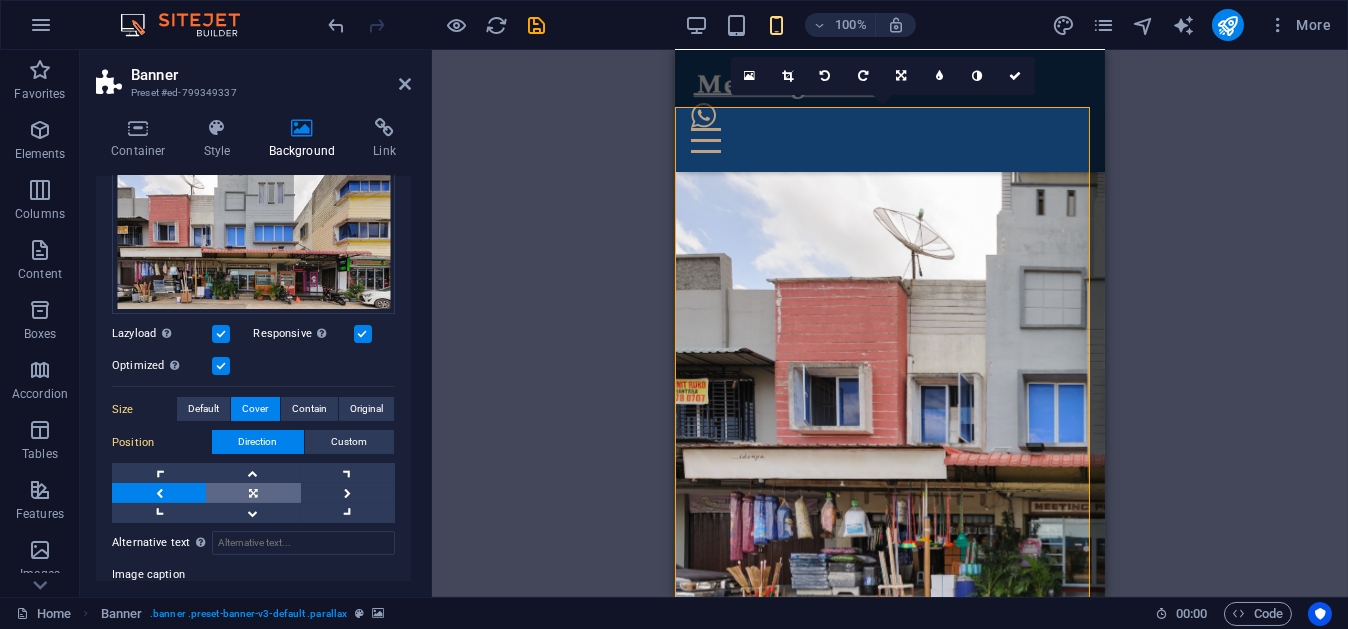 click at bounding box center [253, 493] 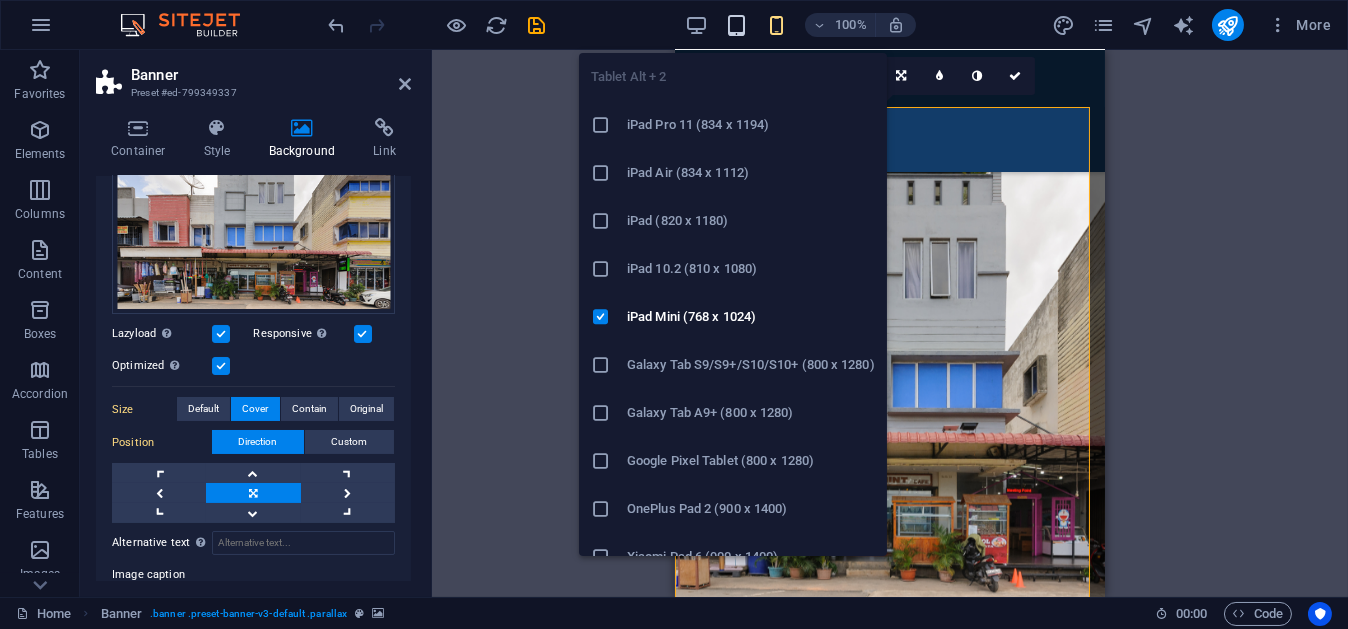click at bounding box center [736, 25] 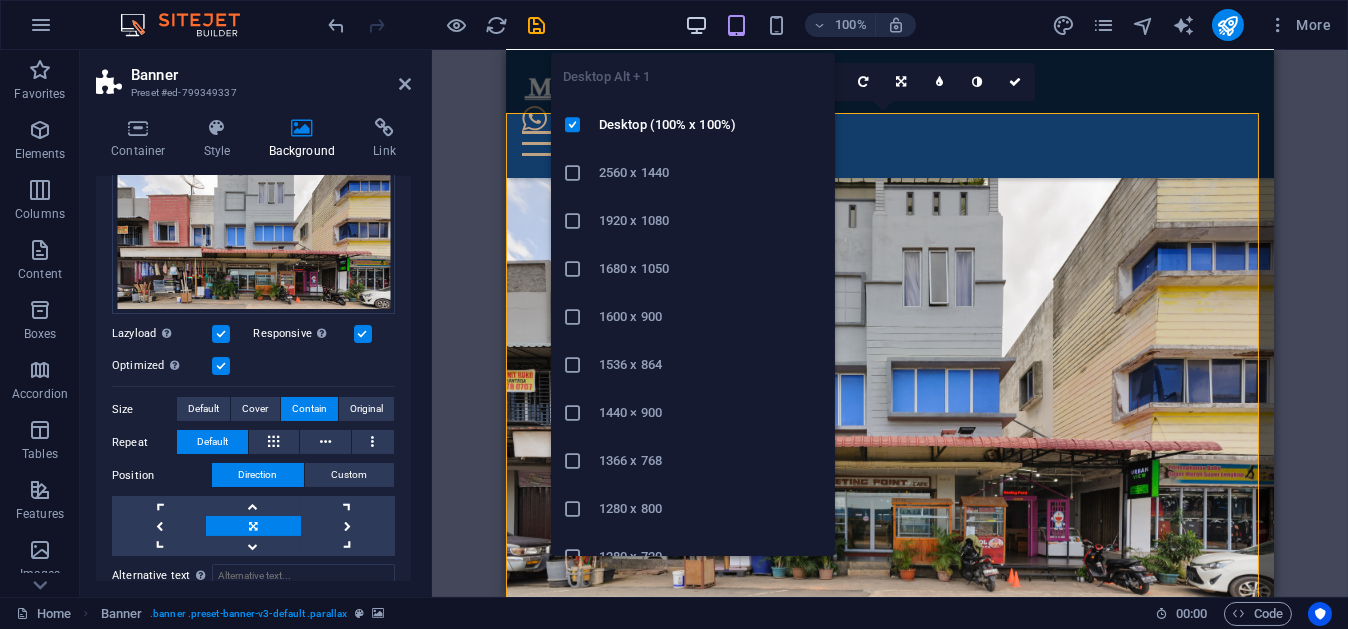 click at bounding box center [696, 25] 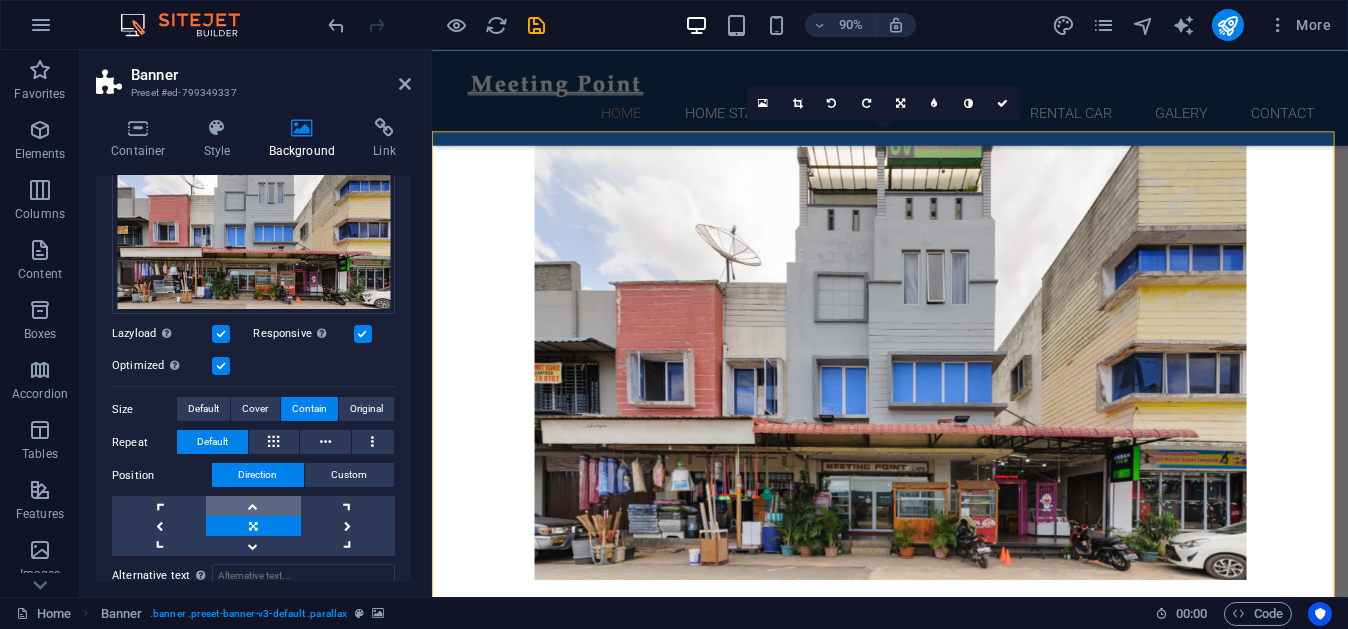click at bounding box center (253, 506) 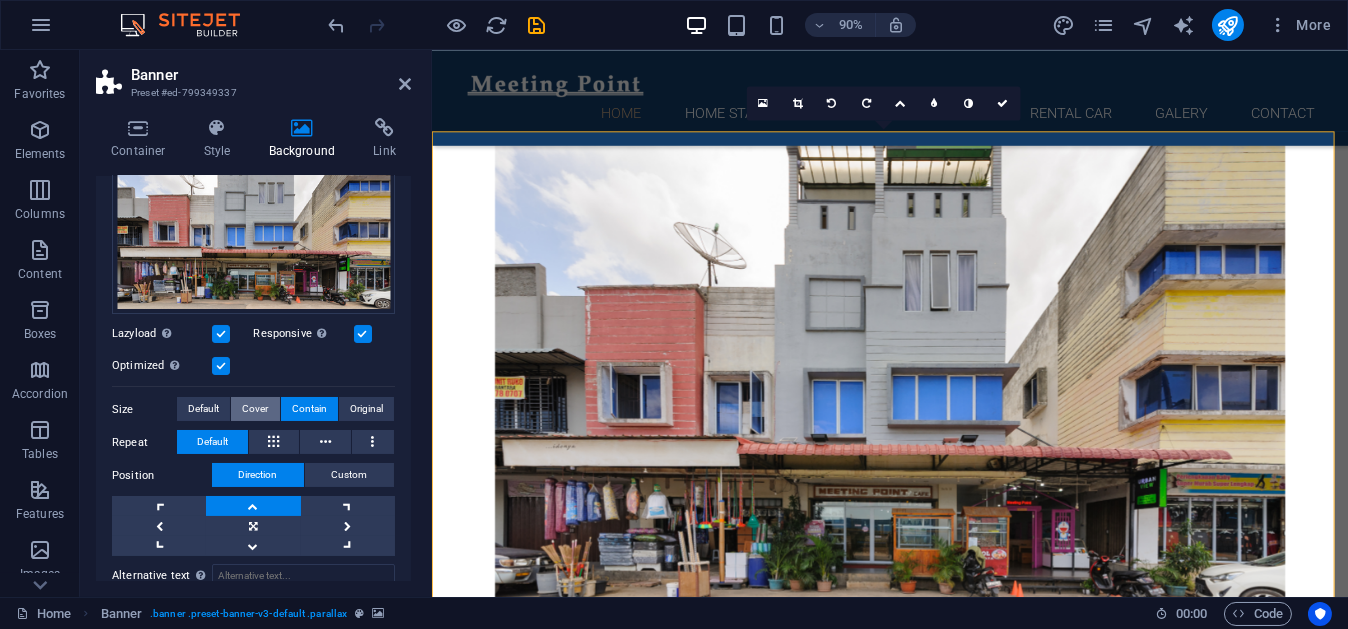 click on "Cover" at bounding box center (255, 409) 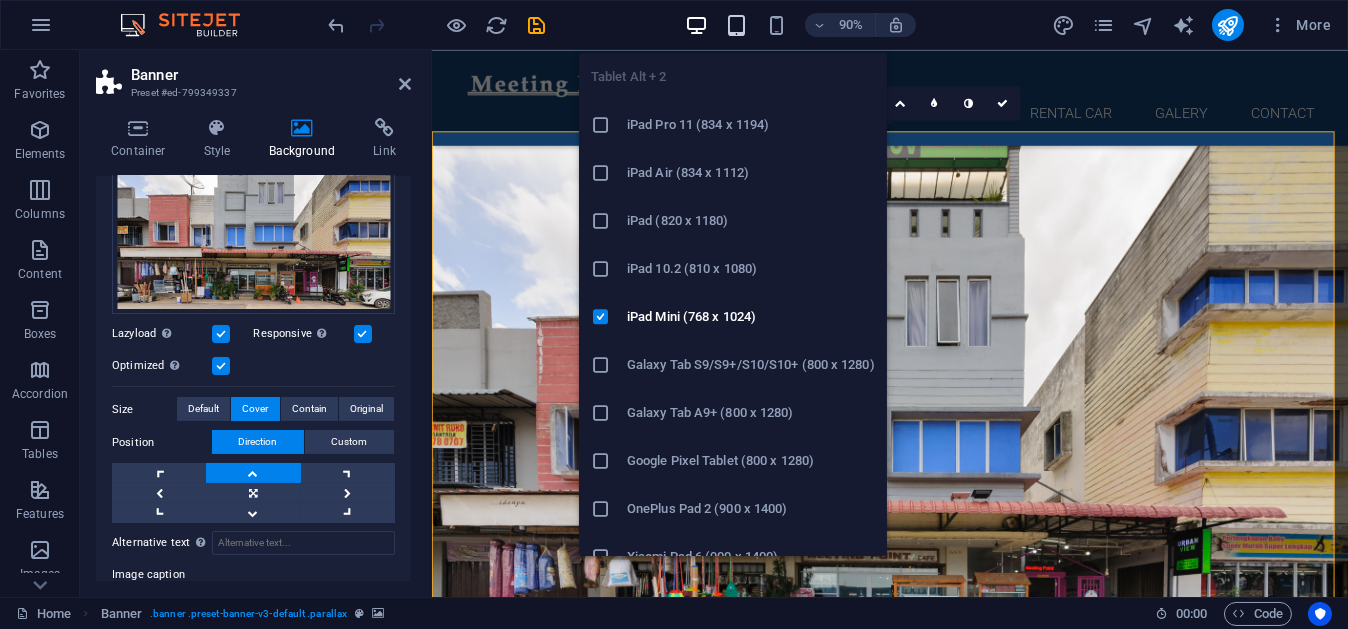 click at bounding box center (736, 25) 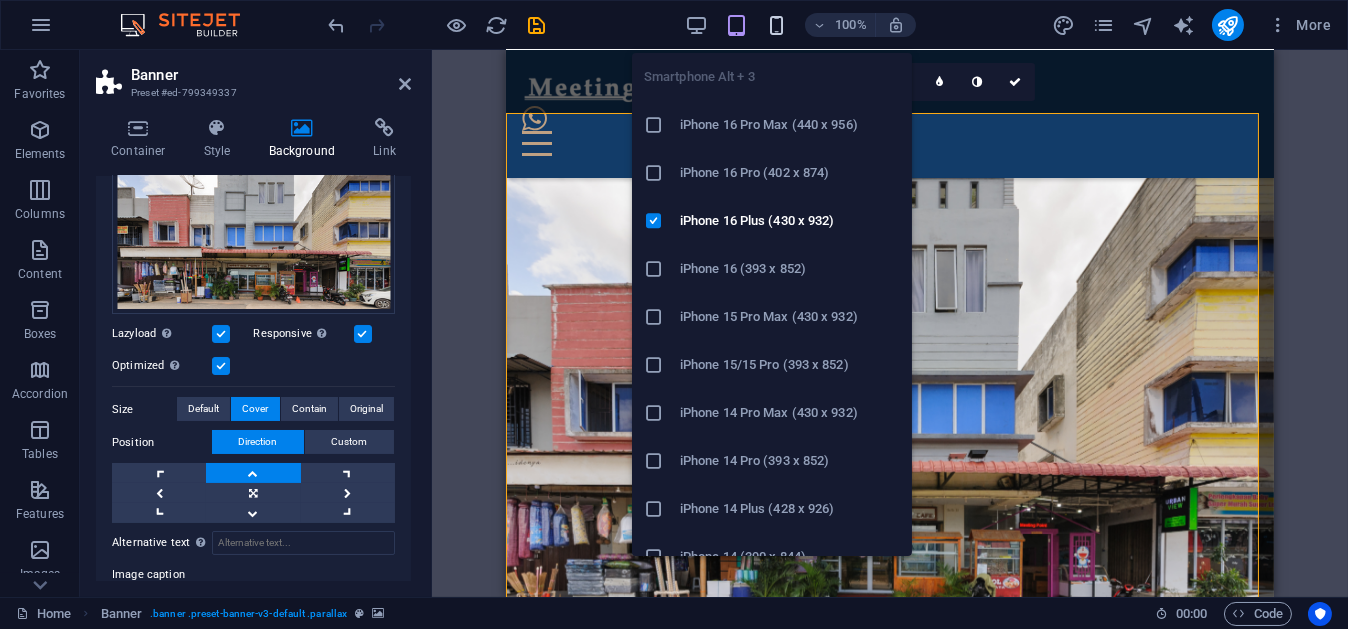 click at bounding box center [776, 25] 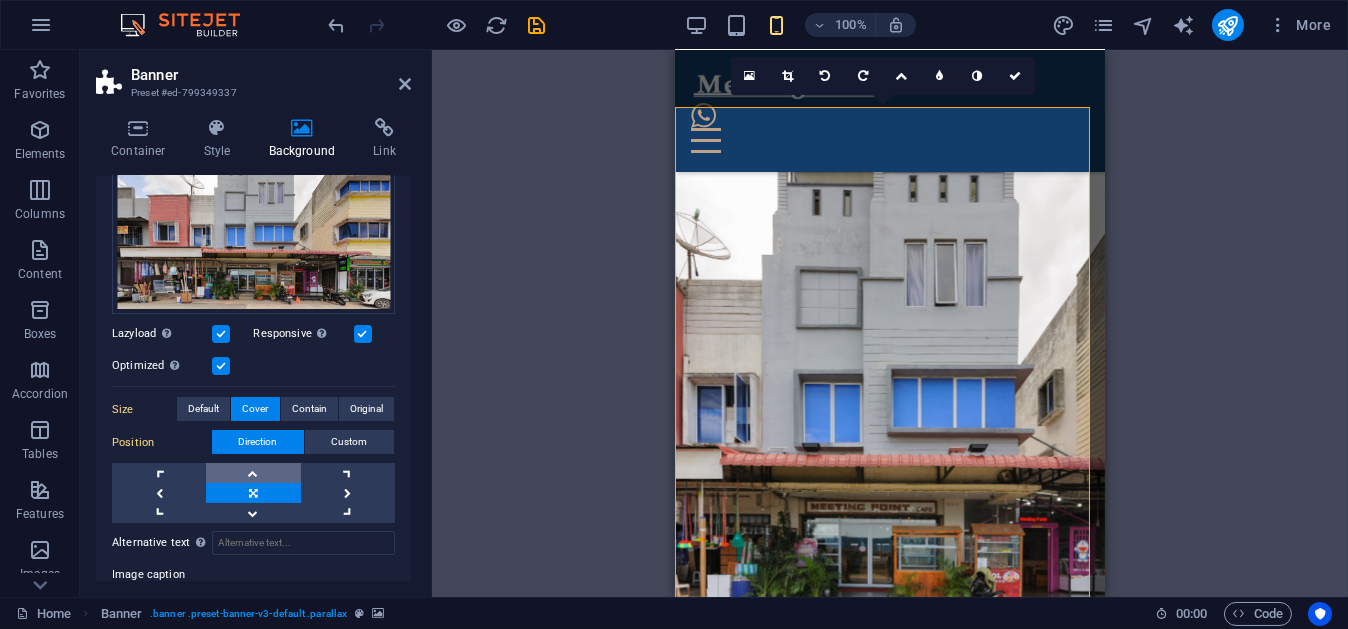 click at bounding box center [253, 473] 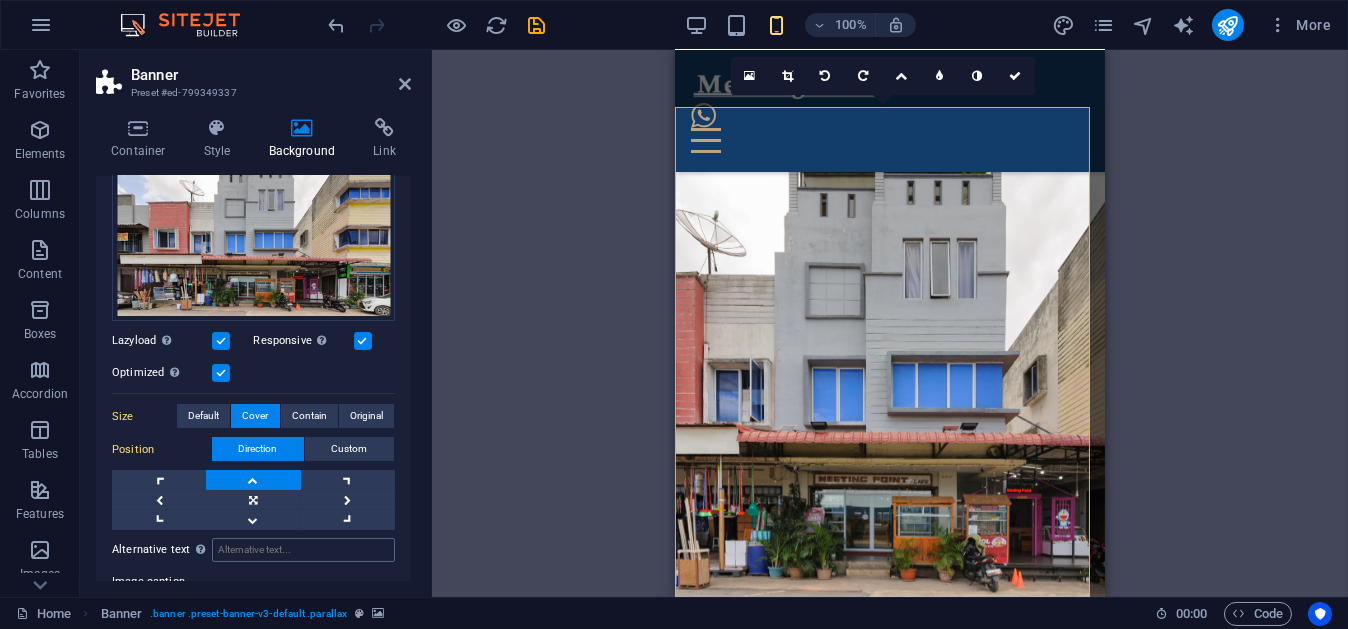 scroll, scrollTop: 225, scrollLeft: 0, axis: vertical 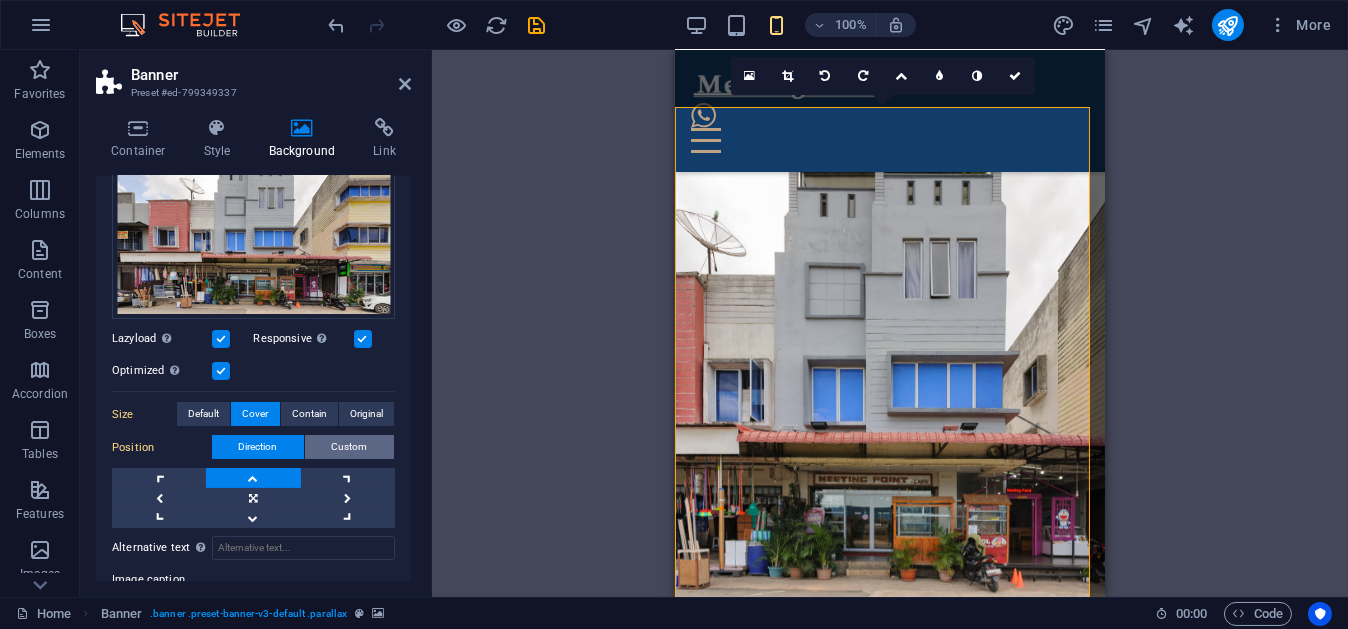 click on "Custom" at bounding box center (349, 447) 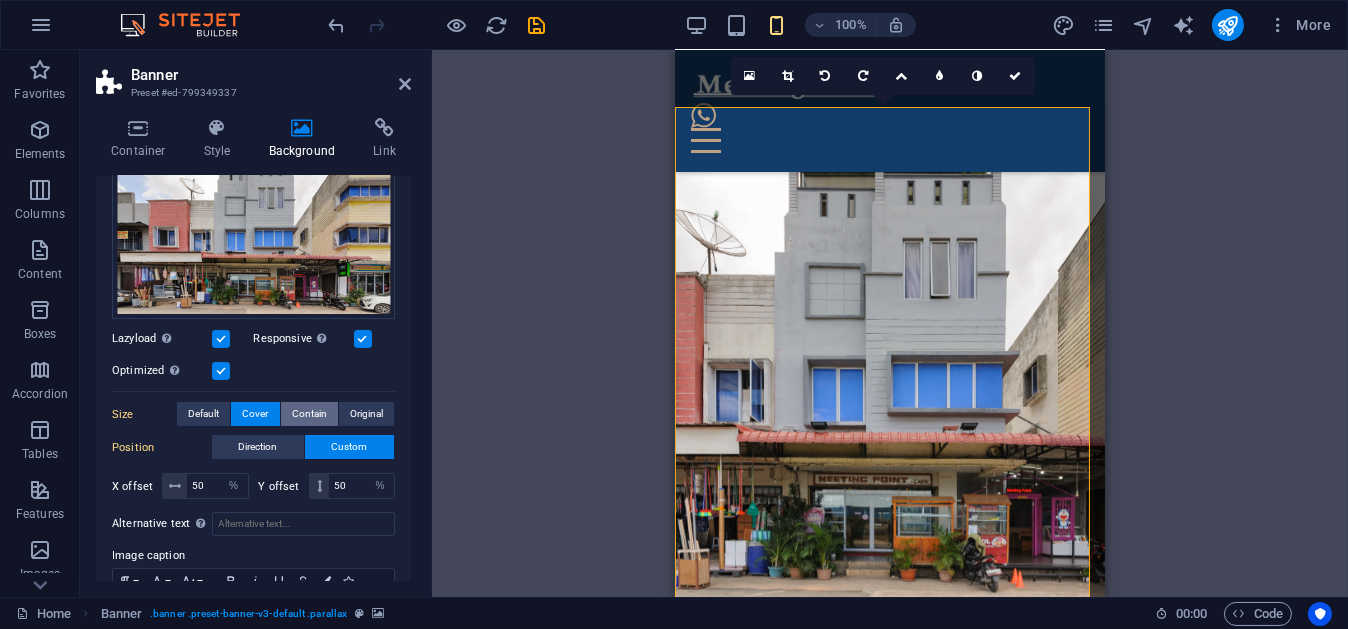 click on "Contain" at bounding box center [309, 414] 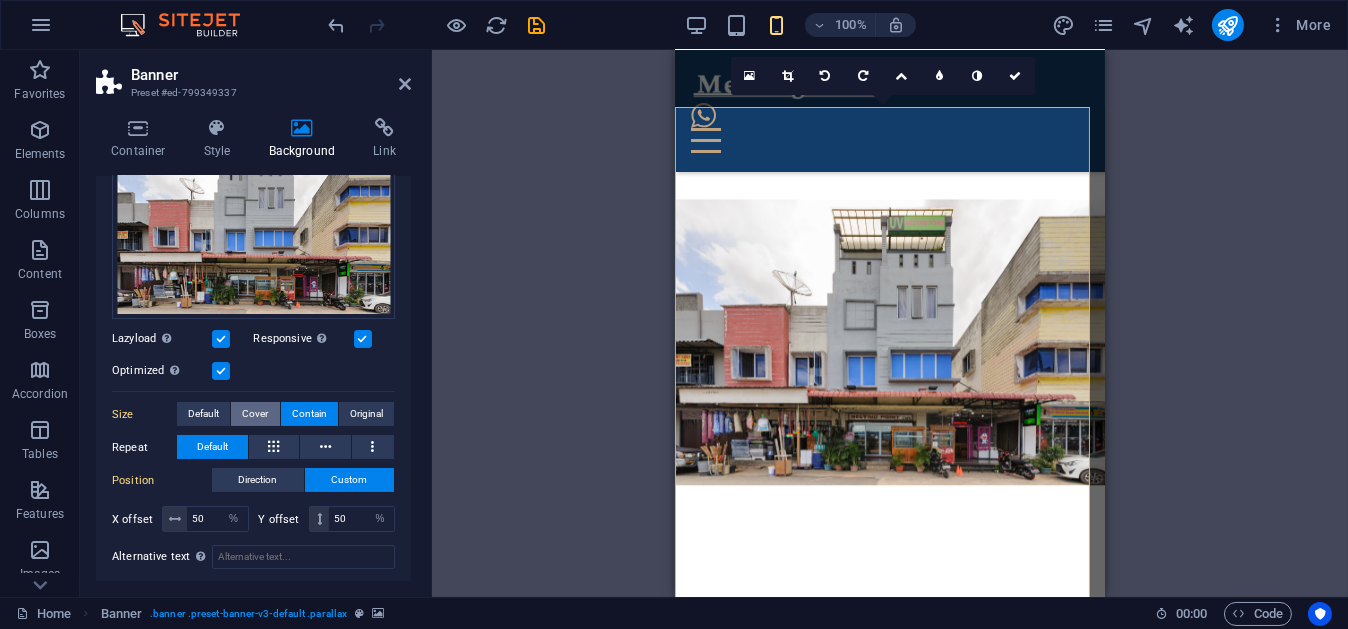 click on "Cover" at bounding box center (255, 414) 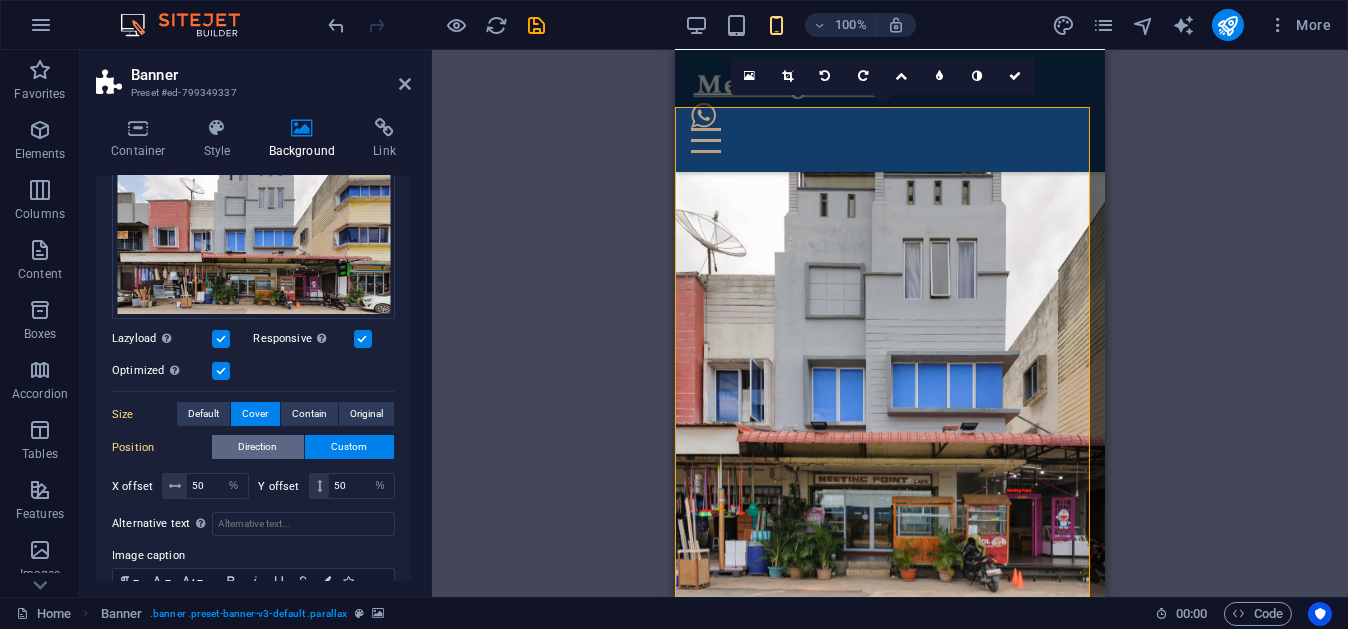 click on "Direction" at bounding box center (258, 447) 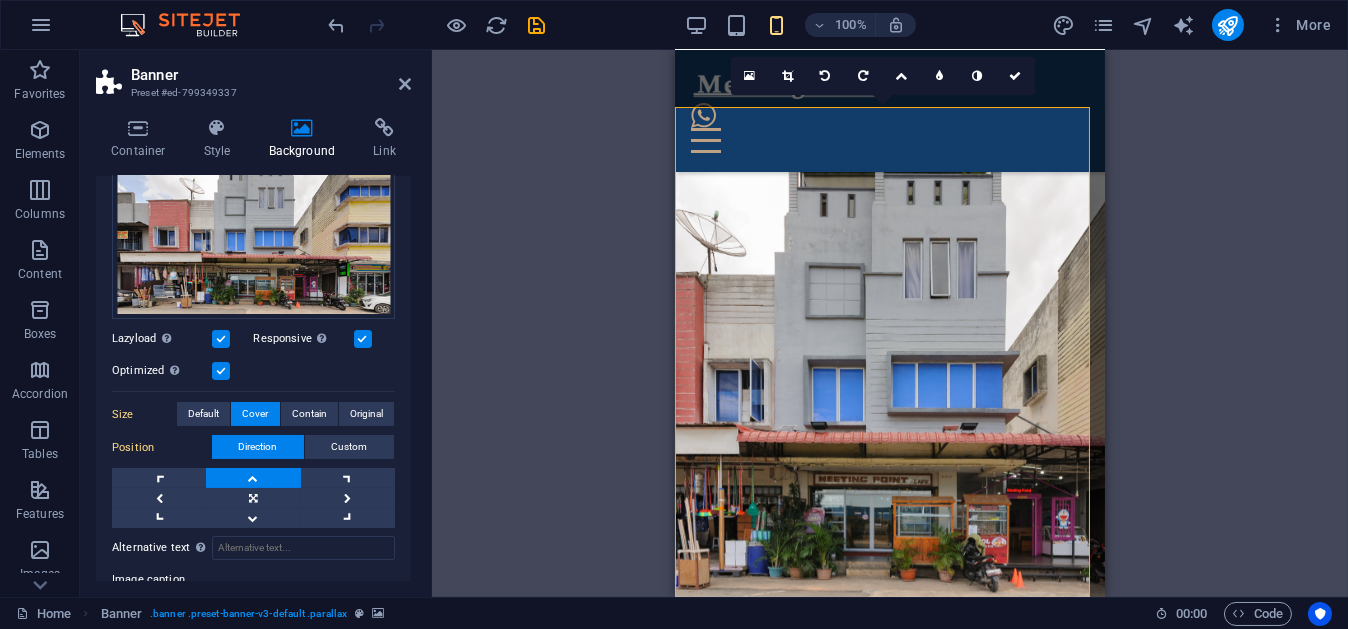 click at bounding box center [253, 478] 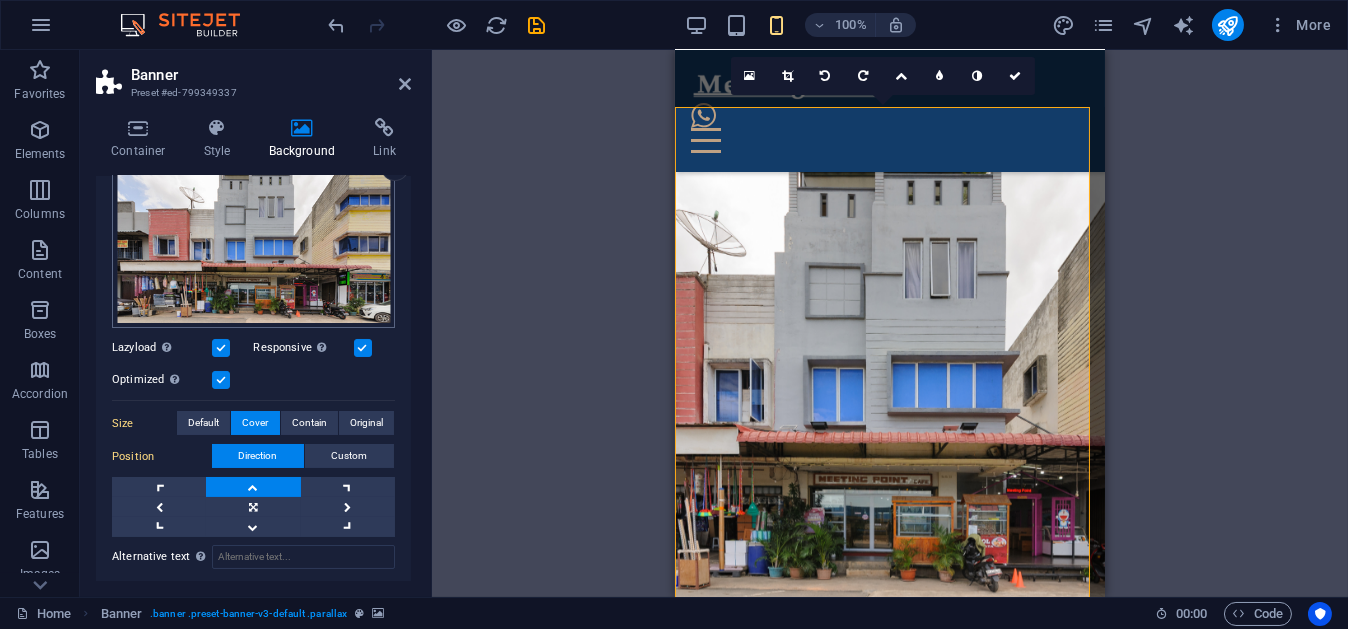 scroll, scrollTop: 360, scrollLeft: 0, axis: vertical 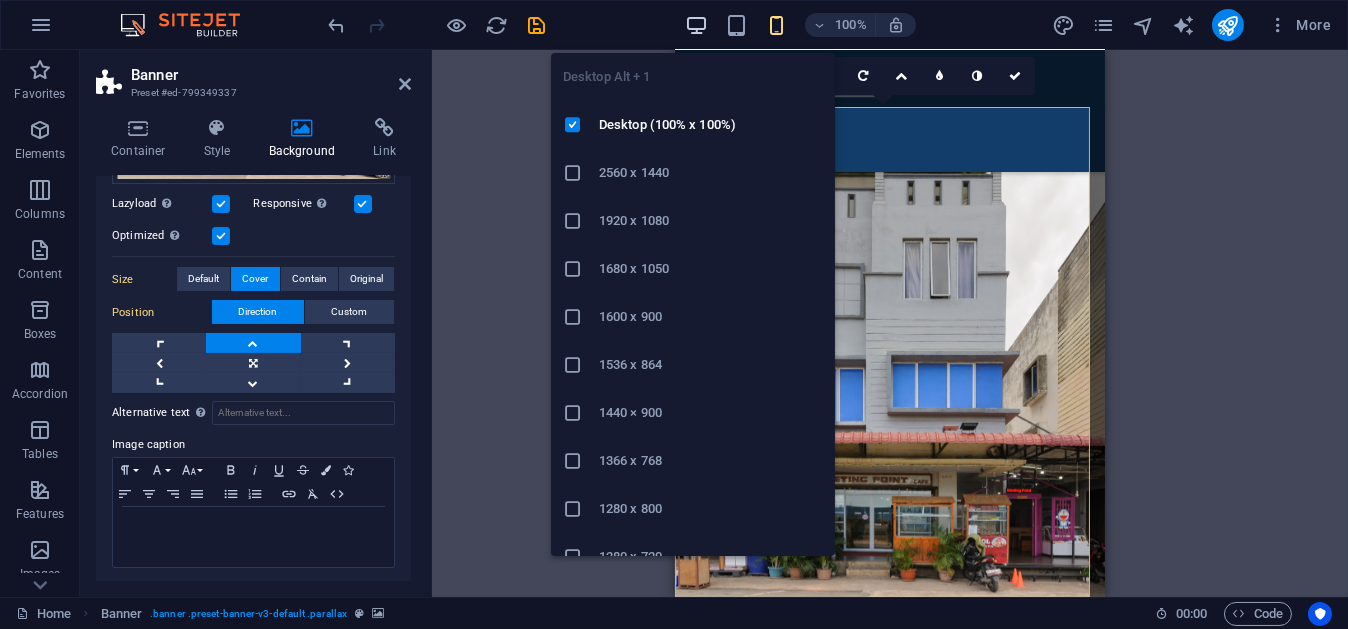 click at bounding box center [696, 25] 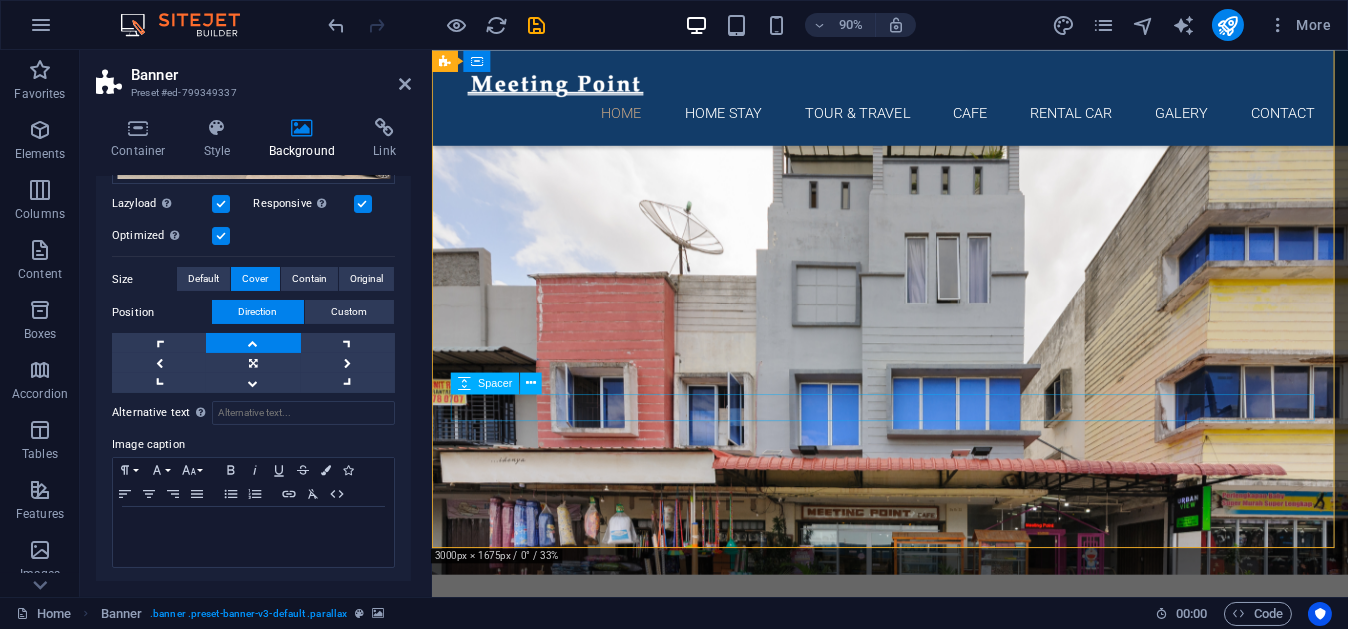 scroll, scrollTop: 110, scrollLeft: 0, axis: vertical 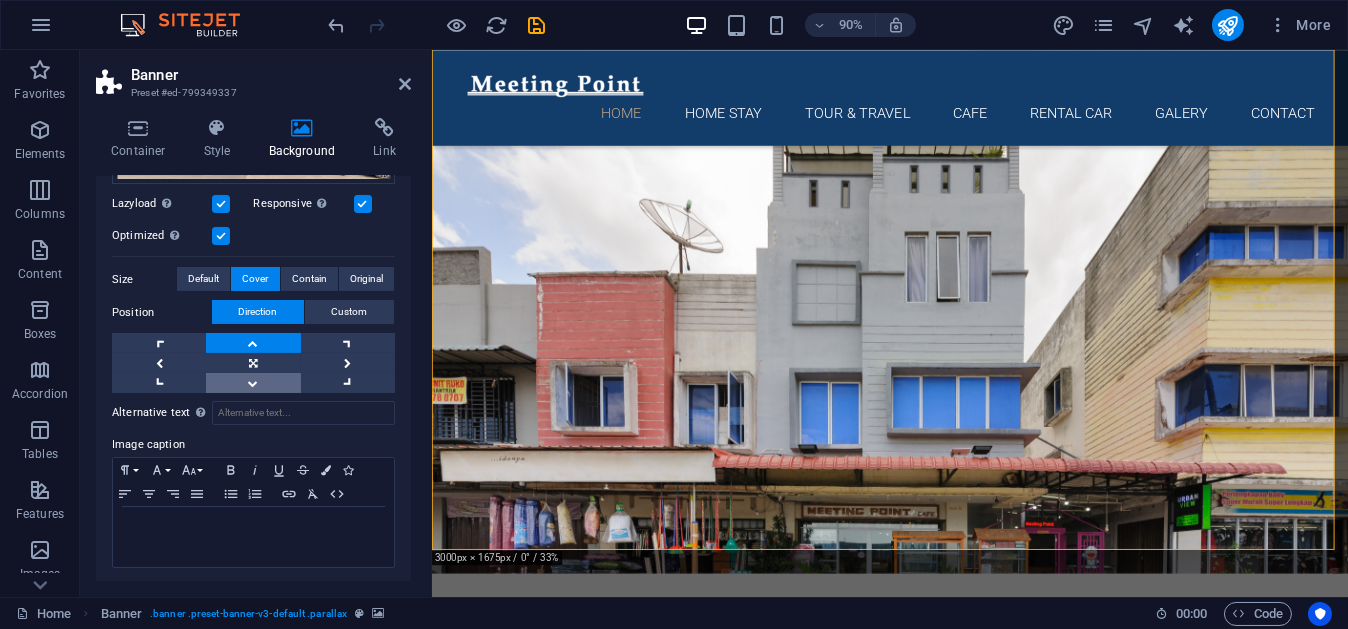 click at bounding box center [253, 383] 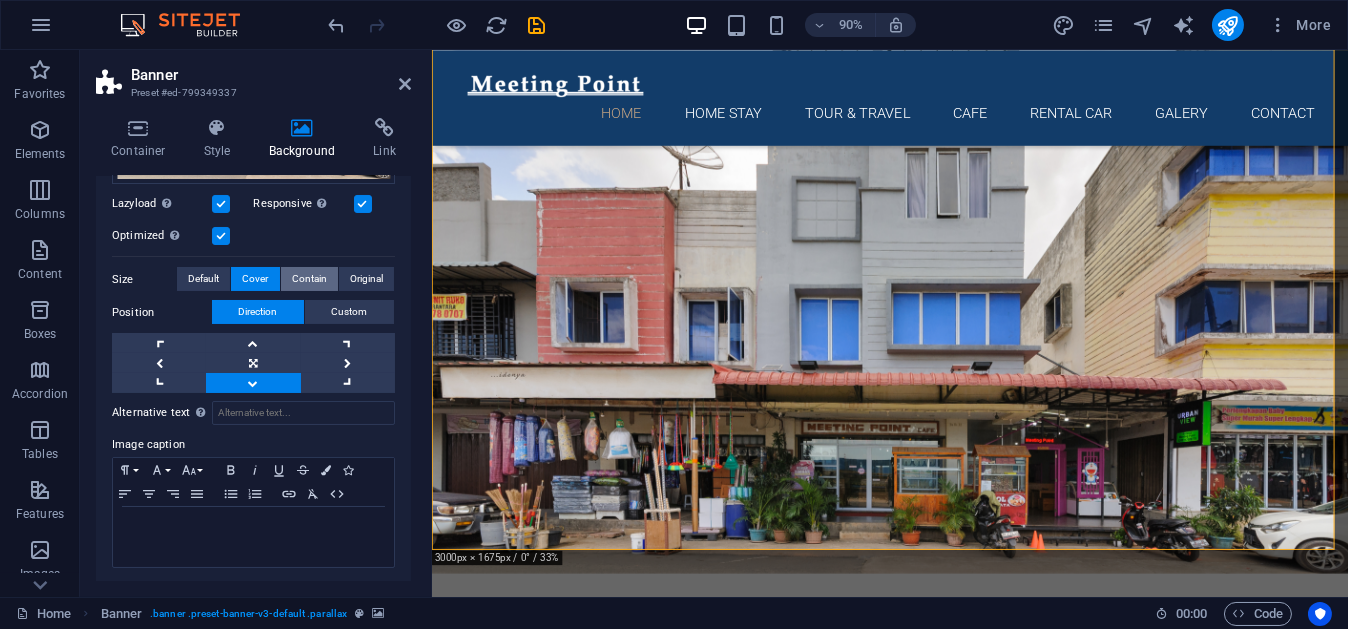 click on "Contain" at bounding box center [309, 279] 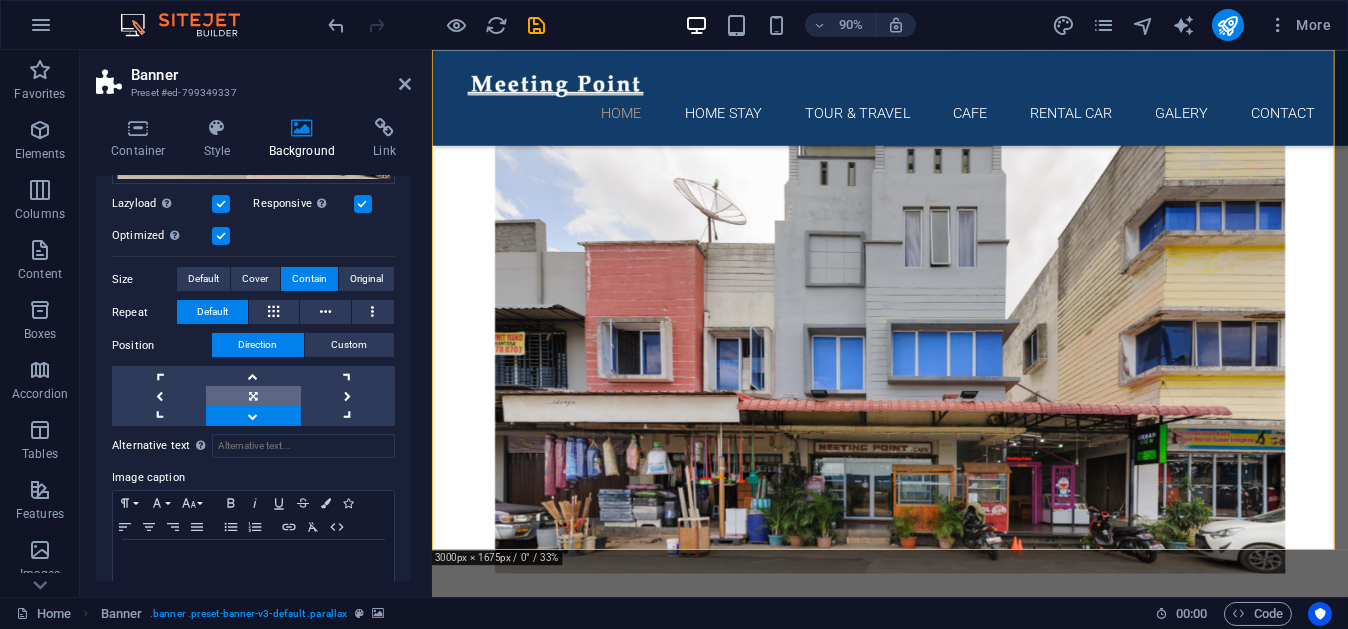 click at bounding box center [253, 396] 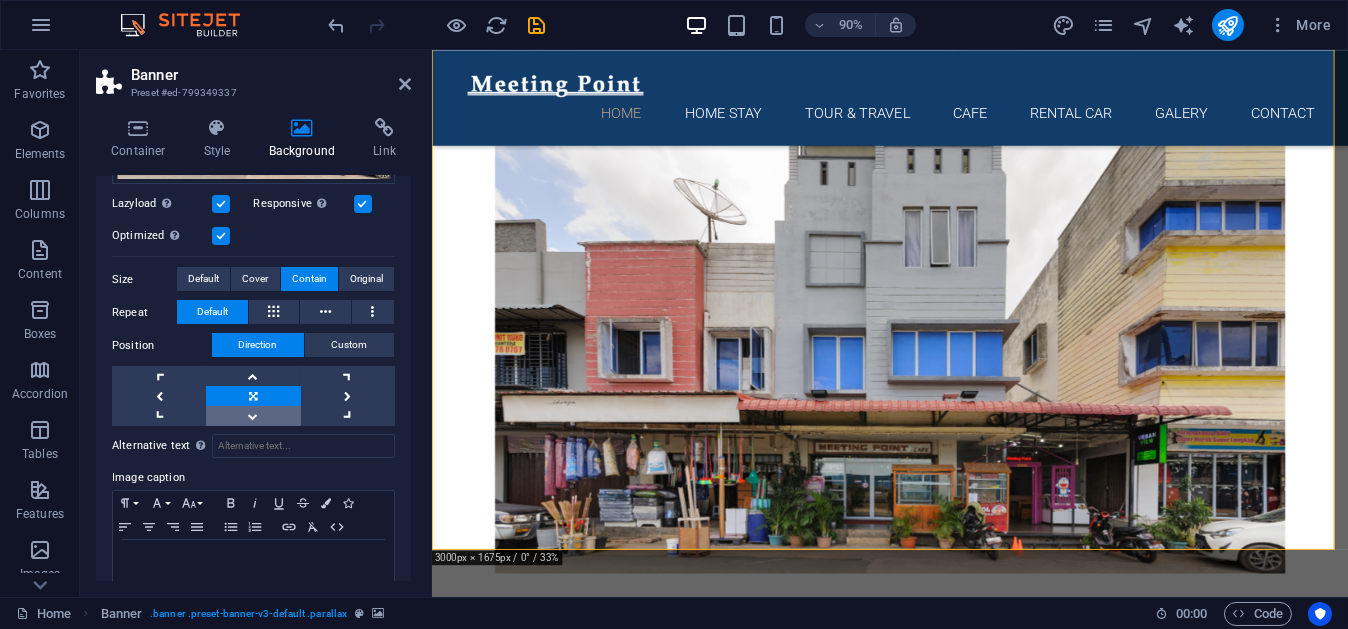 click at bounding box center [253, 416] 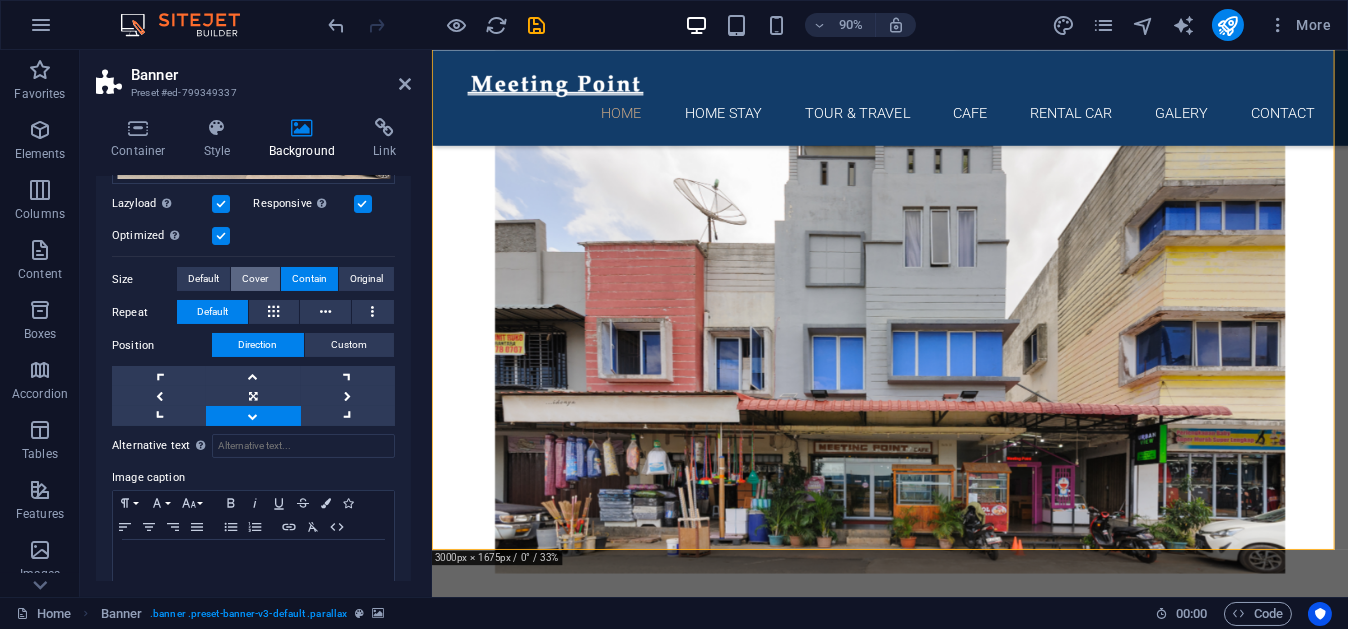 click on "Cover" at bounding box center (255, 279) 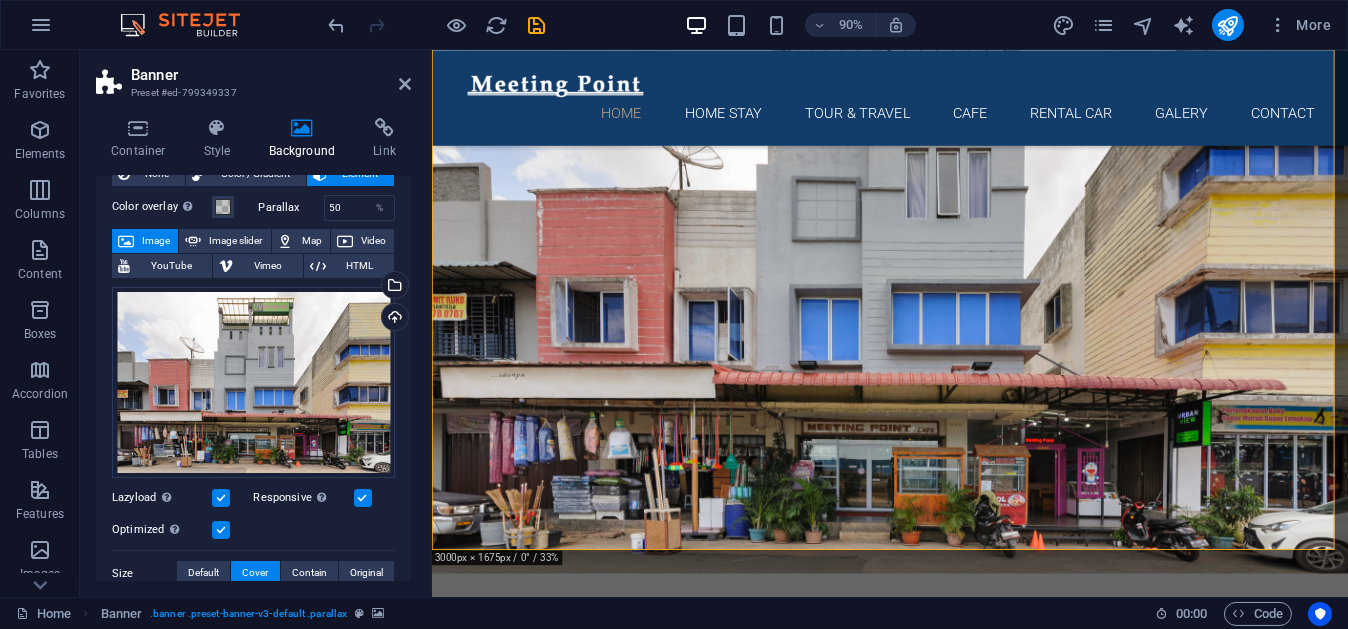 scroll, scrollTop: 65, scrollLeft: 0, axis: vertical 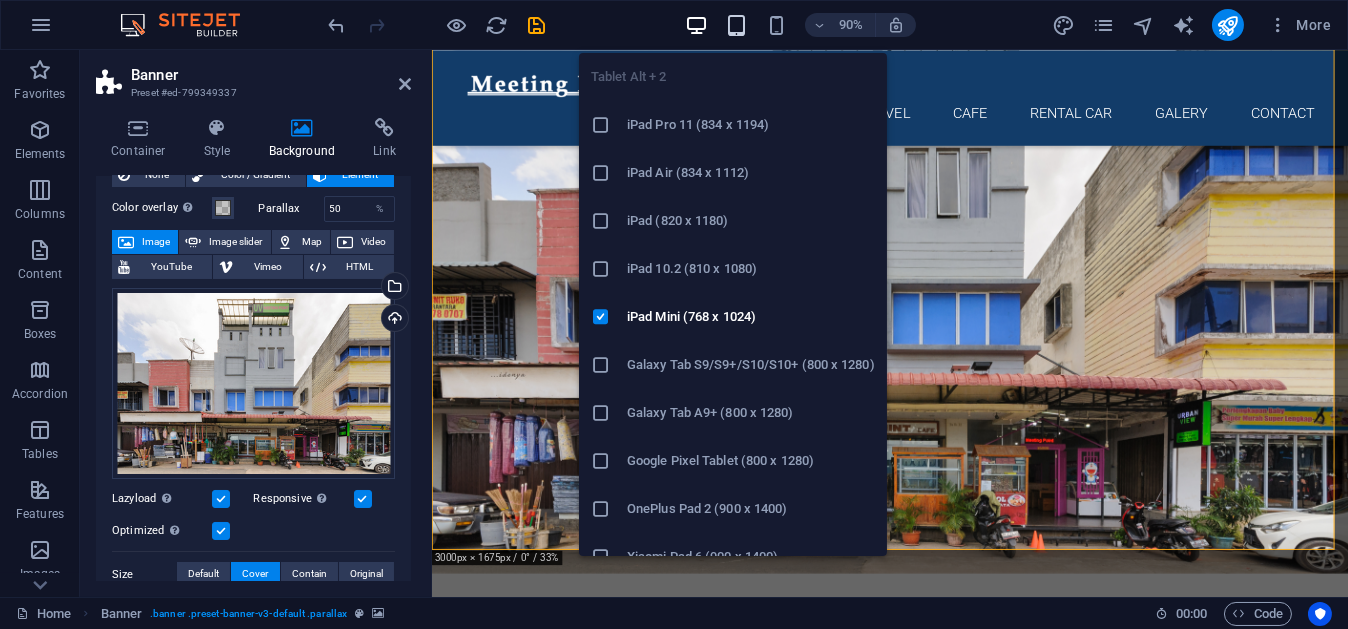click at bounding box center [736, 25] 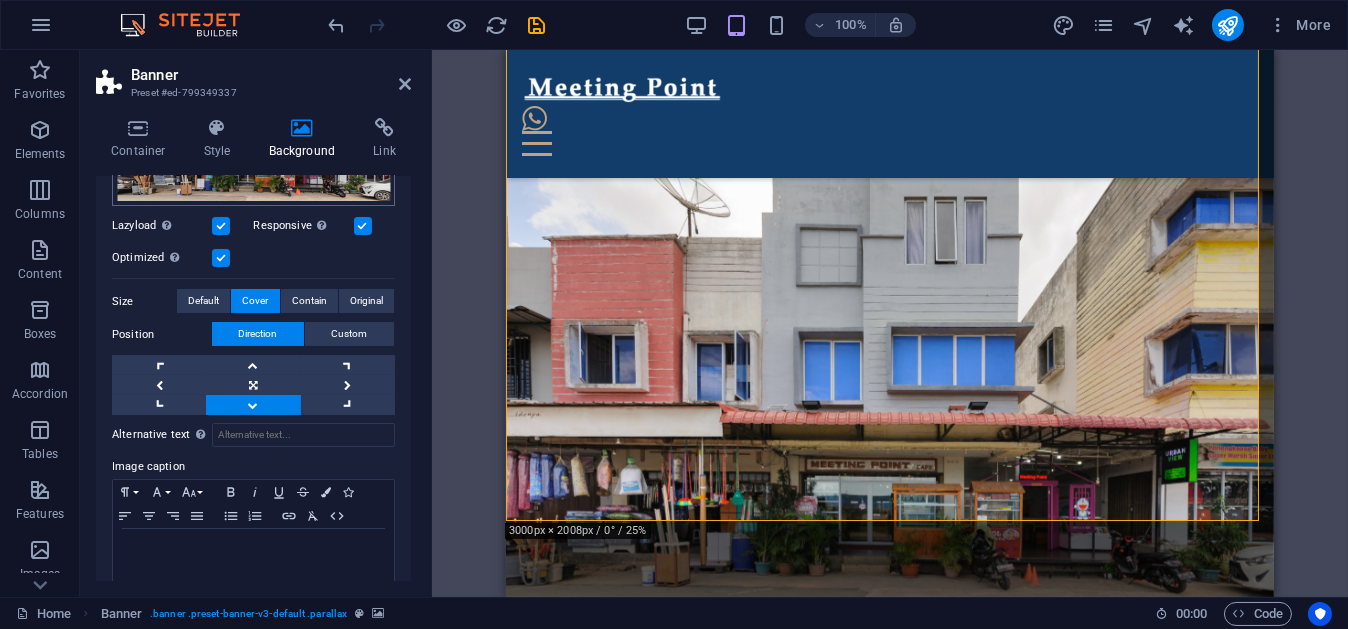 scroll, scrollTop: 360, scrollLeft: 0, axis: vertical 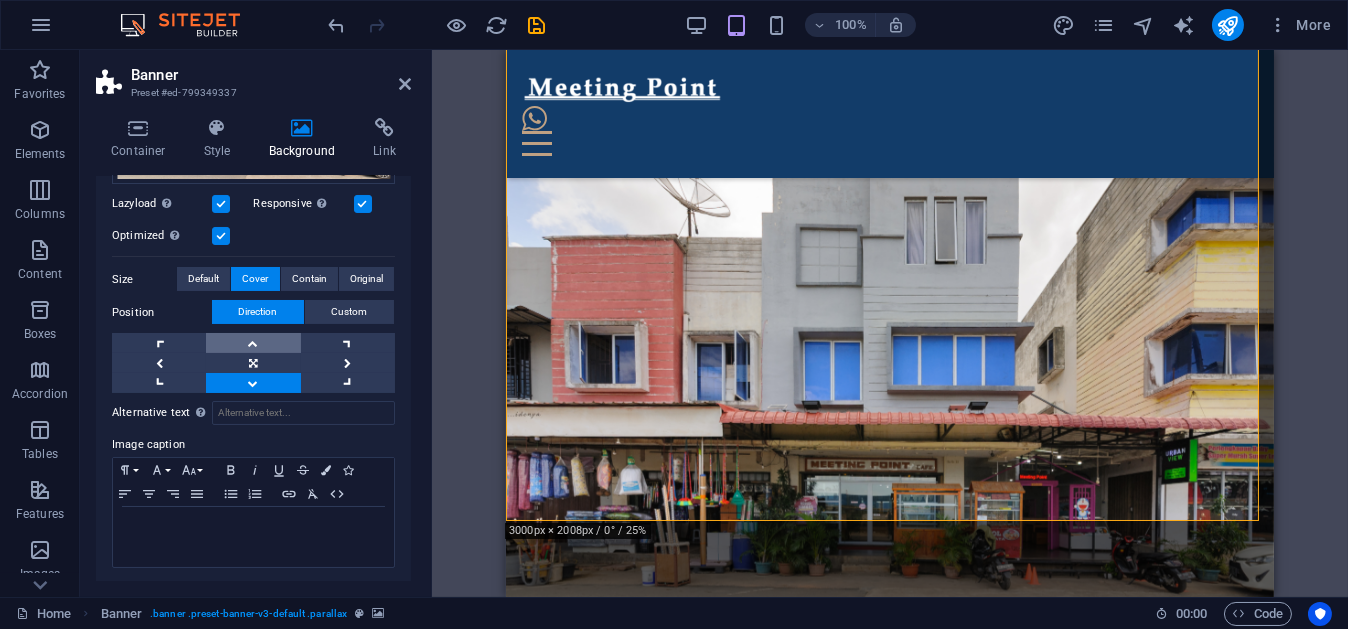 click at bounding box center (253, 343) 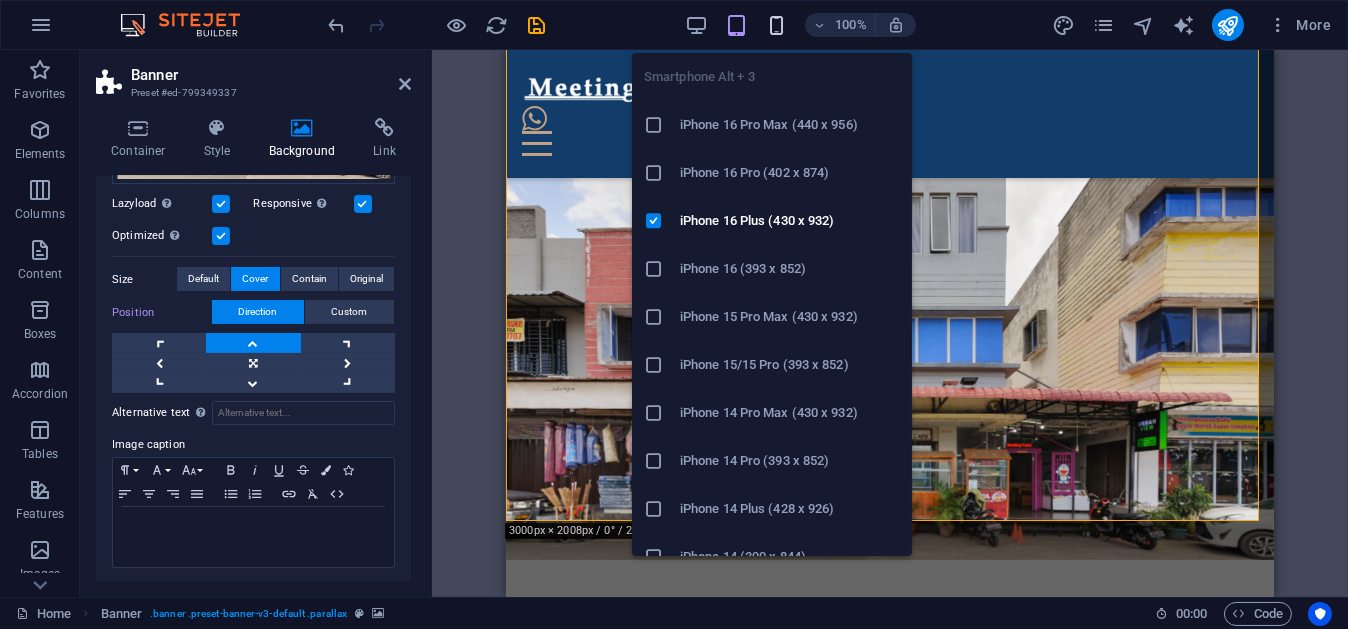 click at bounding box center [776, 25] 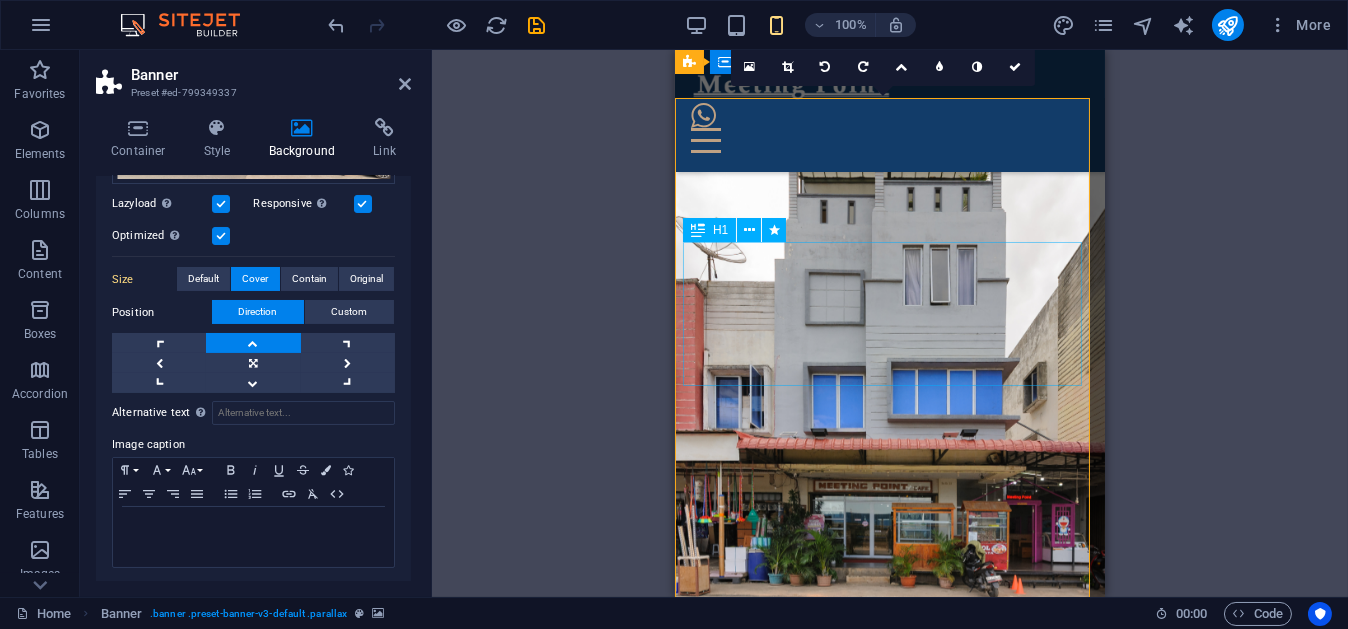 scroll, scrollTop: 0, scrollLeft: 0, axis: both 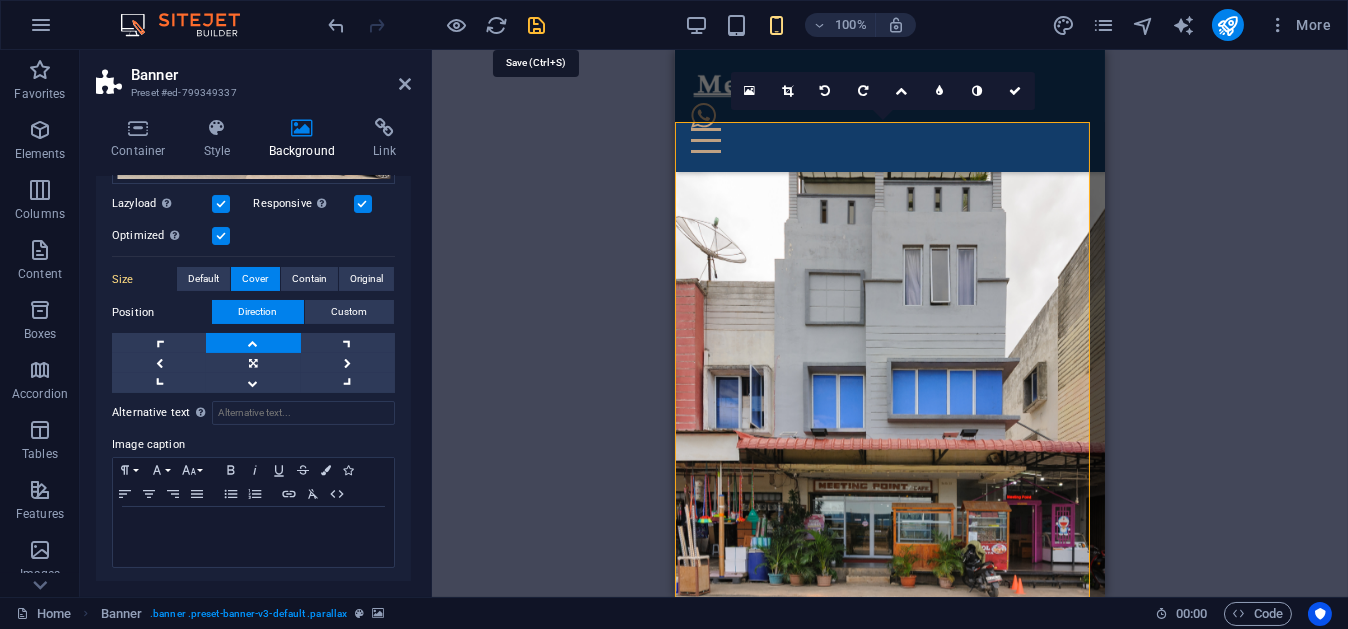 click at bounding box center (537, 25) 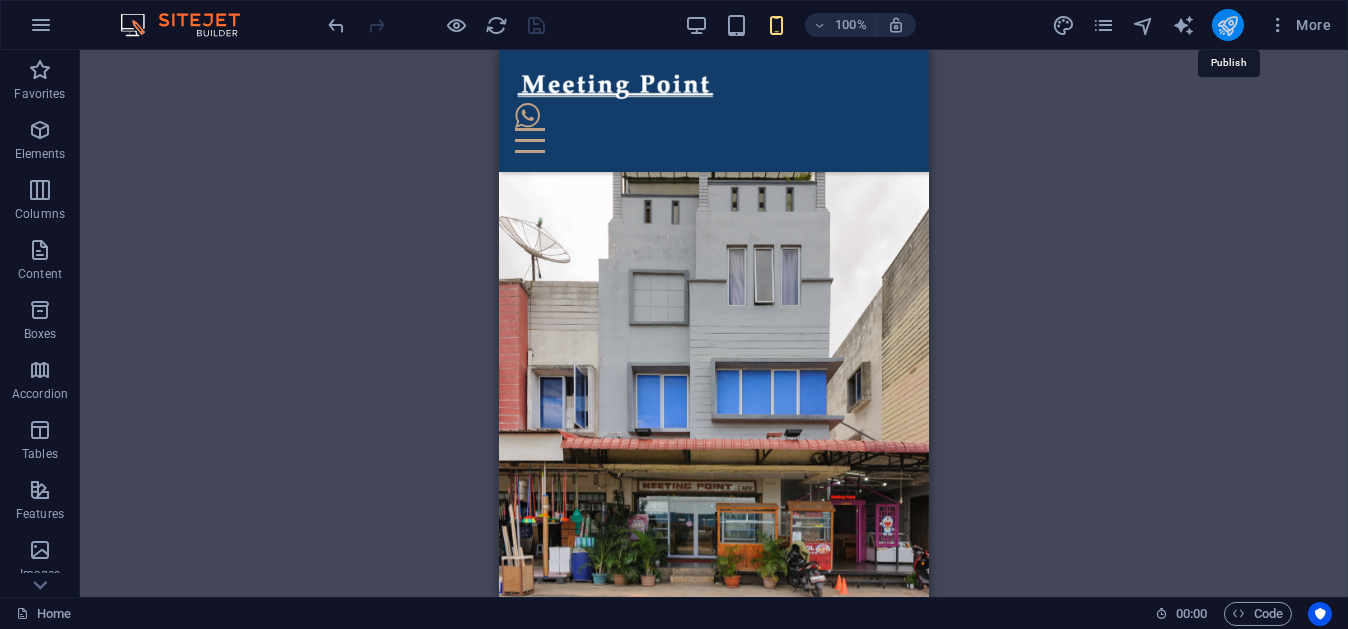 click at bounding box center (1227, 25) 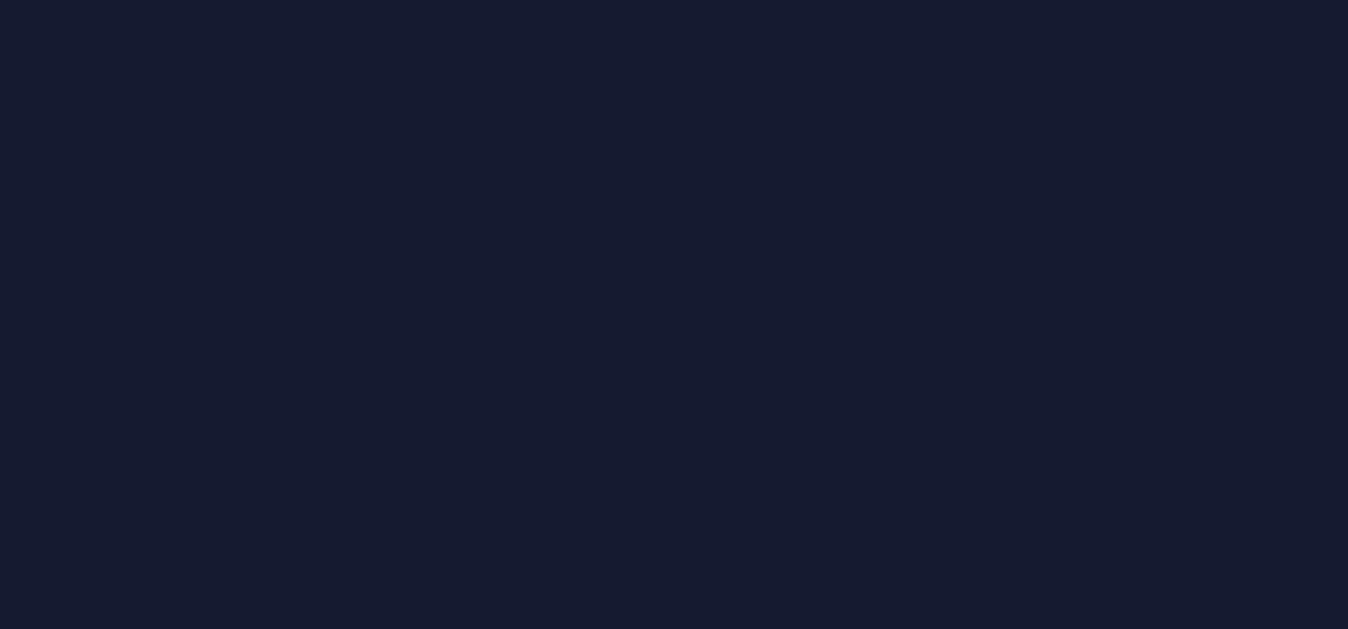 scroll, scrollTop: 0, scrollLeft: 0, axis: both 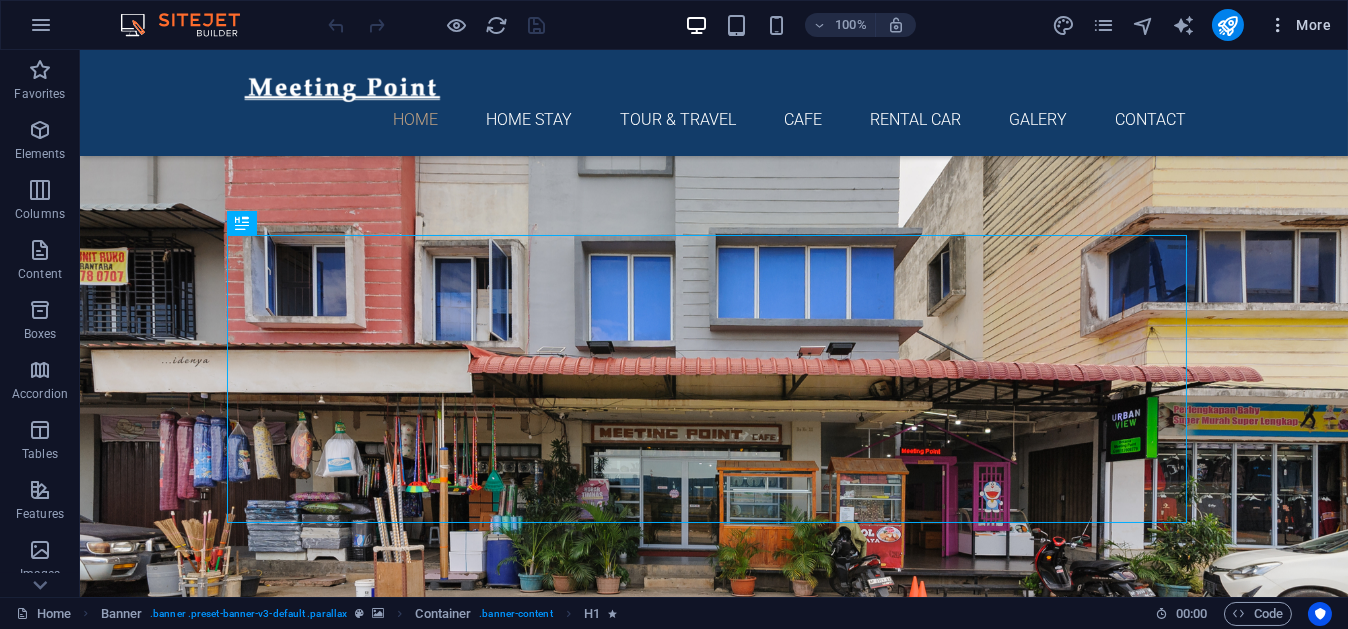 click on "More" at bounding box center (1299, 25) 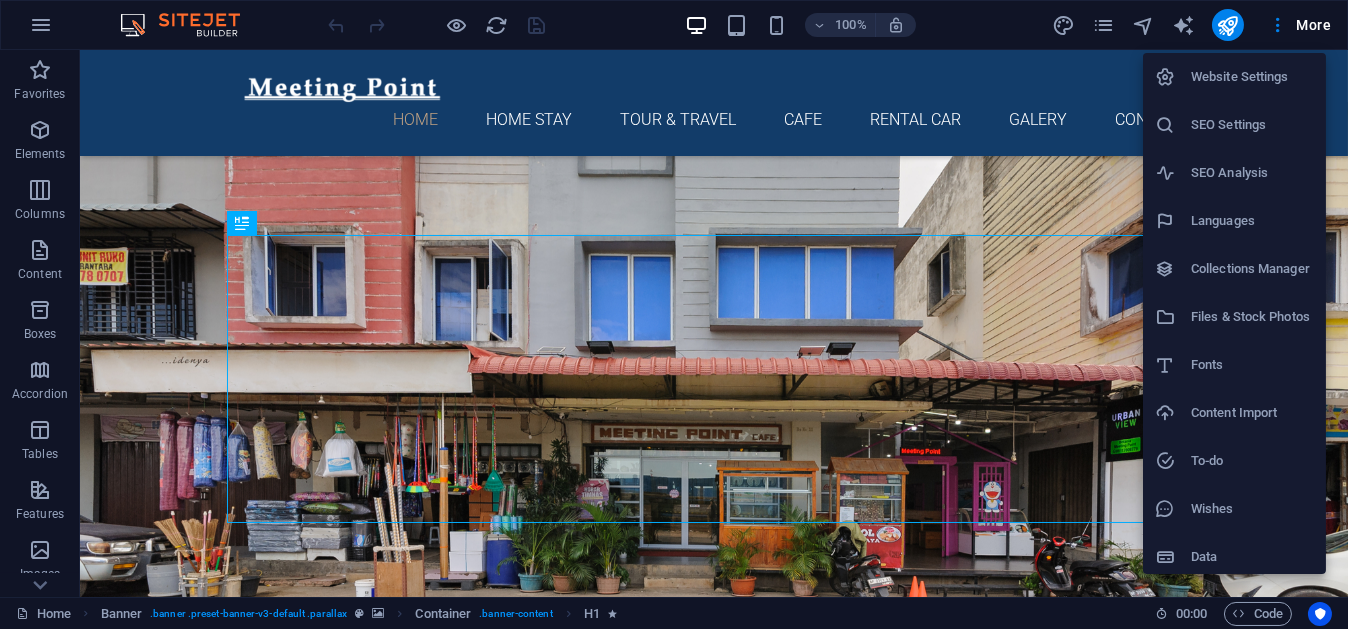 click on "SEO Settings" at bounding box center [1252, 125] 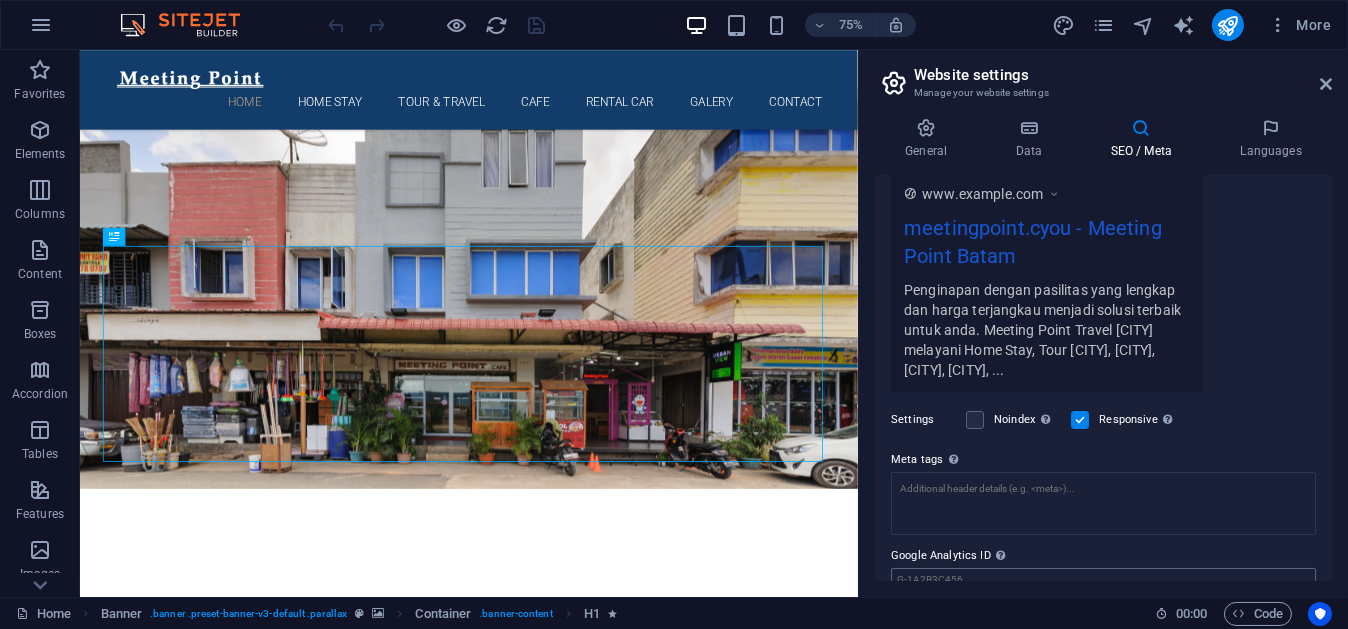 scroll, scrollTop: 357, scrollLeft: 0, axis: vertical 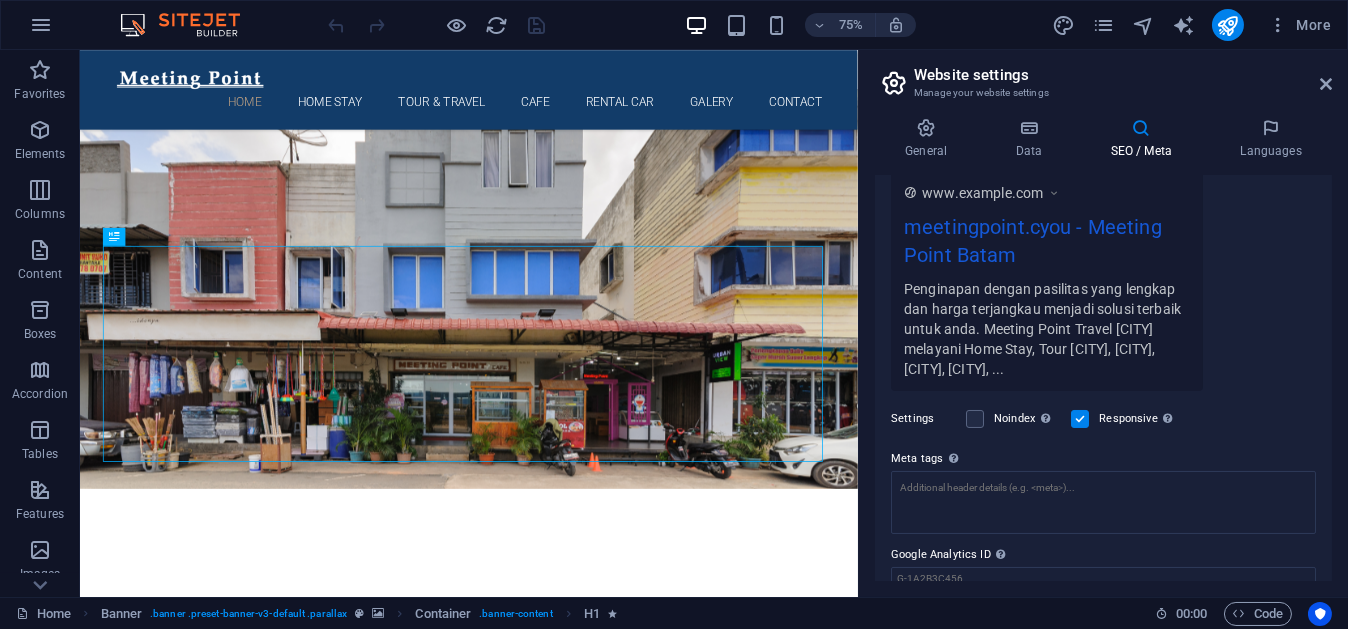 click on "Penginapan dengan pasilitas yang lengkap dan harga terjangkau menjadi solusi terbaik untuk anda. Meeting Point Travel Batam melayani  Home Stay, Tour Batam, Bintan, Padang, Bukittinggi, ..." at bounding box center (1047, 328) 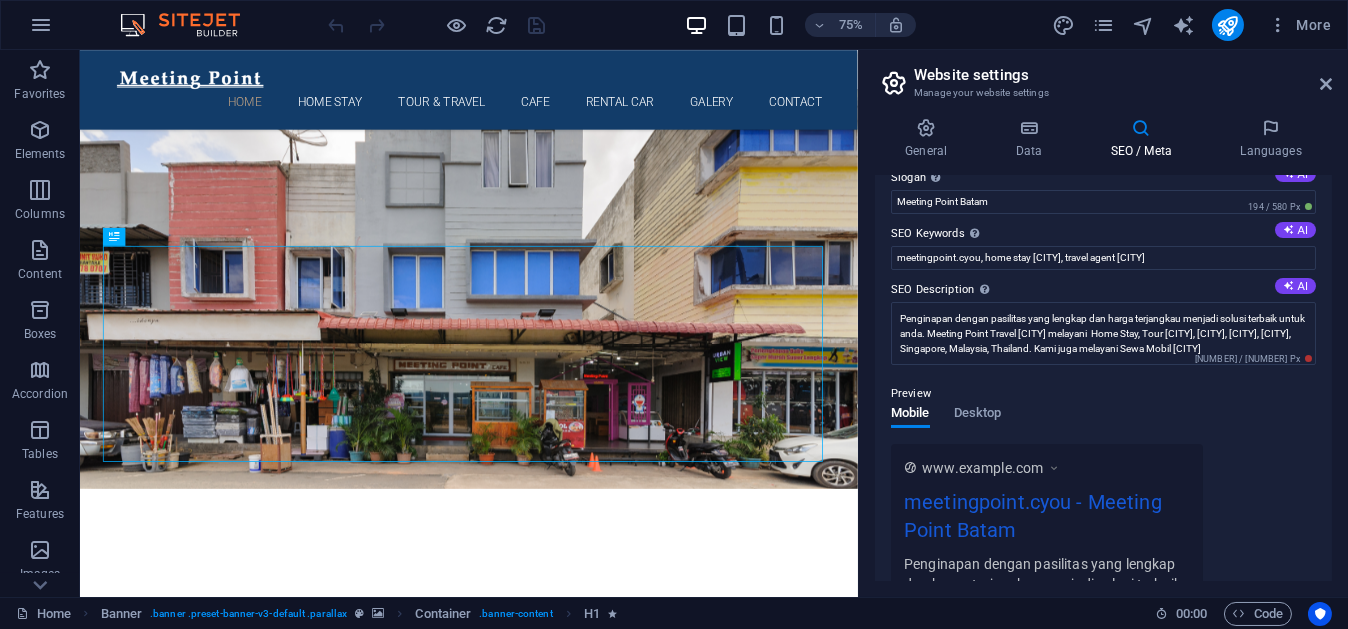 scroll, scrollTop: 54, scrollLeft: 0, axis: vertical 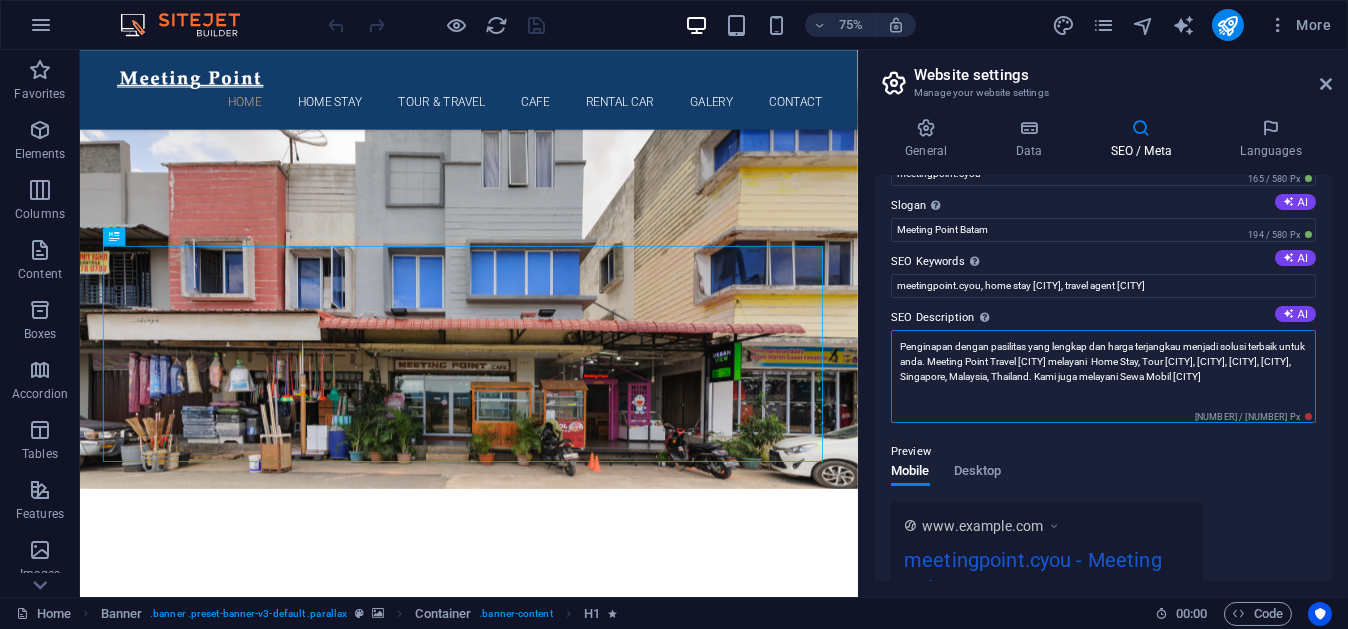 click on "Penginapan dengan pasilitas yang lengkap dan harga terjangkau menjadi solusi terbaik untuk anda. Meeting Point Travel Batam melayani  Home Stay, Tour Batam, Bintan, Padang, Bukittinggi, Singapore, Malaysia, Thailand. Kami juga melayani Sewa Mobil Batam" at bounding box center [1103, 376] 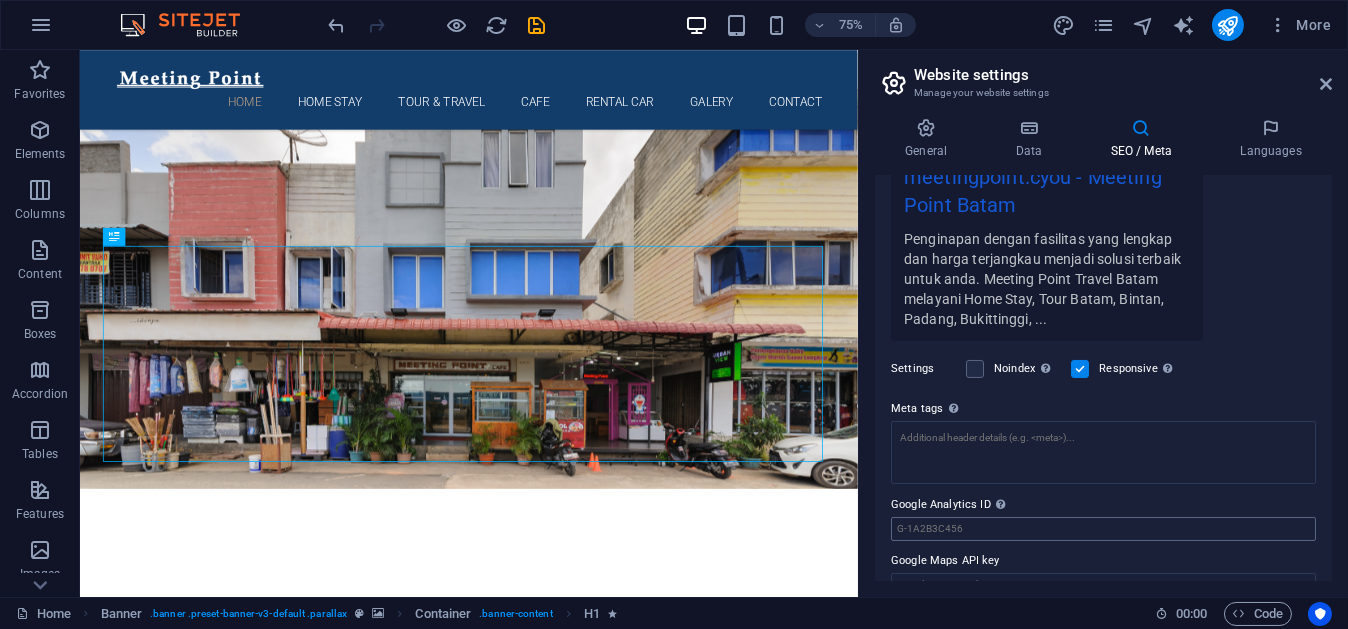 scroll, scrollTop: 465, scrollLeft: 0, axis: vertical 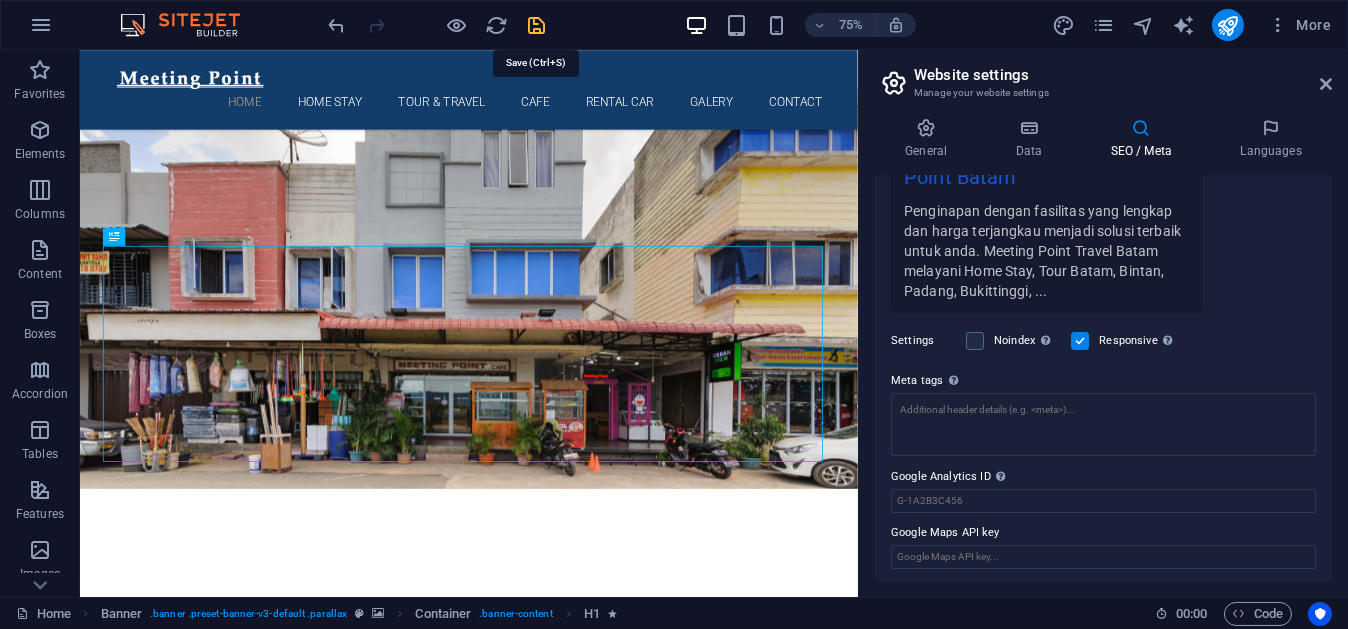 type on "Penginapan dengan fasilitas yang lengkap dan harga terjangkau menjadi solusi terbaik untuk anda. Meeting Point Travel Batam melayani  Home Stay, Tour Batam, Bintan, Padang, Bukittinggi, Singapore, Malaysia, Thailand. Kami juga melayani Sewa Mobil Batam" 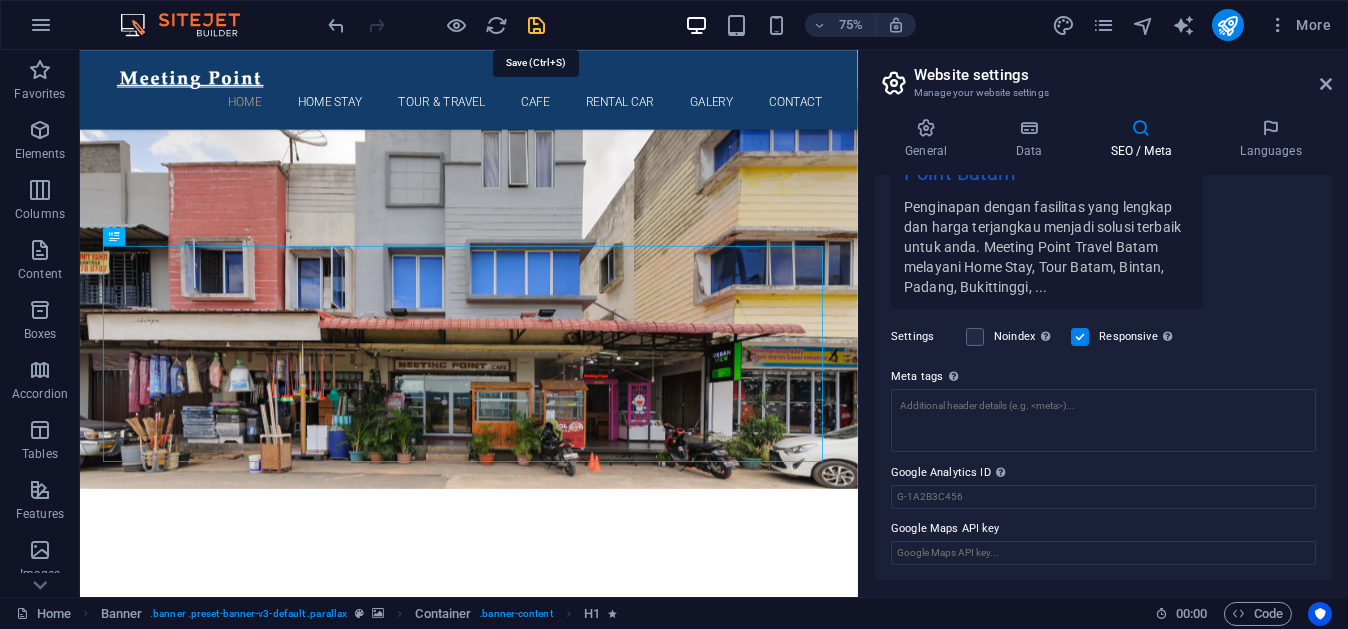 scroll, scrollTop: 435, scrollLeft: 0, axis: vertical 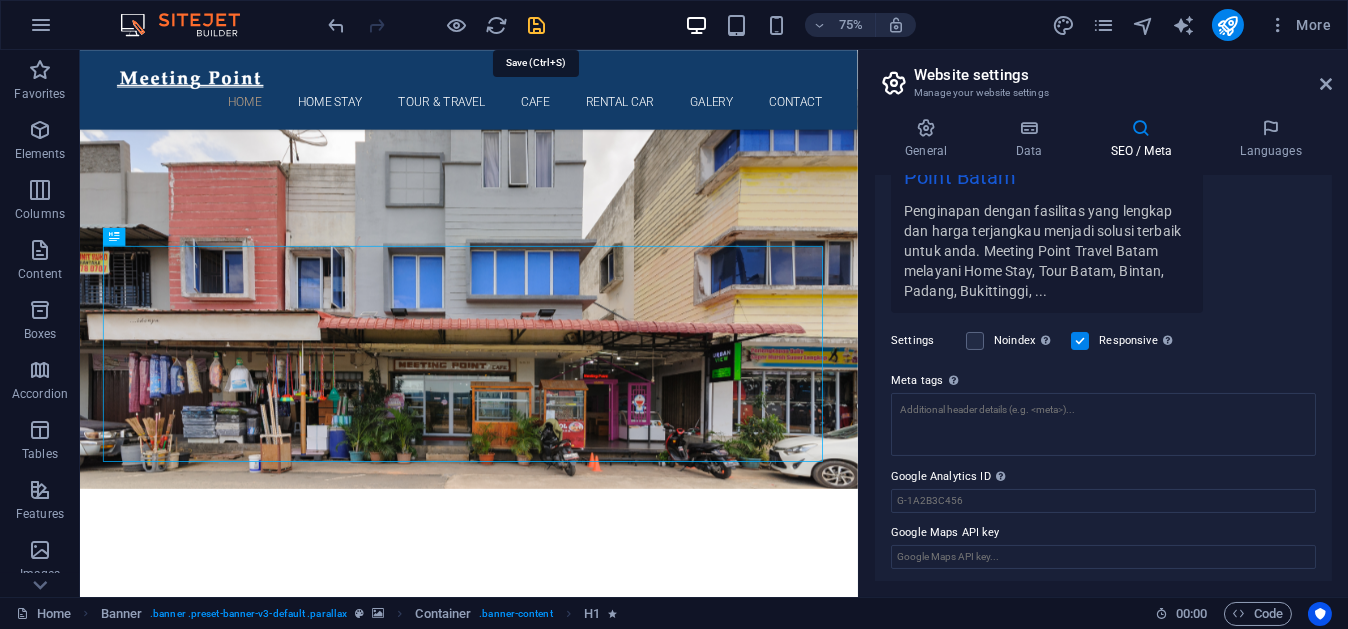 click at bounding box center (537, 25) 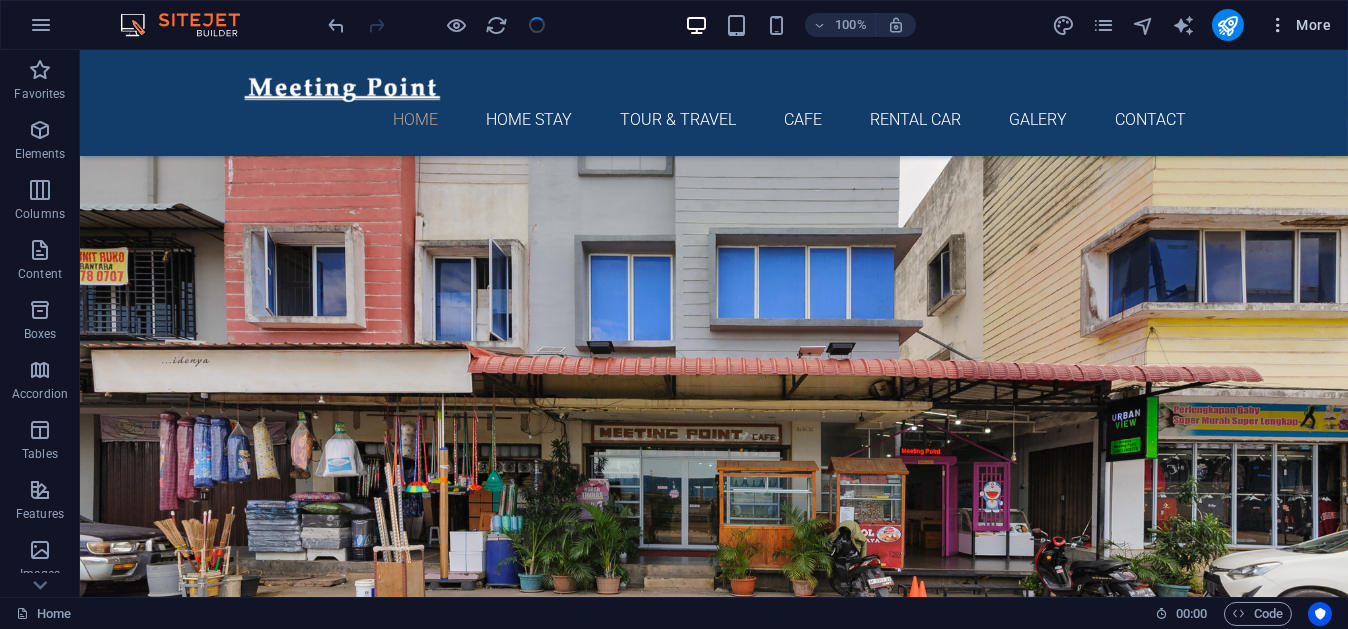 click on "More" at bounding box center [1299, 25] 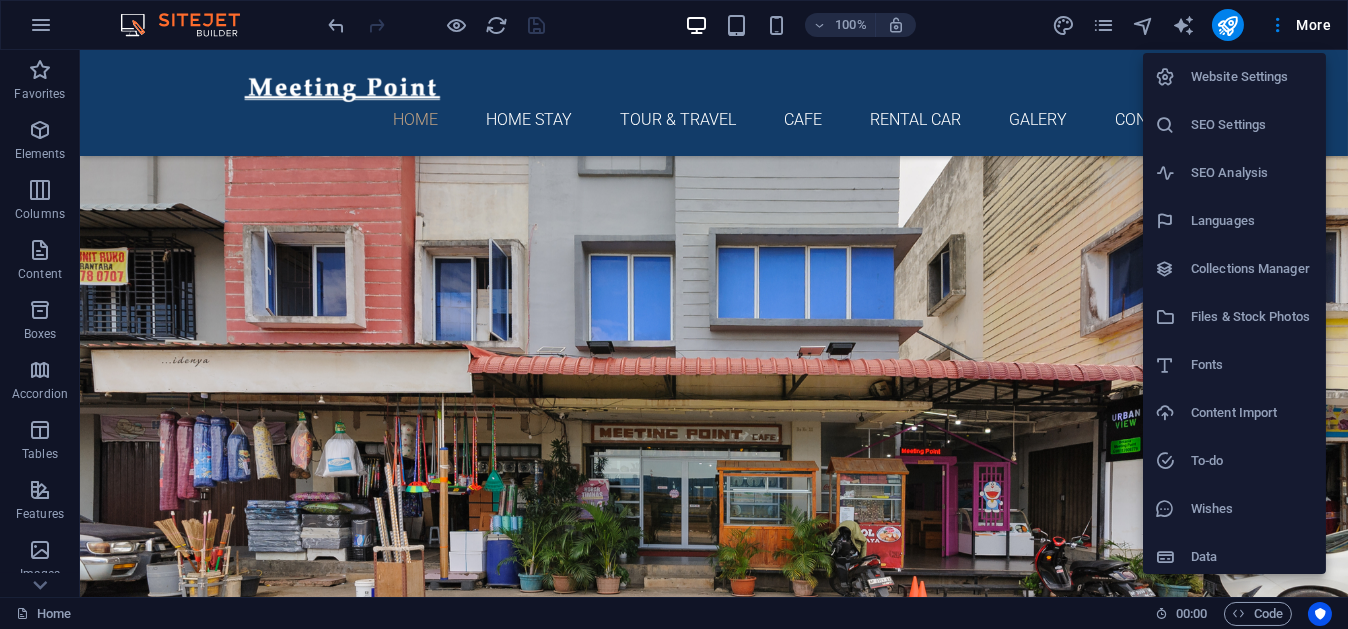 click on "Website Settings" at bounding box center [1252, 77] 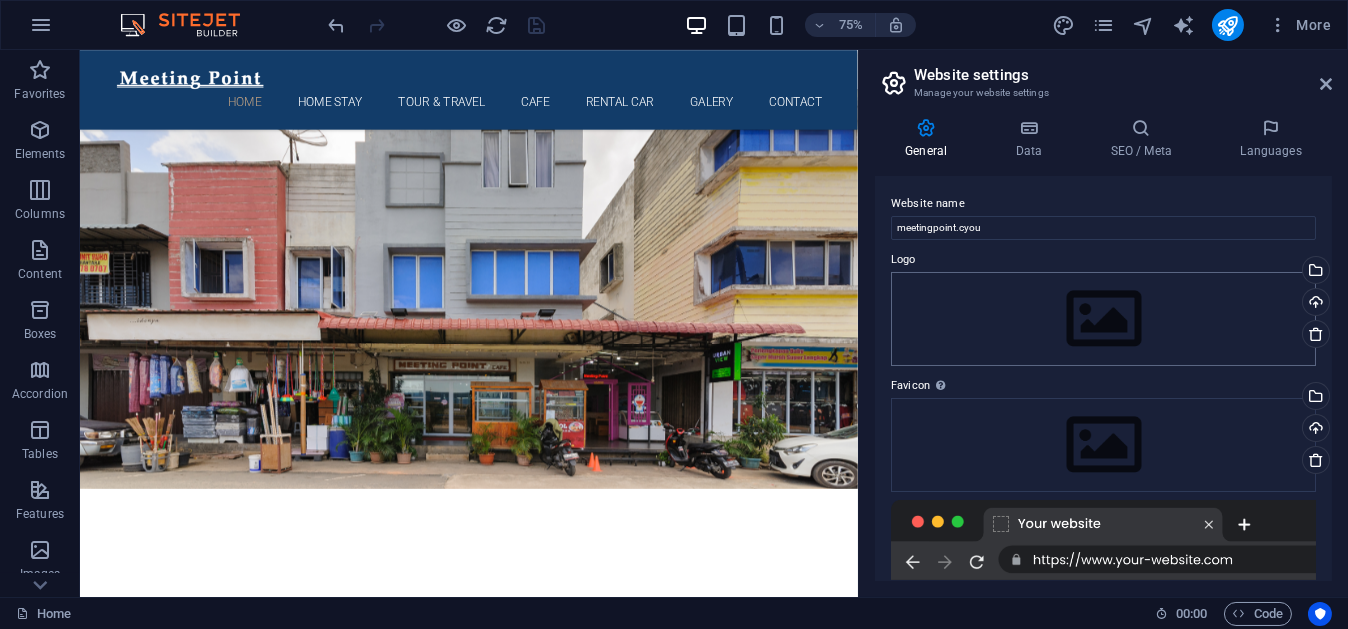 scroll, scrollTop: 275, scrollLeft: 0, axis: vertical 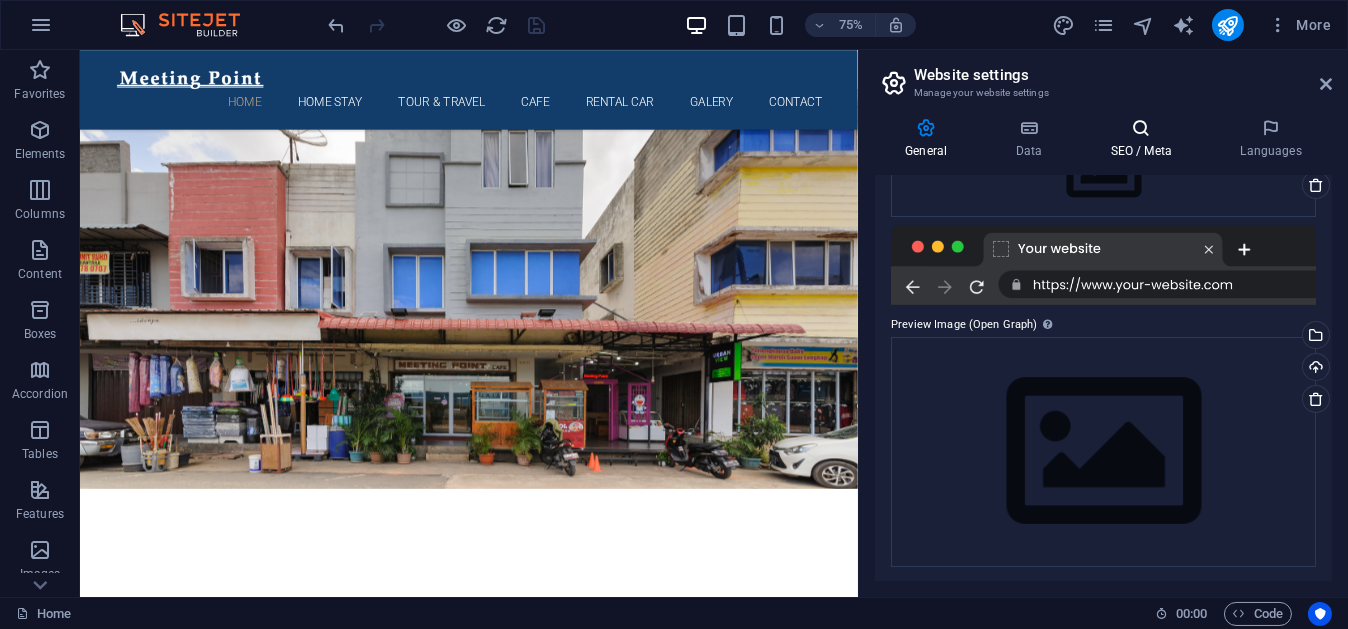 click on "SEO / Meta" at bounding box center [1145, 139] 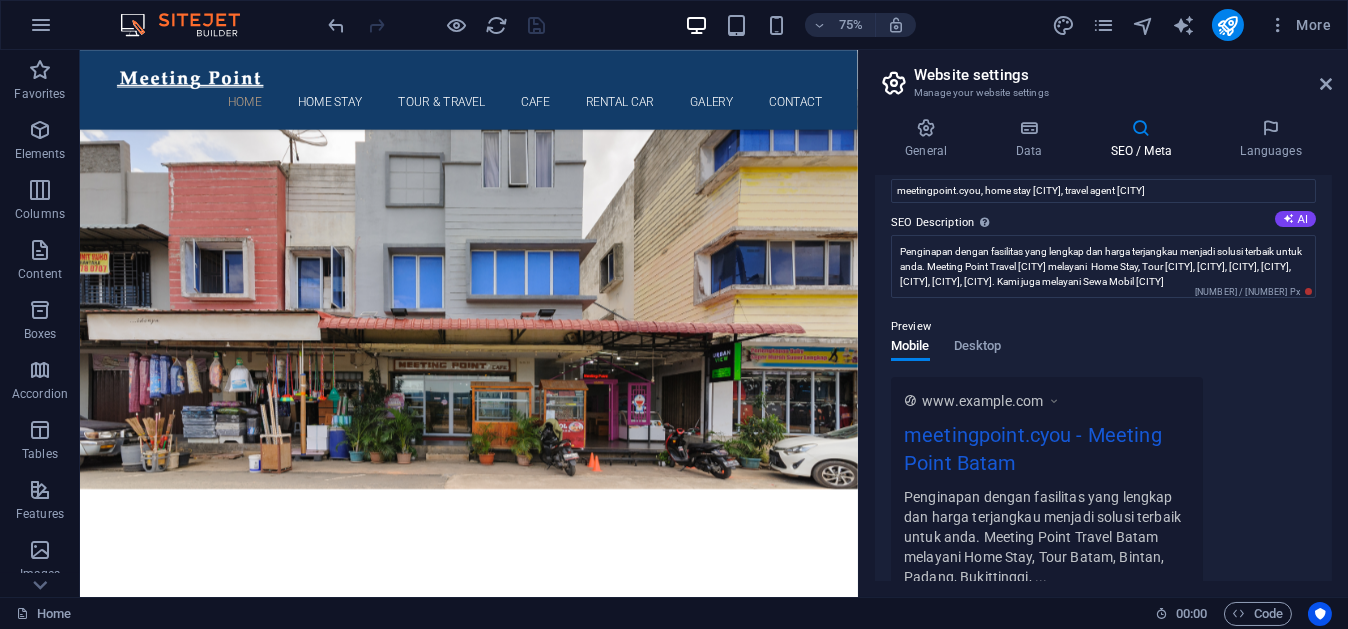 scroll, scrollTop: 0, scrollLeft: 0, axis: both 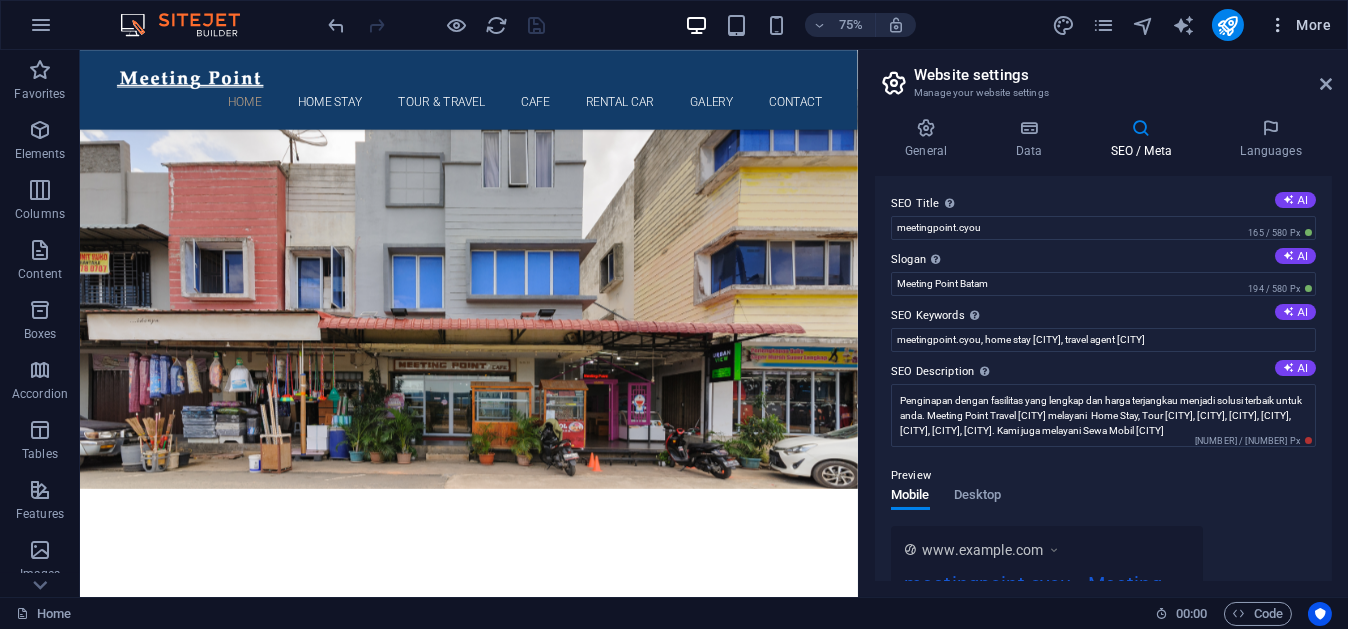 click on "More" at bounding box center [1299, 25] 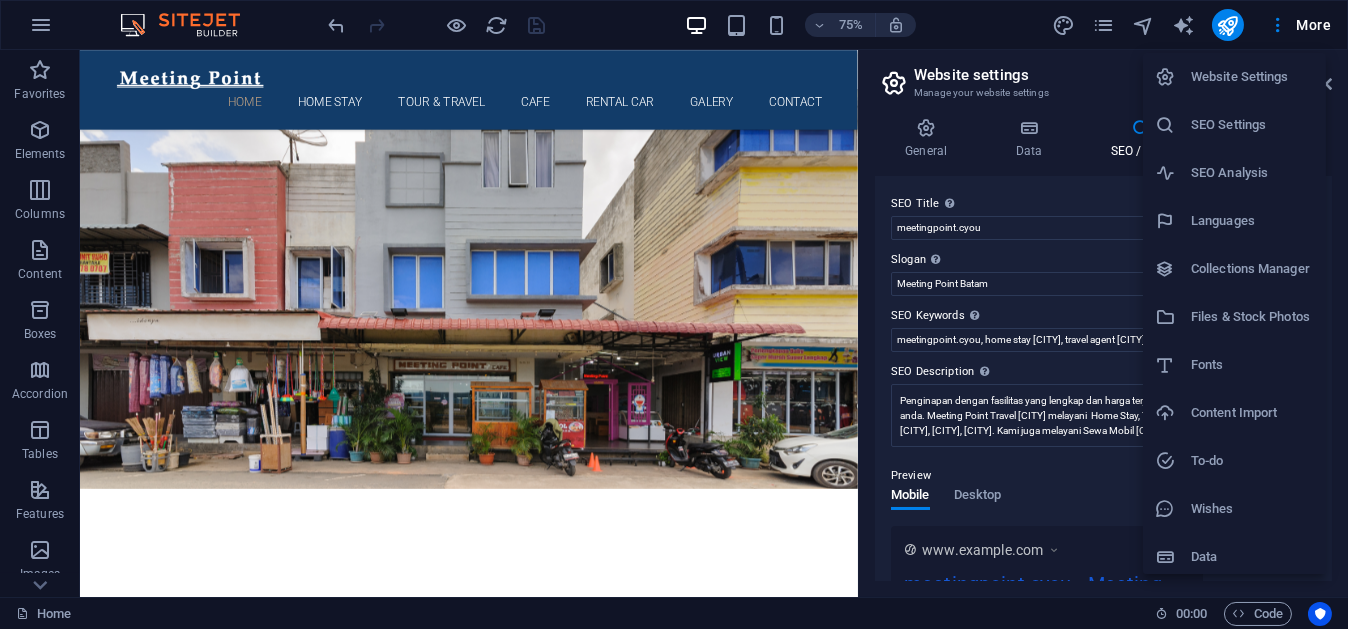 scroll, scrollTop: 6, scrollLeft: 0, axis: vertical 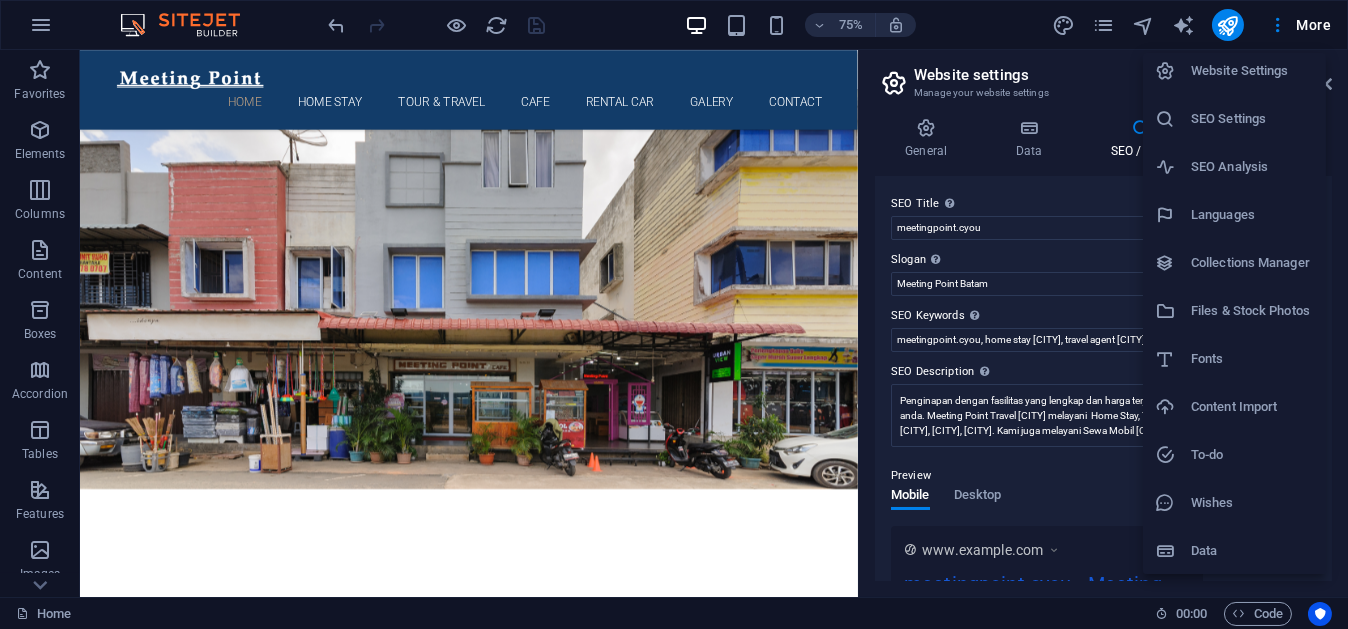 click on "SEO Settings" at bounding box center (1252, 119) 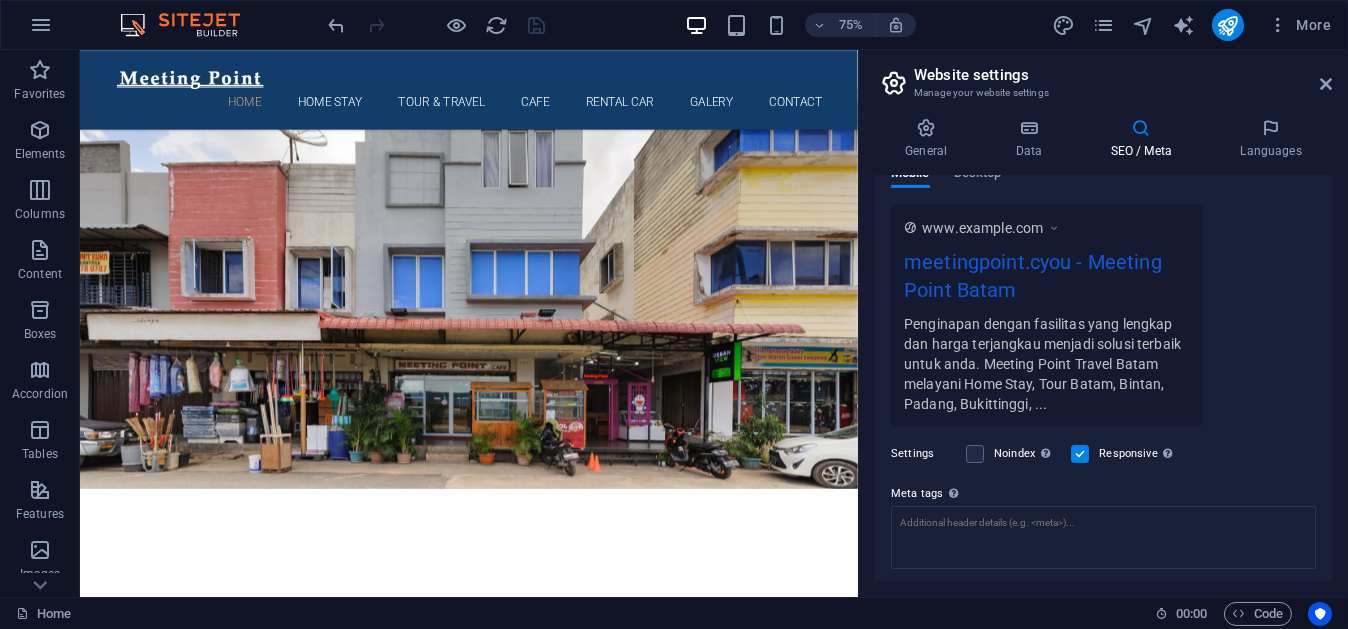 scroll, scrollTop: 435, scrollLeft: 0, axis: vertical 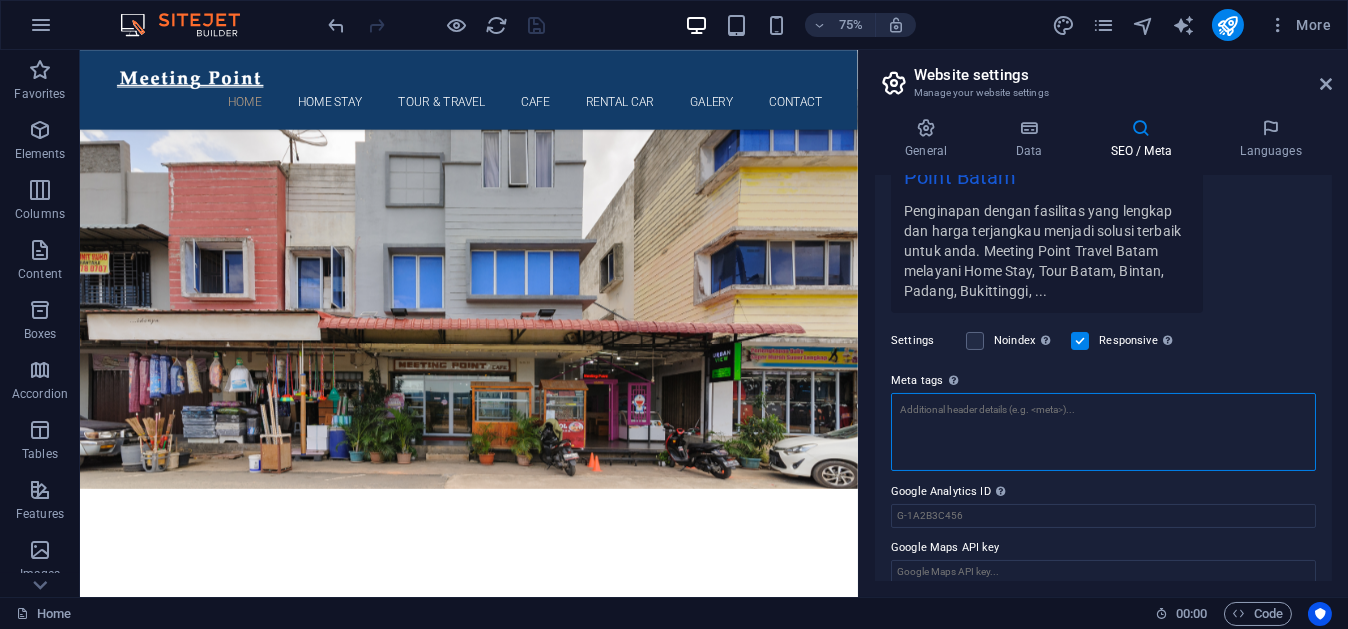 click on "Meta tags Enter HTML code here that will be placed inside the  tags of your website. Please note that your website may not function if you include code with errors." at bounding box center (1103, 432) 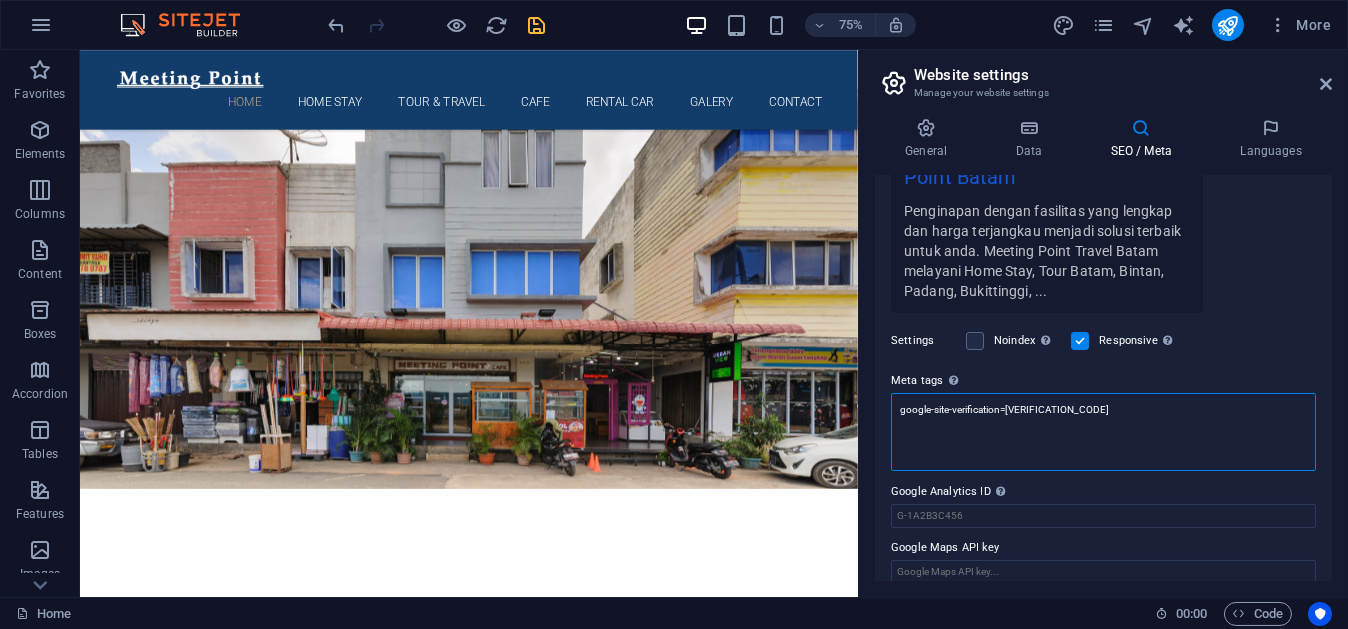 type on "google-site-verification=_pVx9PxKZcexUuJqcc_3HZOmj5JcLr6cdrtieXxNZ8c" 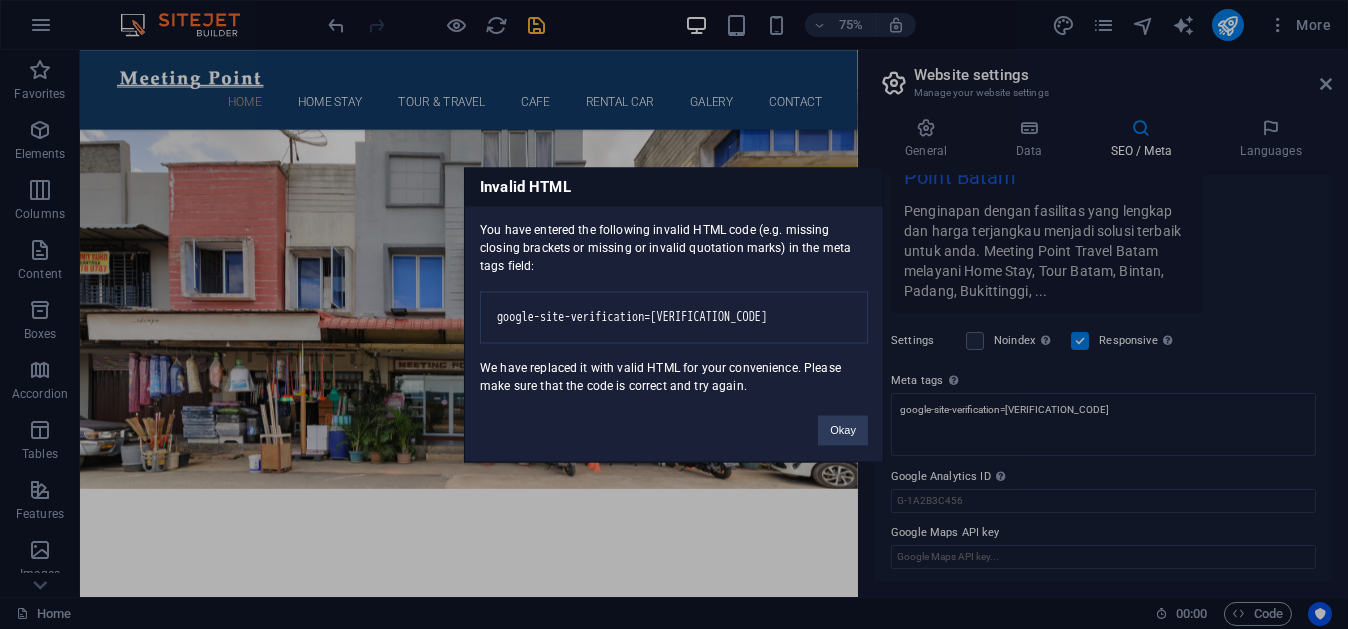 type 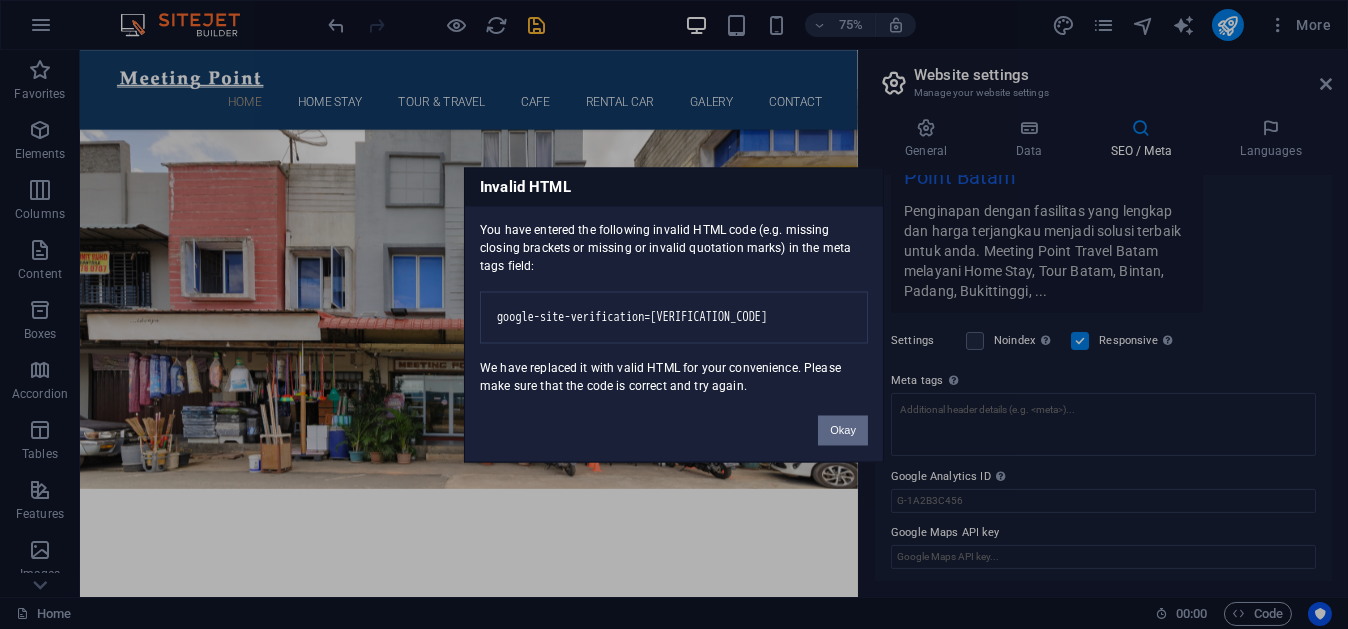 scroll, scrollTop: 0, scrollLeft: 250, axis: horizontal 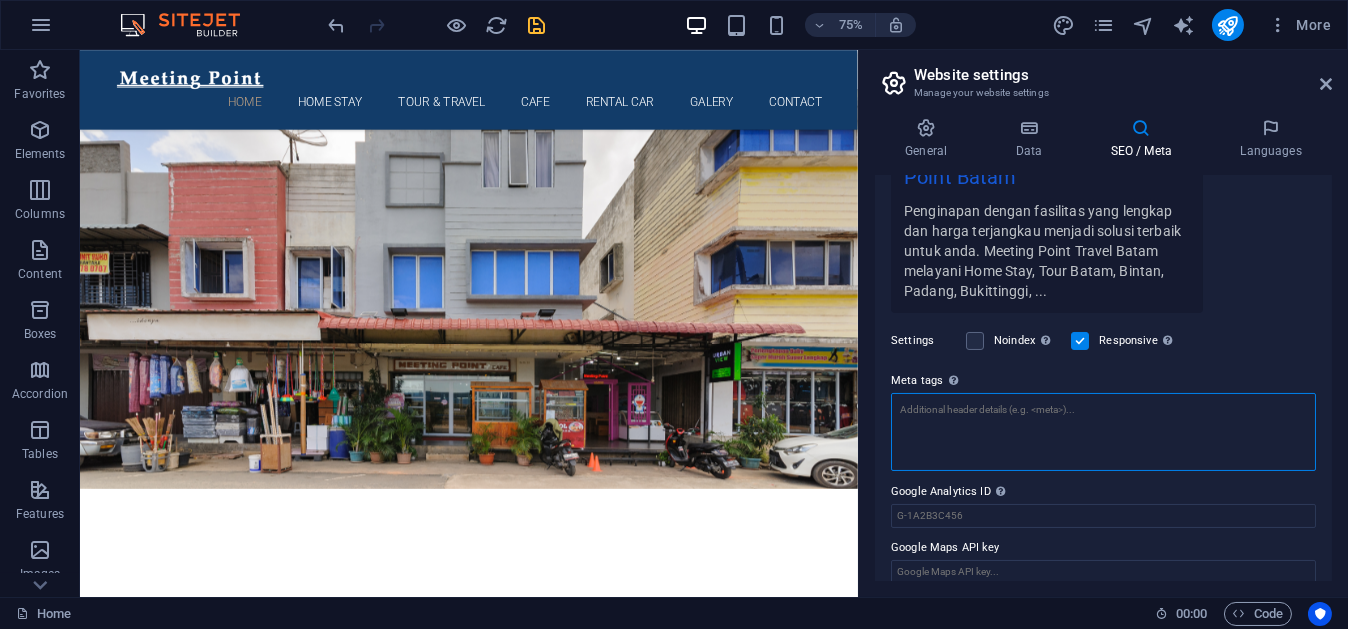 click on "Meta tags Enter HTML code here that will be placed inside the  tags of your website. Please note that your website may not function if you include code with errors." at bounding box center (1103, 432) 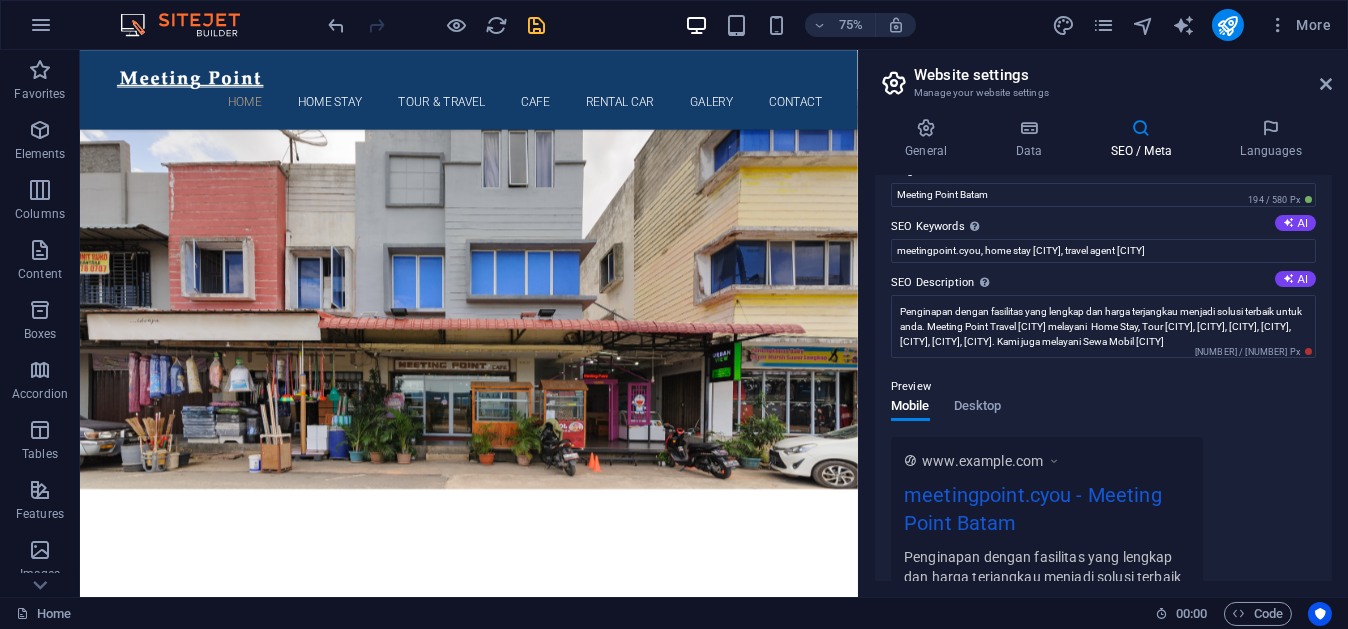 scroll, scrollTop: 0, scrollLeft: 0, axis: both 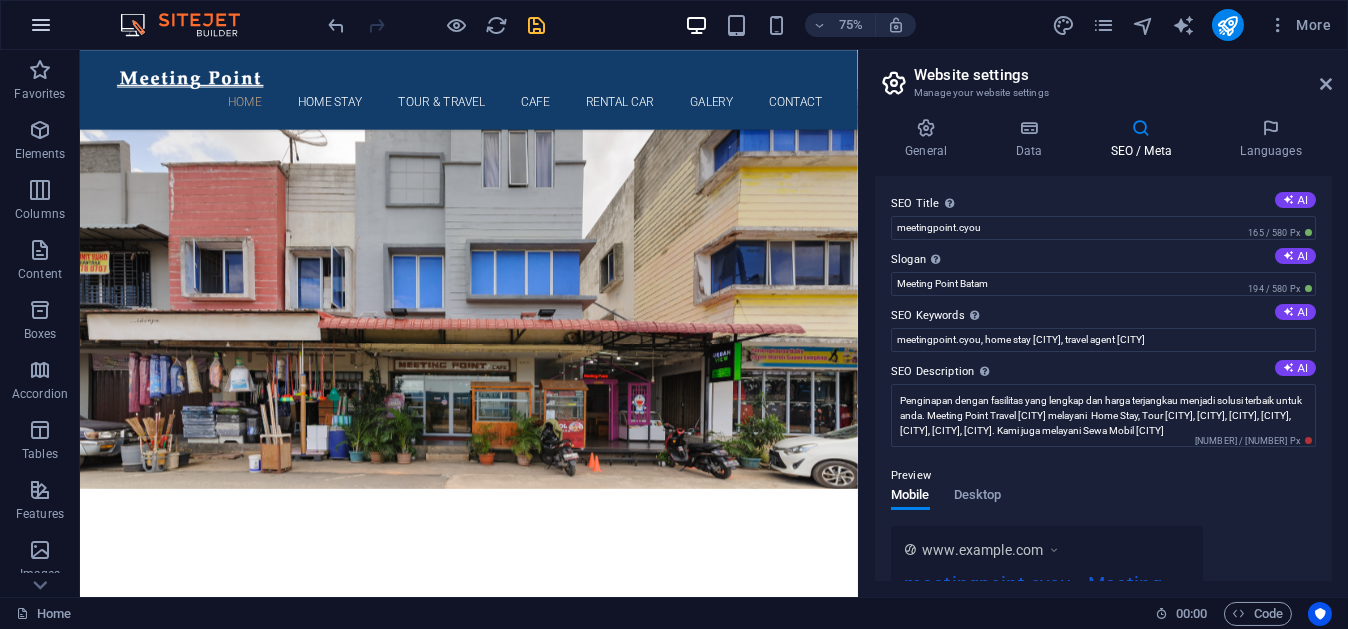 click at bounding box center (41, 25) 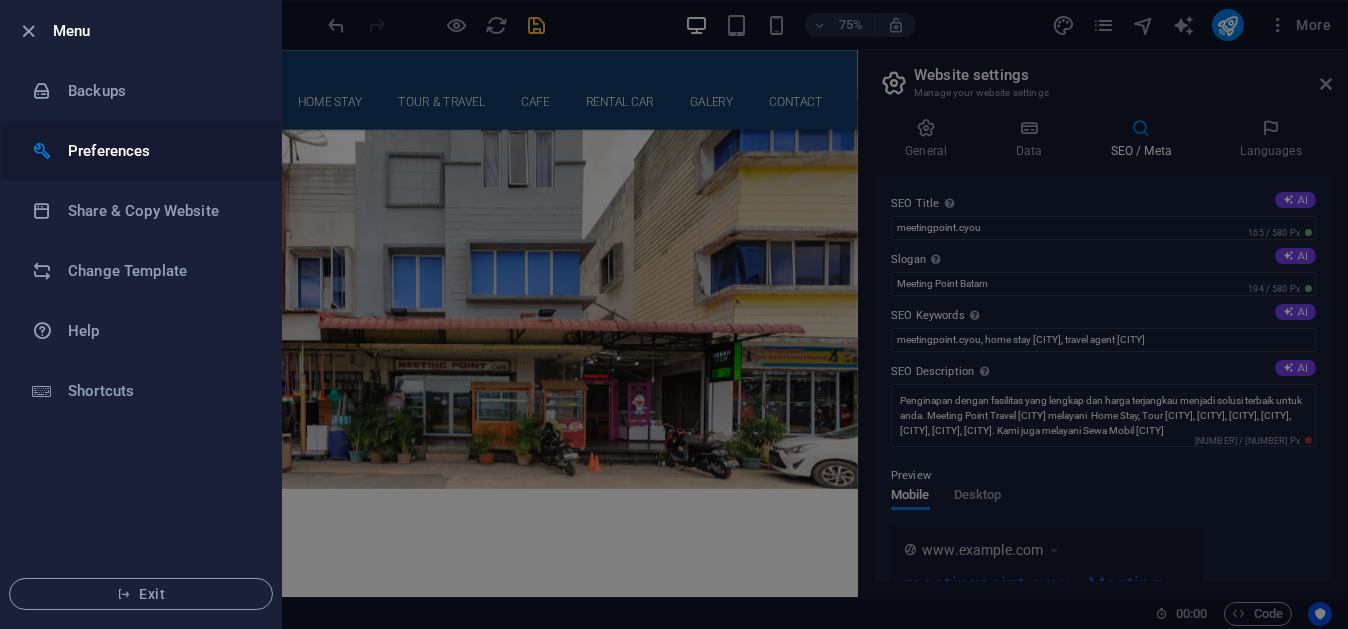 click on "Preferences" at bounding box center [141, 151] 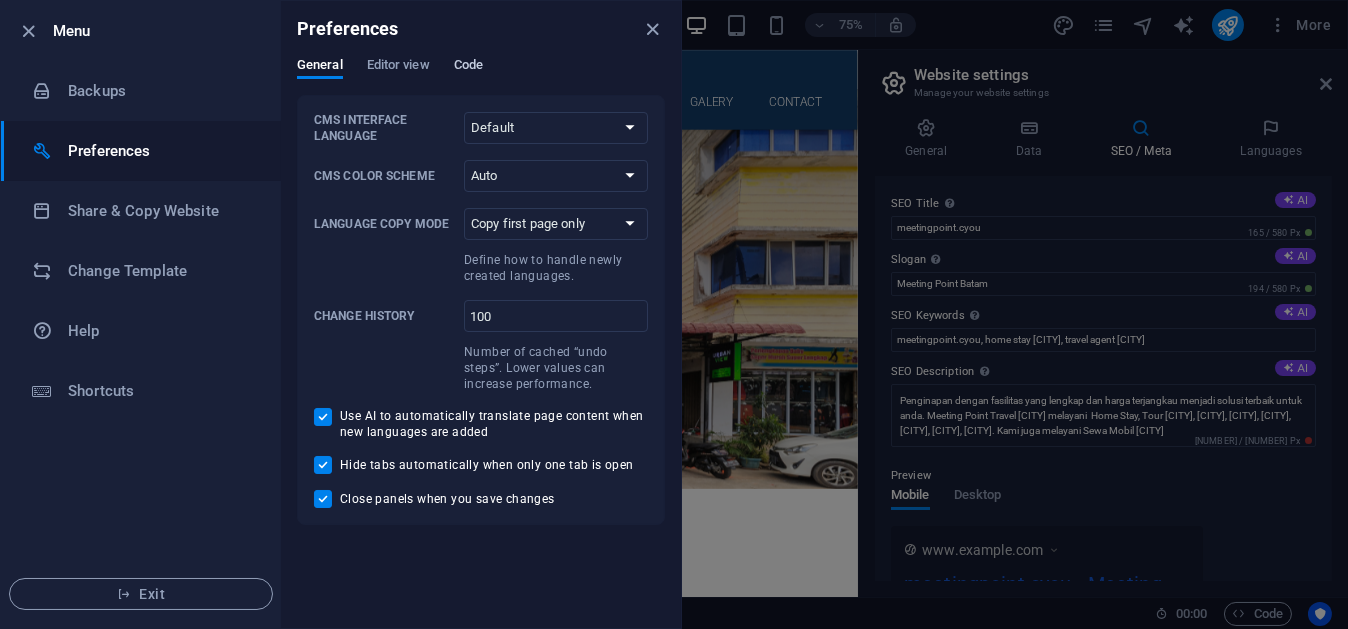 click on "Code" at bounding box center (468, 67) 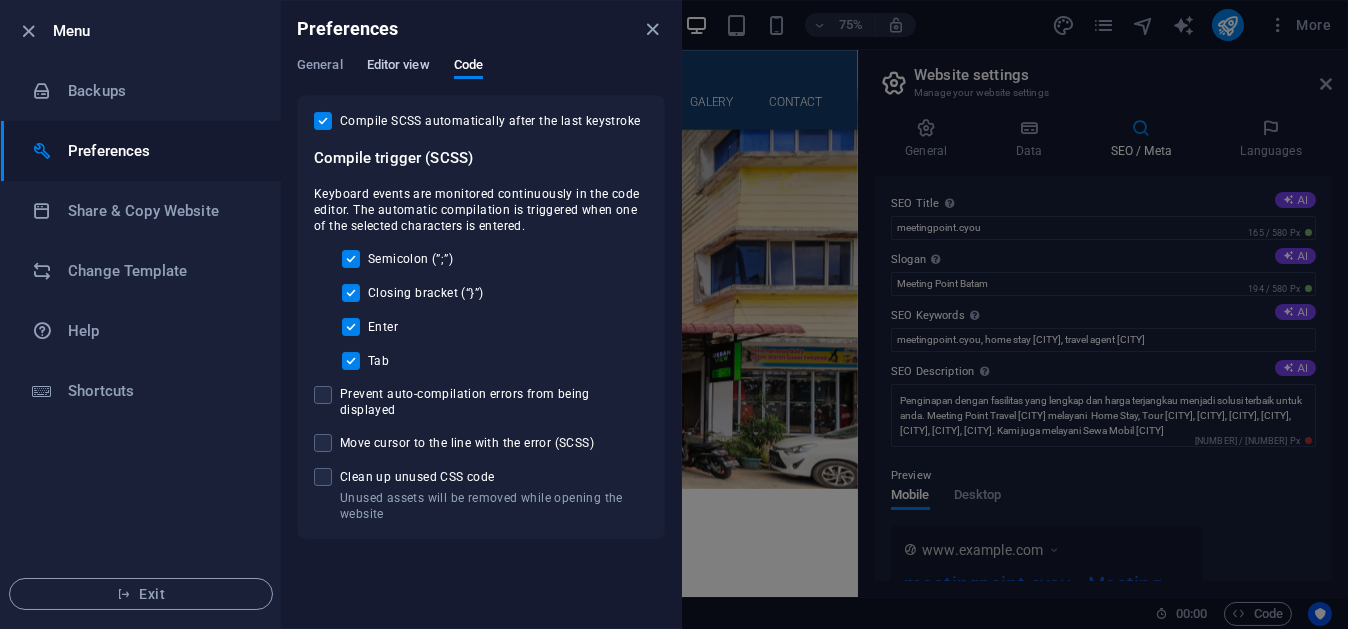 click on "Editor view" at bounding box center [398, 67] 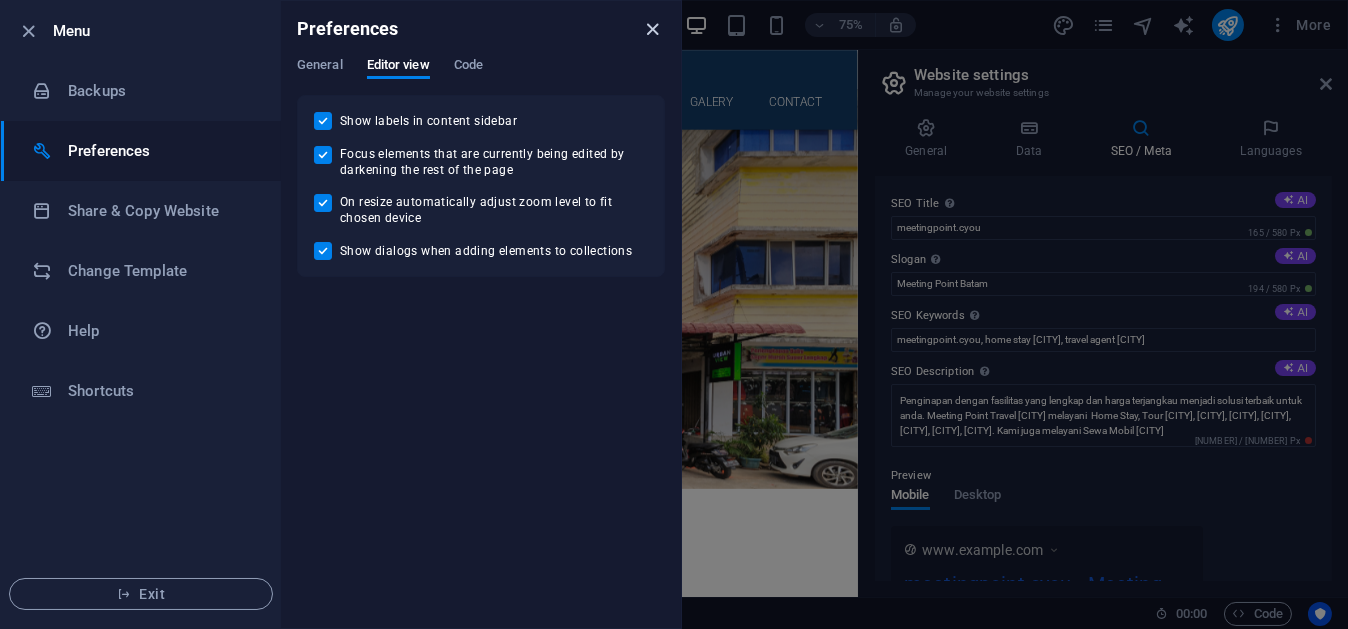 click at bounding box center [653, 29] 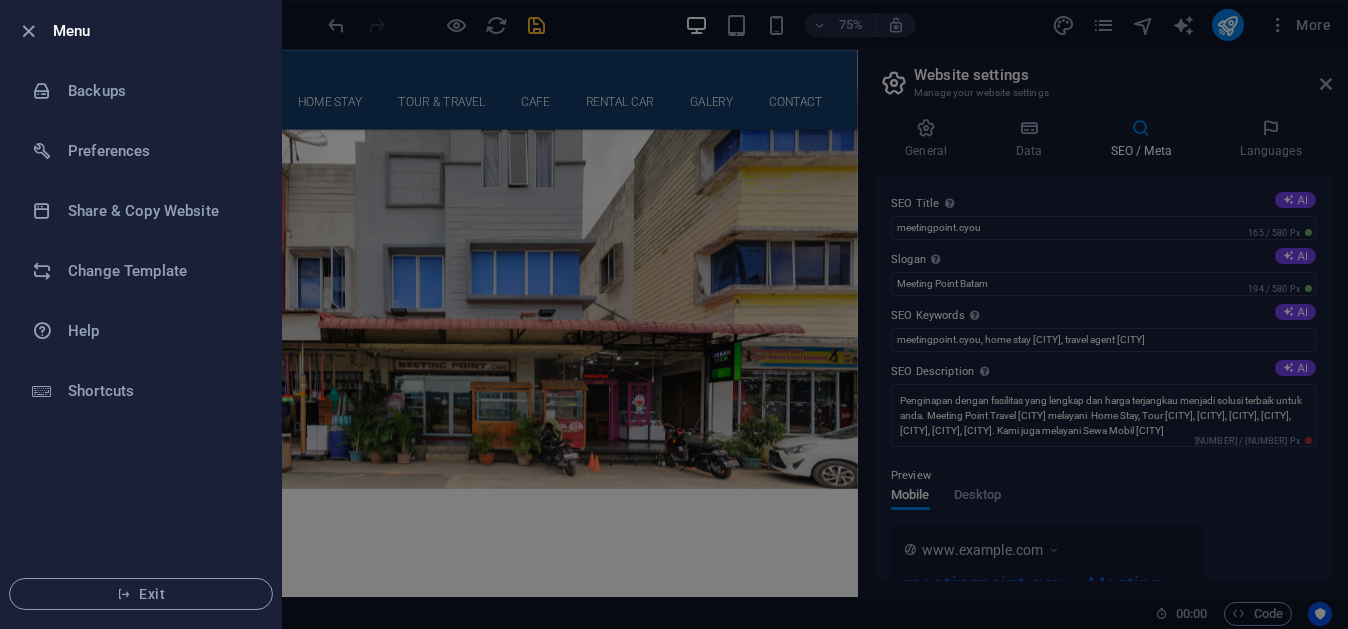 click at bounding box center (674, 314) 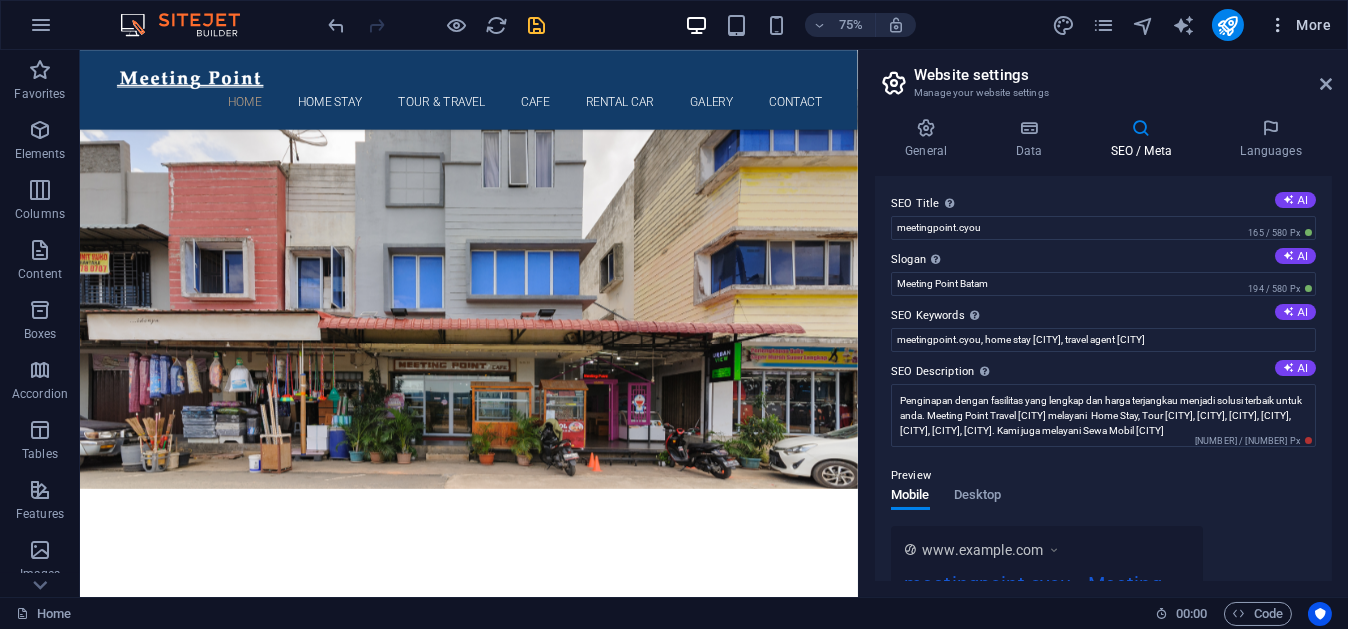 click at bounding box center [1278, 25] 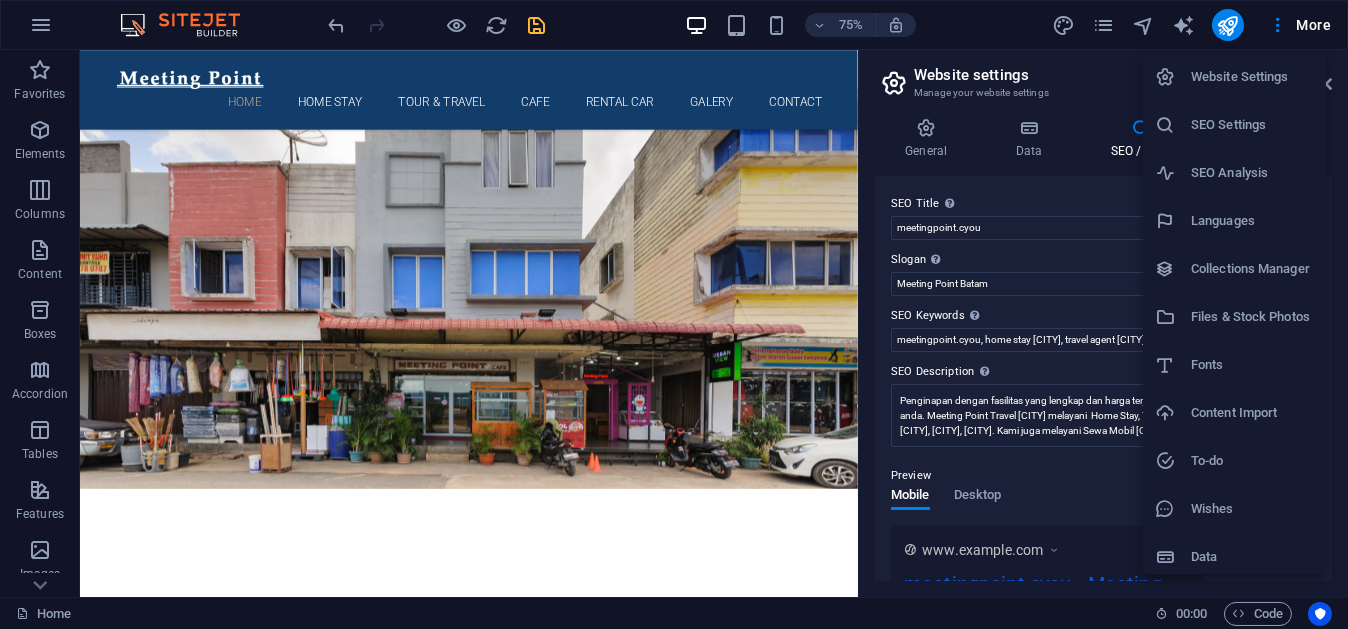 scroll, scrollTop: 6, scrollLeft: 0, axis: vertical 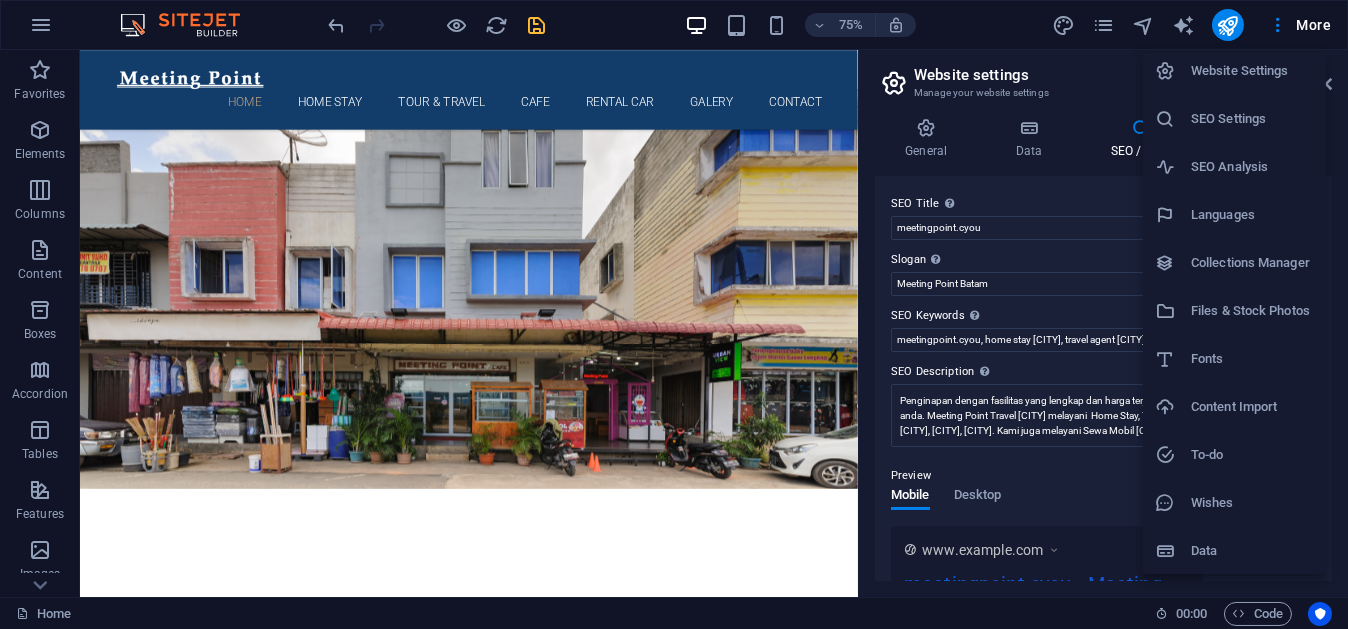 click on "SEO Analysis" at bounding box center [1252, 167] 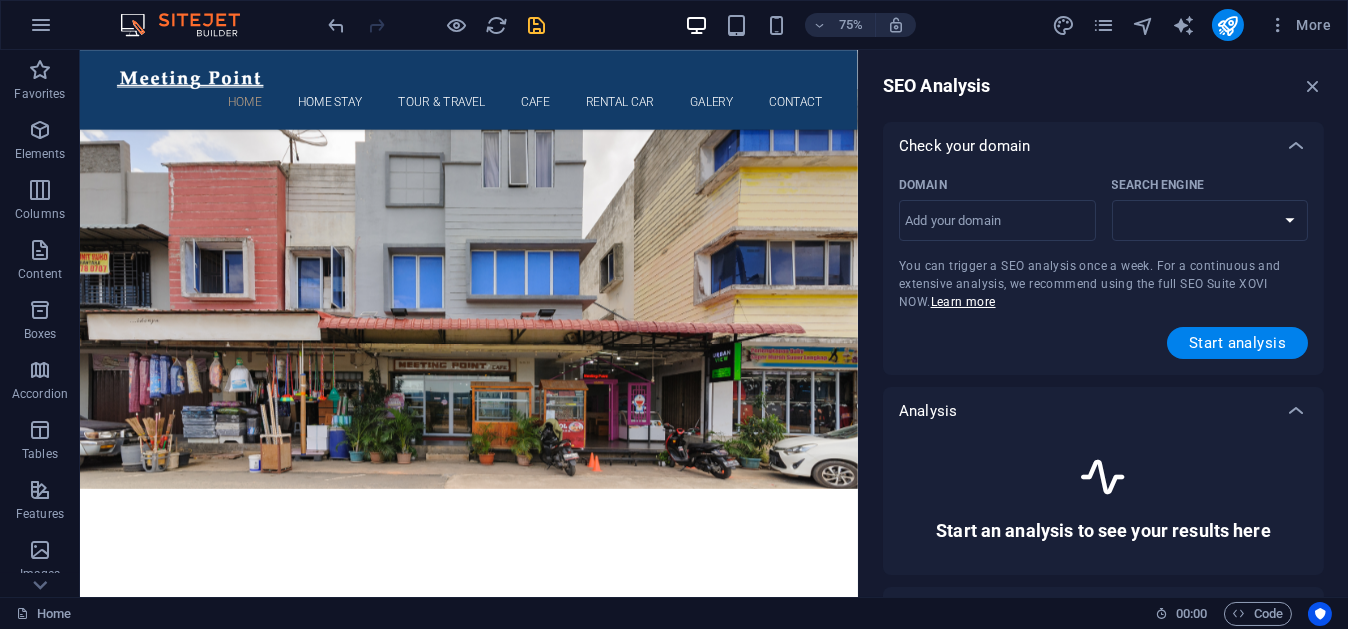 select on "google.com" 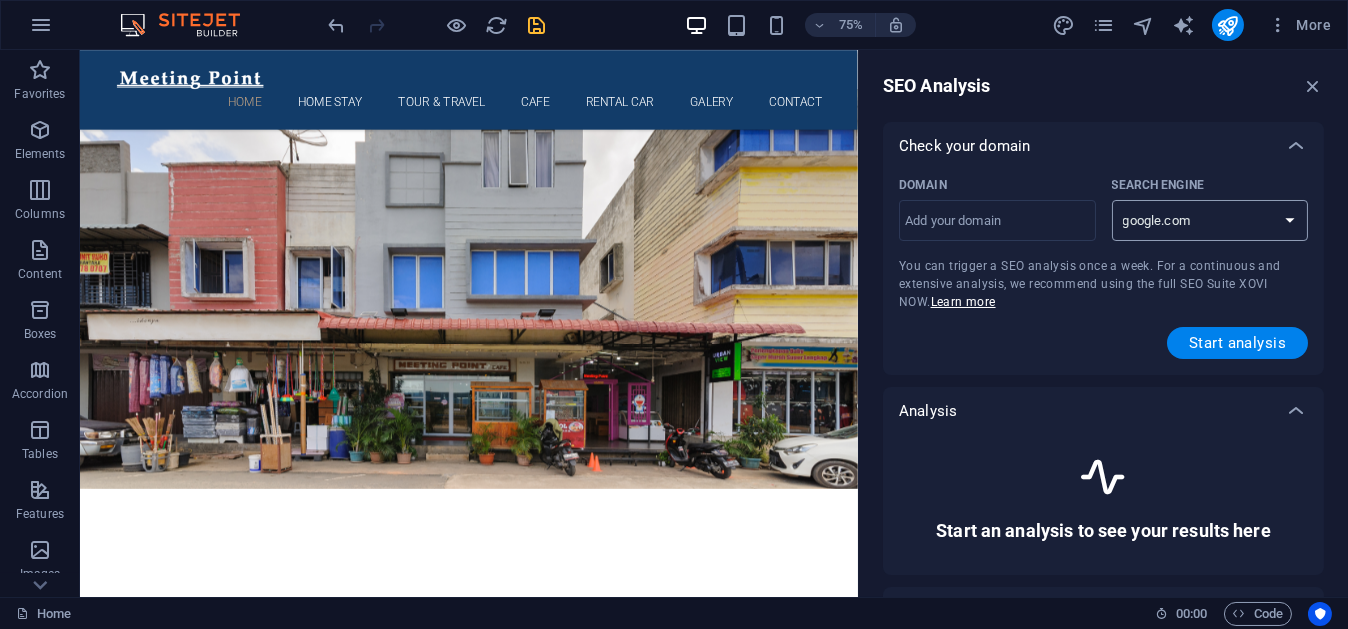 click on "google.de google.at google.es google.co.uk google.fr google.it google.ch google.com google.com.br bing.com" at bounding box center (1210, 220) 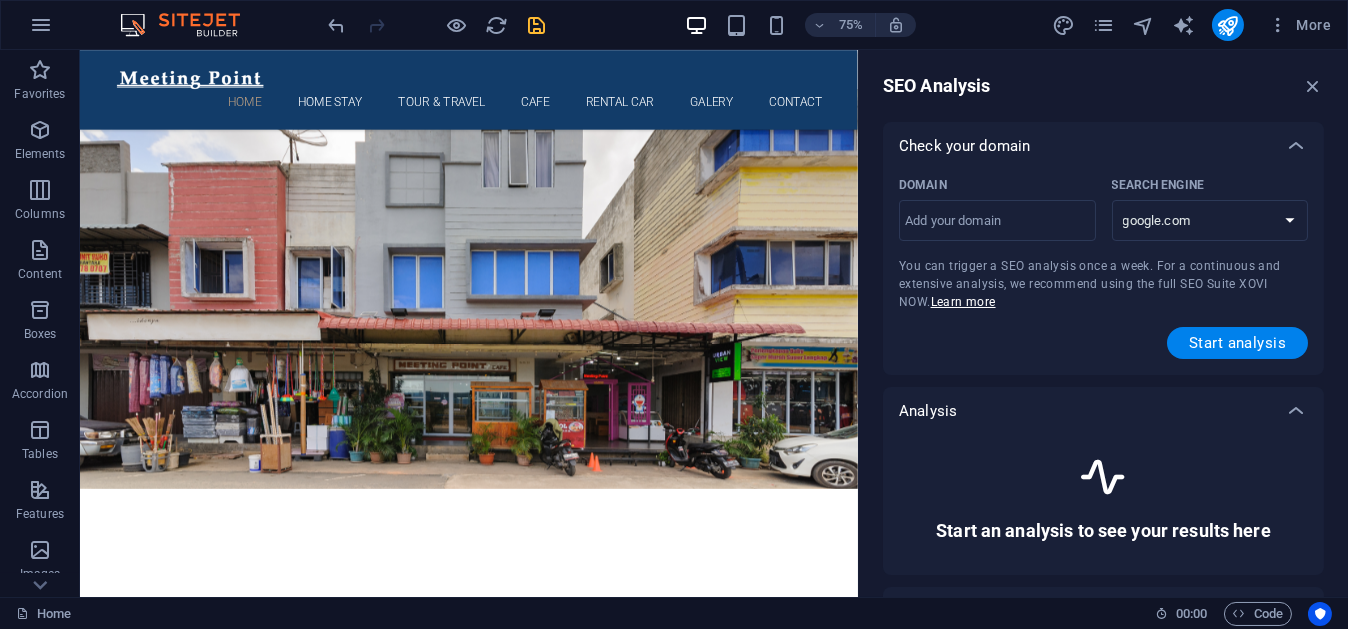 click on "Domain" at bounding box center (993, 185) 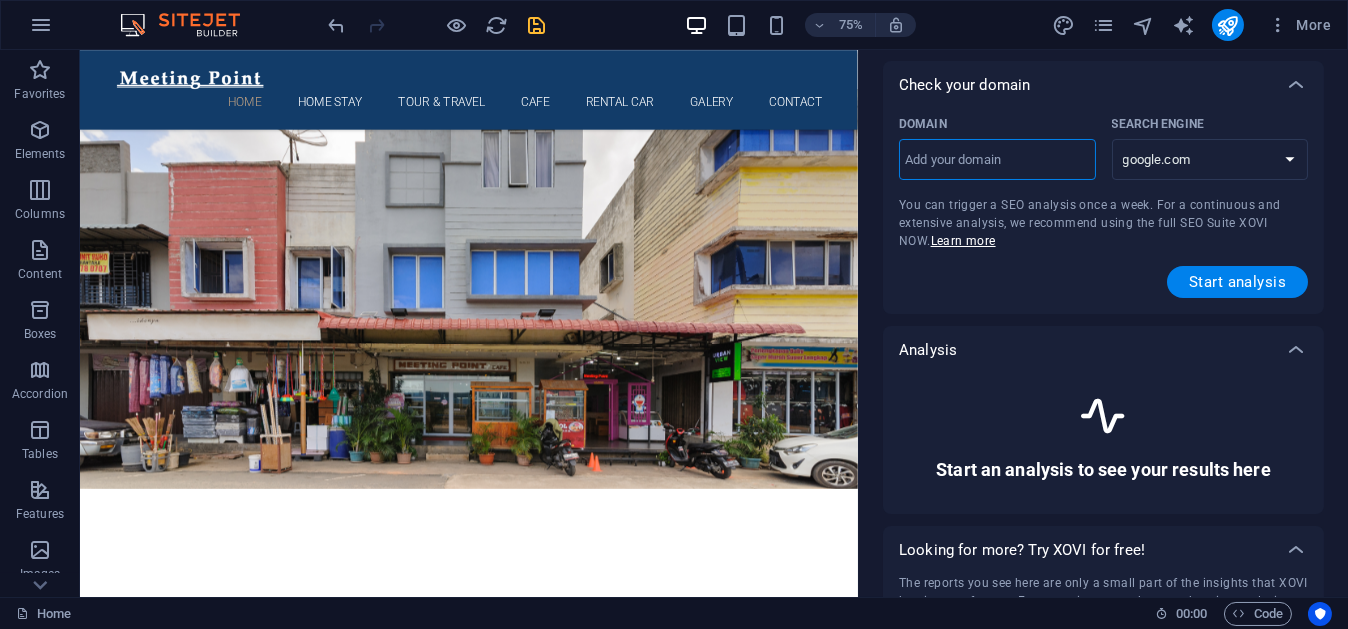 scroll, scrollTop: 0, scrollLeft: 0, axis: both 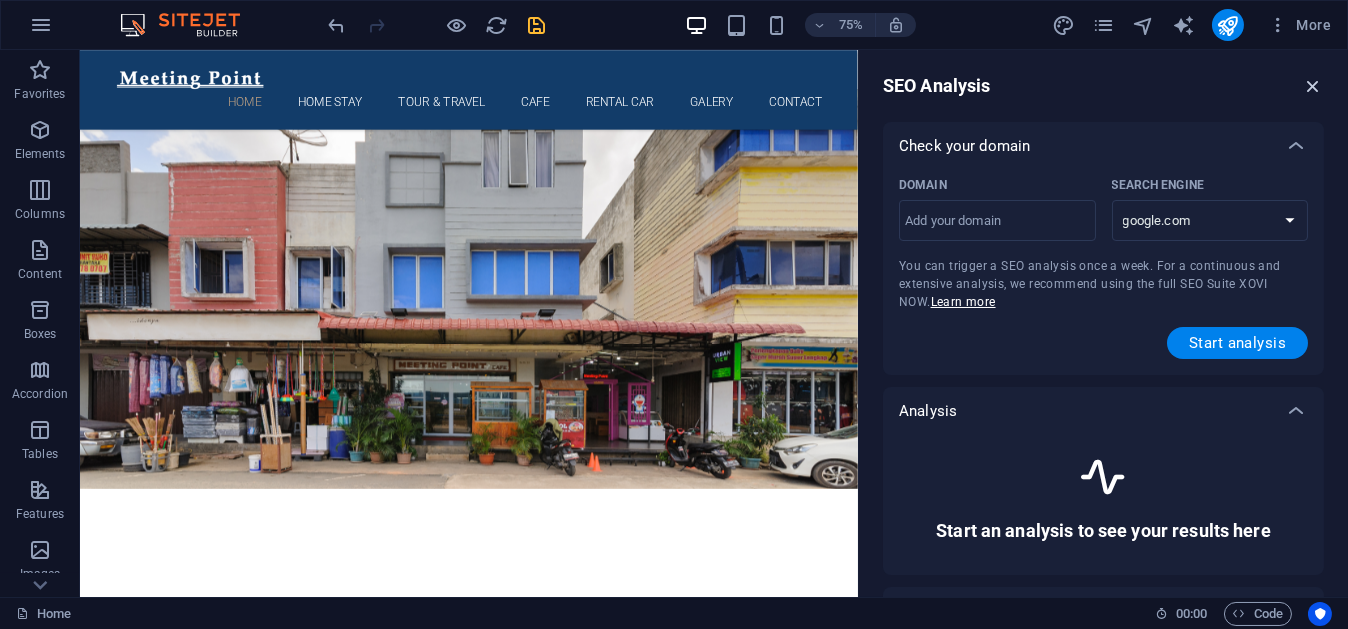 click at bounding box center (1313, 86) 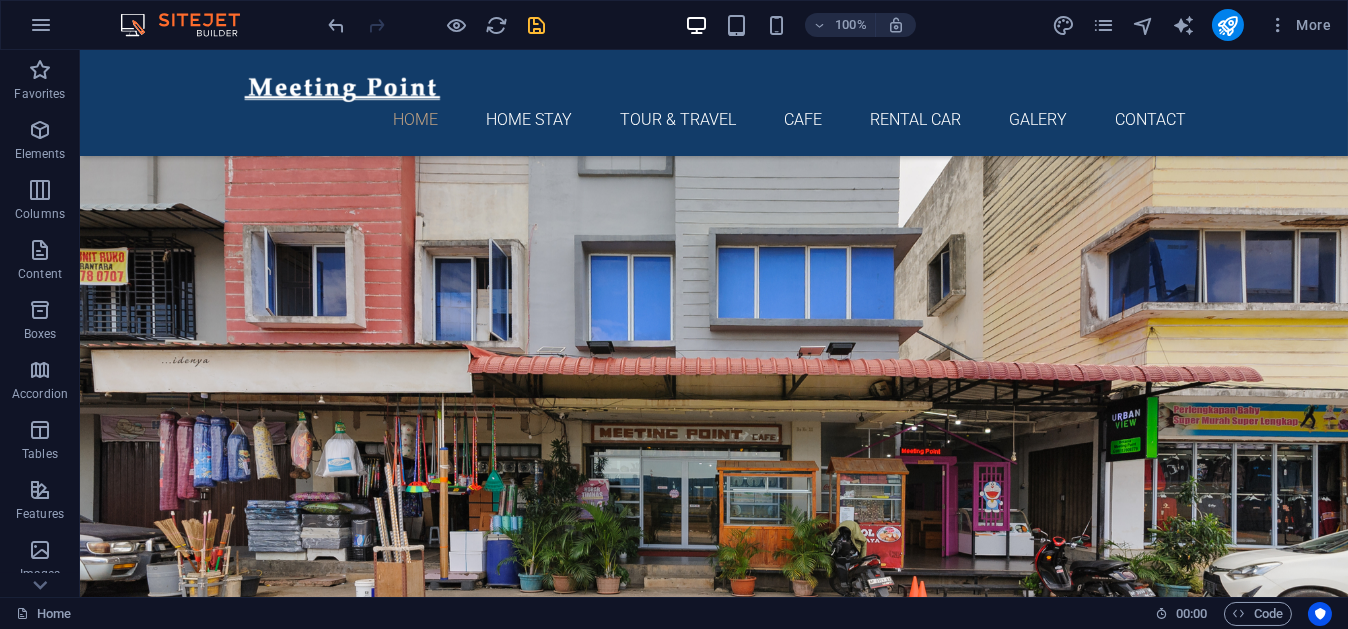 click at bounding box center [437, 25] 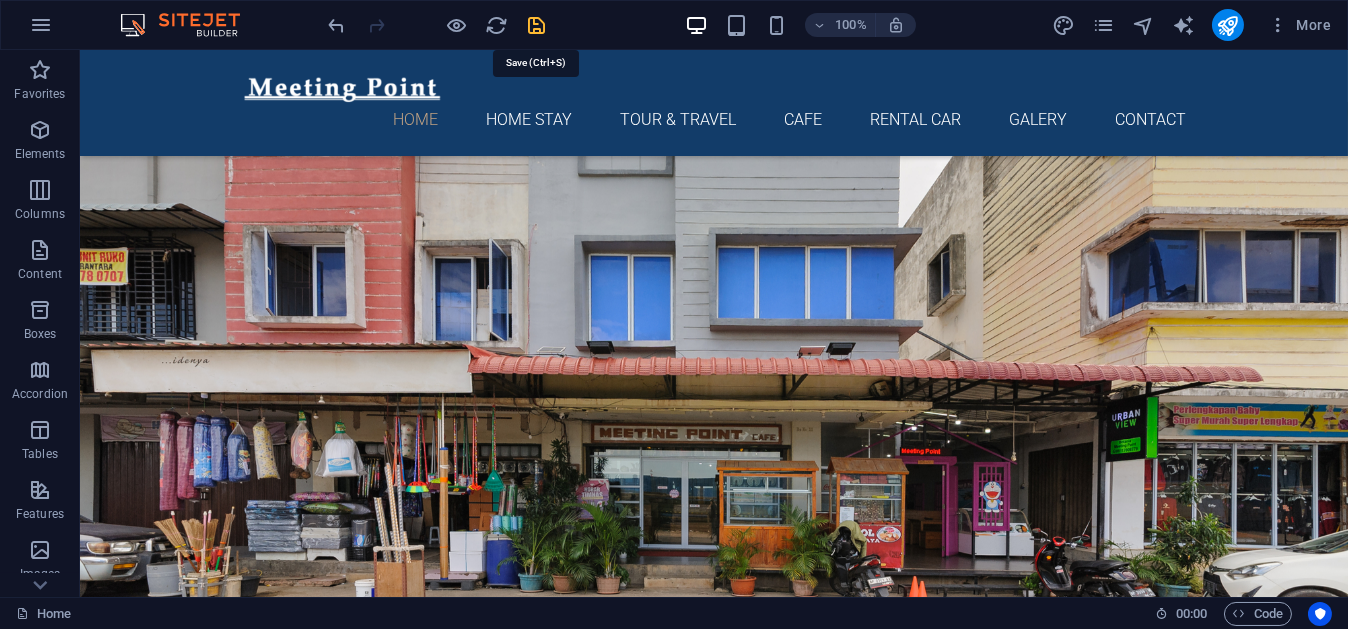 click at bounding box center (537, 25) 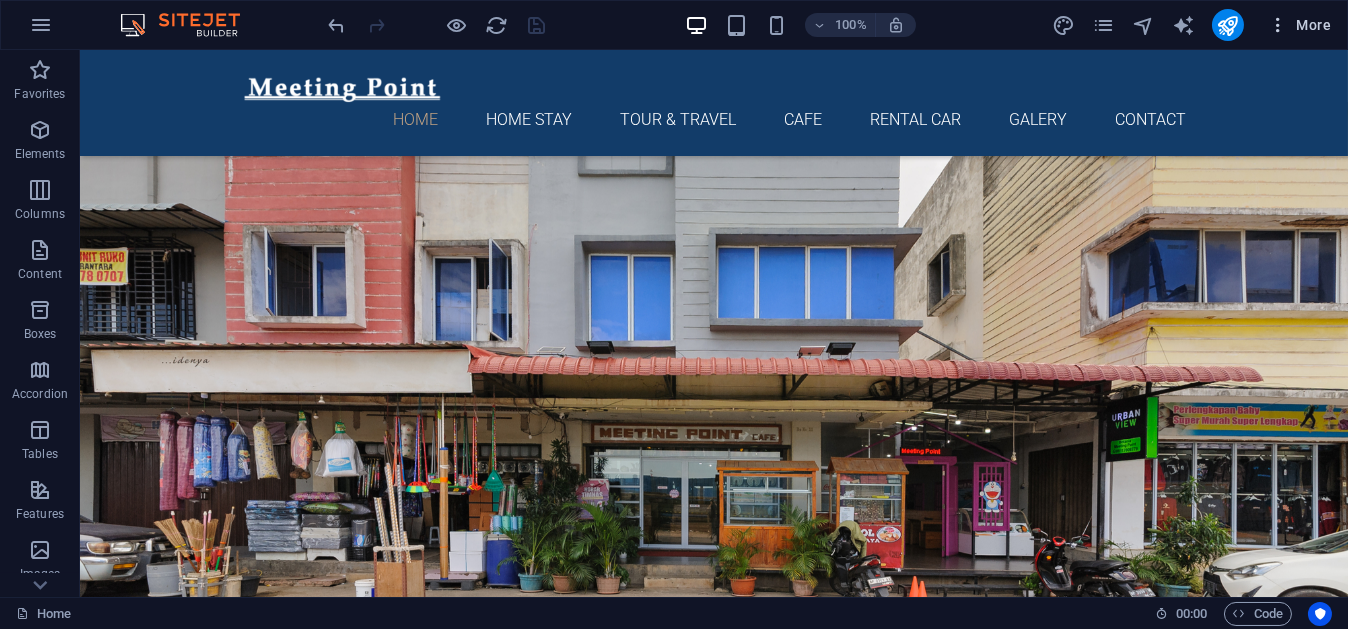 click on "More" at bounding box center (1299, 25) 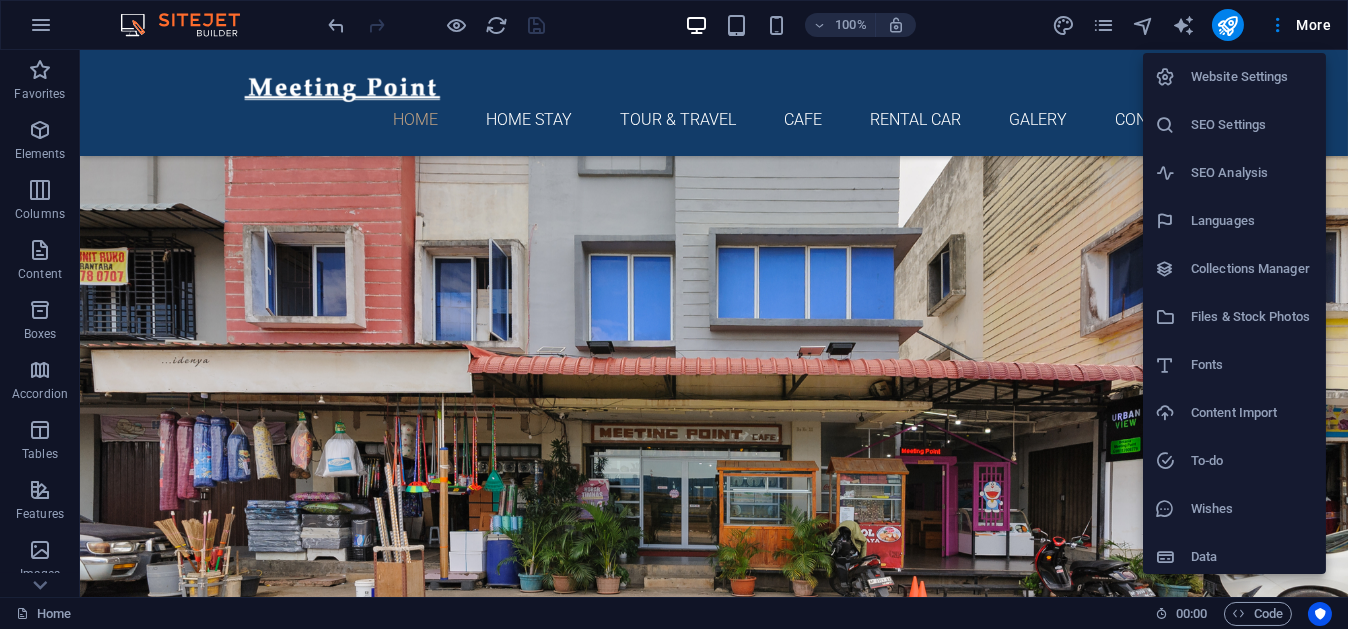 click on "Website Settings" at bounding box center (1252, 77) 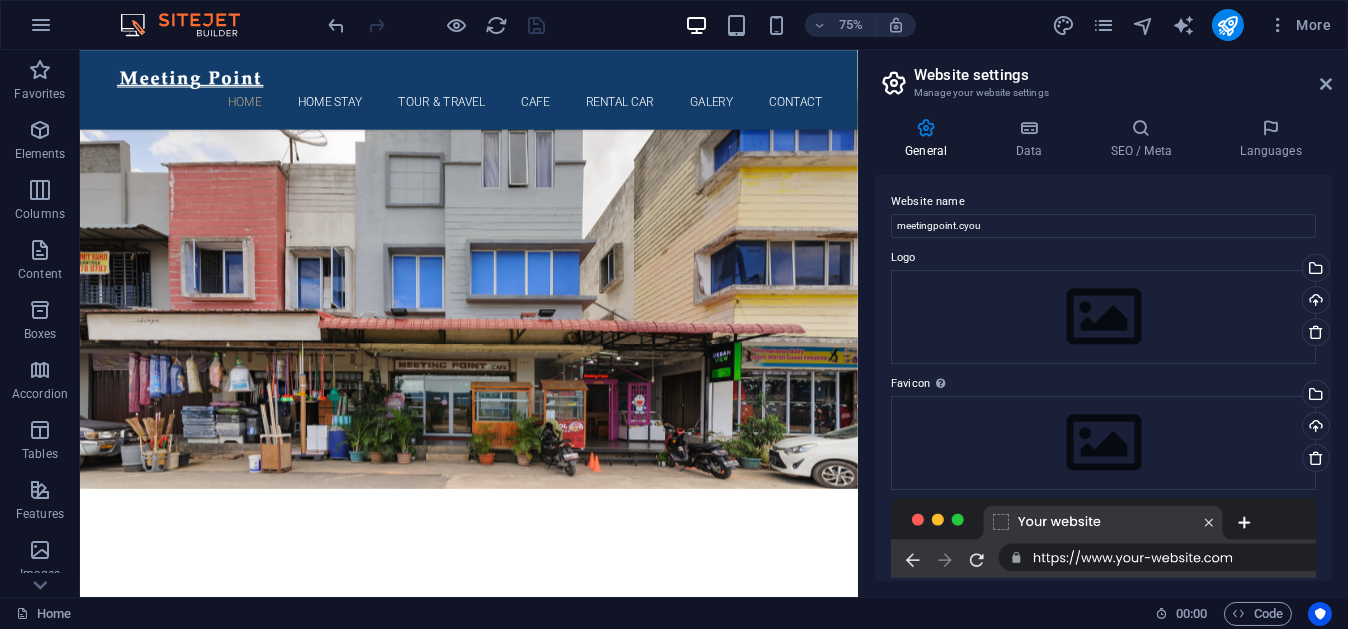 scroll, scrollTop: 0, scrollLeft: 0, axis: both 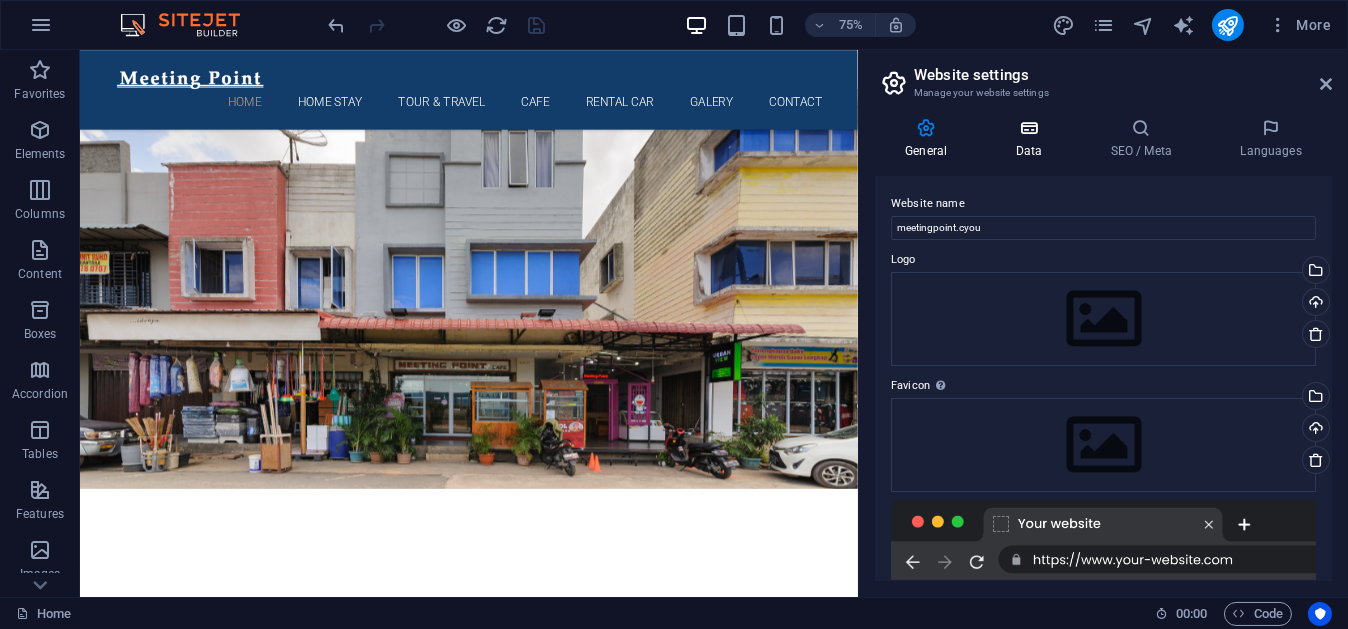 click on "Data" at bounding box center (1032, 139) 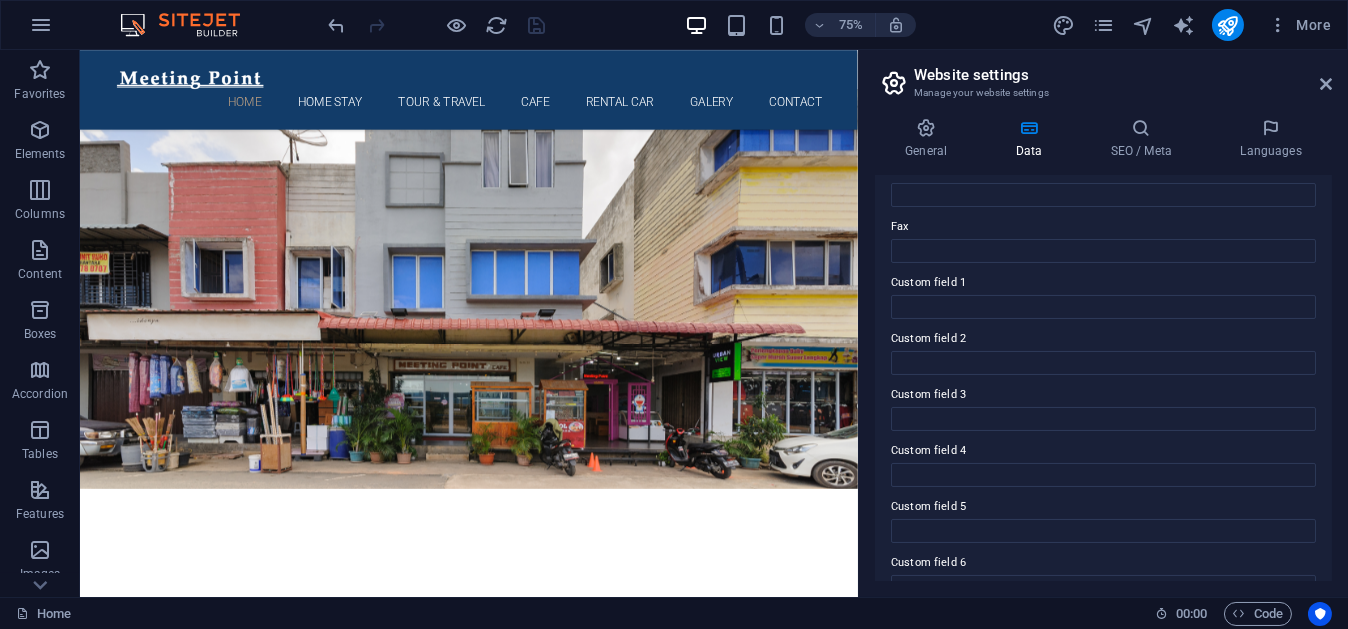scroll, scrollTop: 554, scrollLeft: 0, axis: vertical 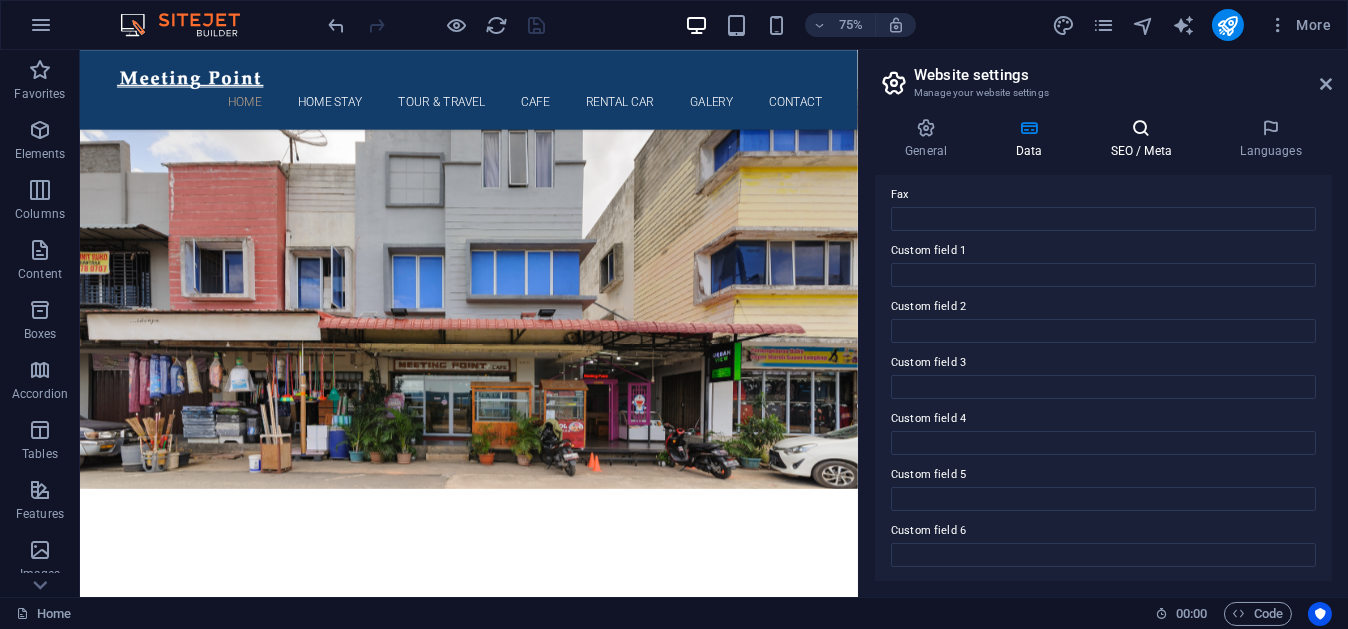 click on "SEO / Meta" at bounding box center (1145, 139) 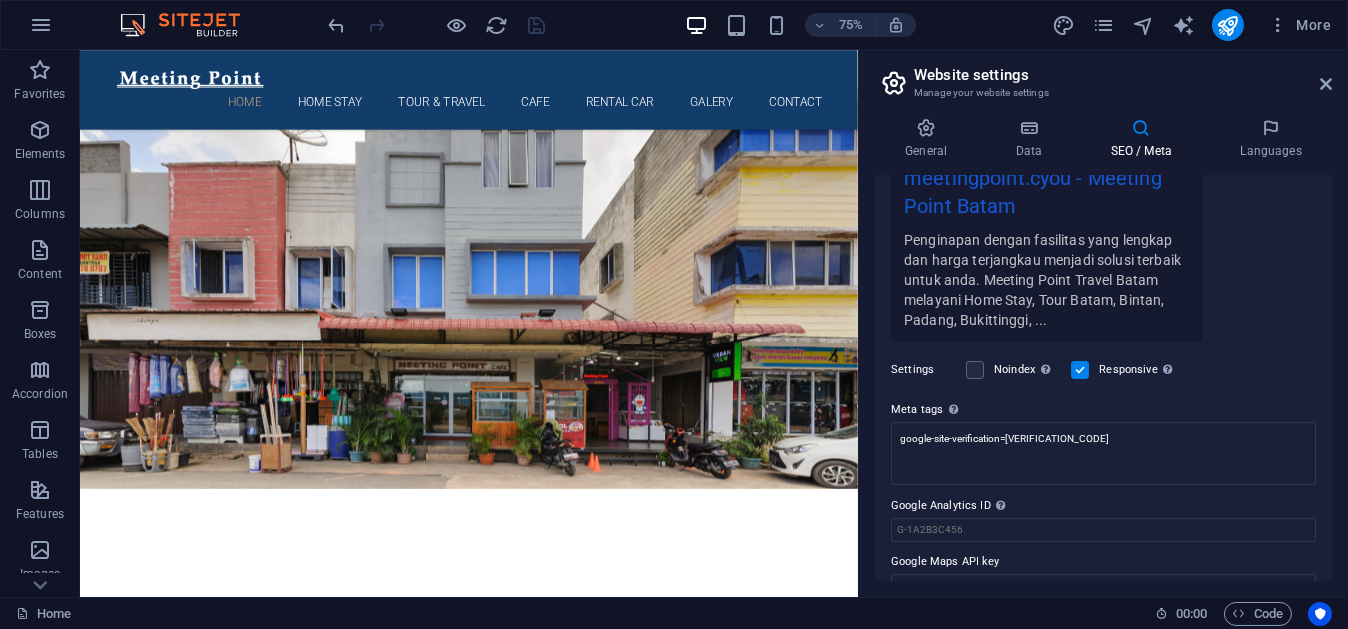 scroll, scrollTop: 435, scrollLeft: 0, axis: vertical 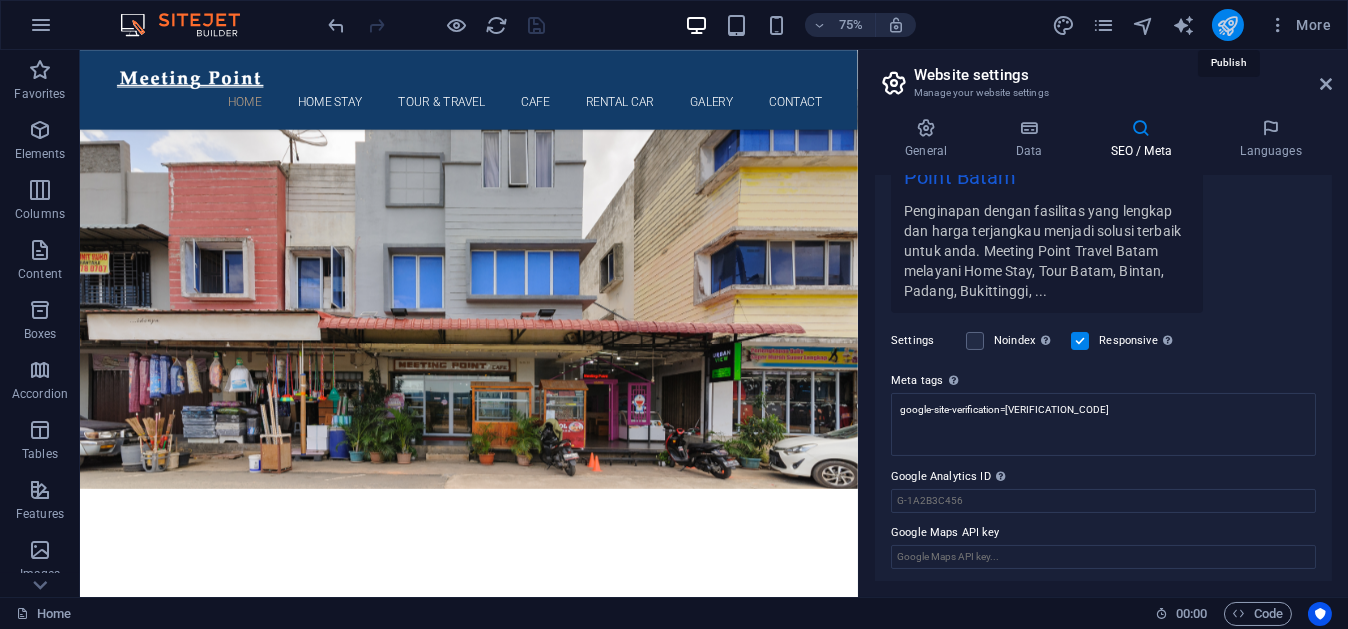 type 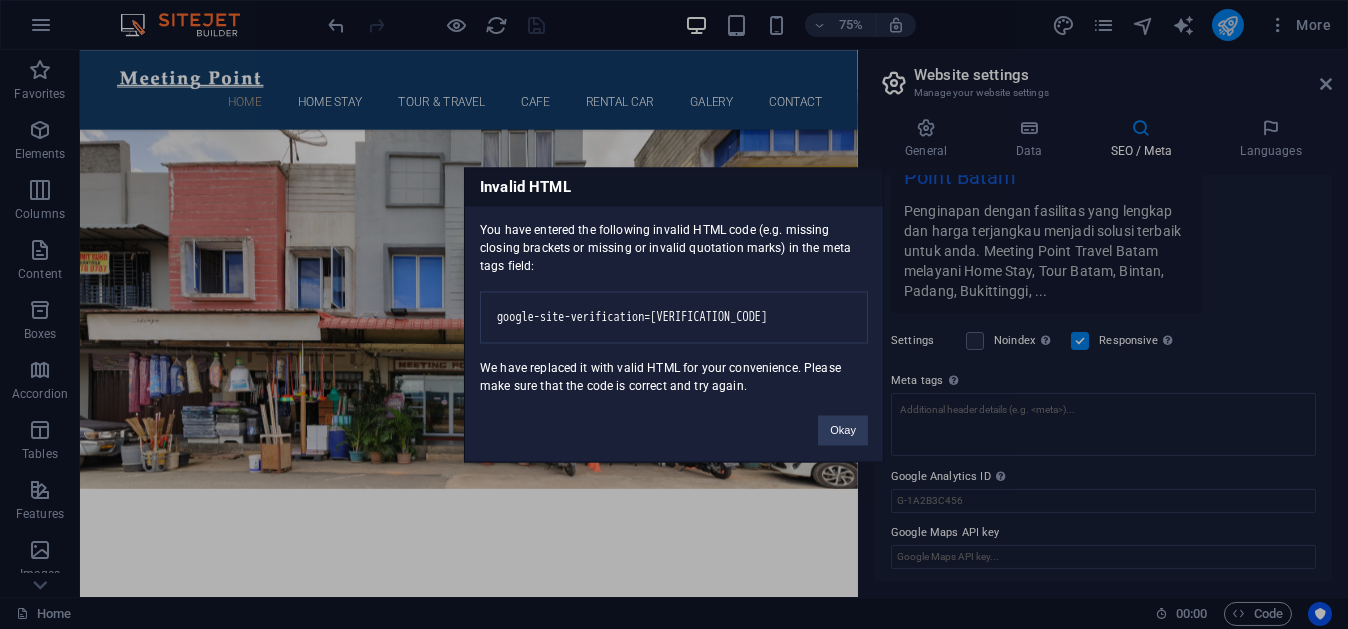 click on "meetingpoint.cyou Home Favorites Elements Columns Content Boxes Accordion Tables Features Images Slider Header Footer Forms Marketing Collections
Drag here to replace the existing content. Press “Ctrl” if you want to create a new element.
H1   Banner   Banner   Container   Menu Bar   Menu   Image 75% More Home 00 : 00 Code Website settings Manage your website settings  General  Data  SEO / Meta  Languages Website name meetingpoint.cyou Logo Drag files here, click to choose files or select files from Files or our free stock photos & videos Select files from the file manager, stock photos, or upload file(s) Upload Favicon Set the favicon of your website here. A favicon is a small icon shown in the browser tab next to your website title. It helps visitors identify your website. Drag files here, click to choose files or select files from Files or our free stock photos & videos Upload Upload Company" at bounding box center [674, 314] 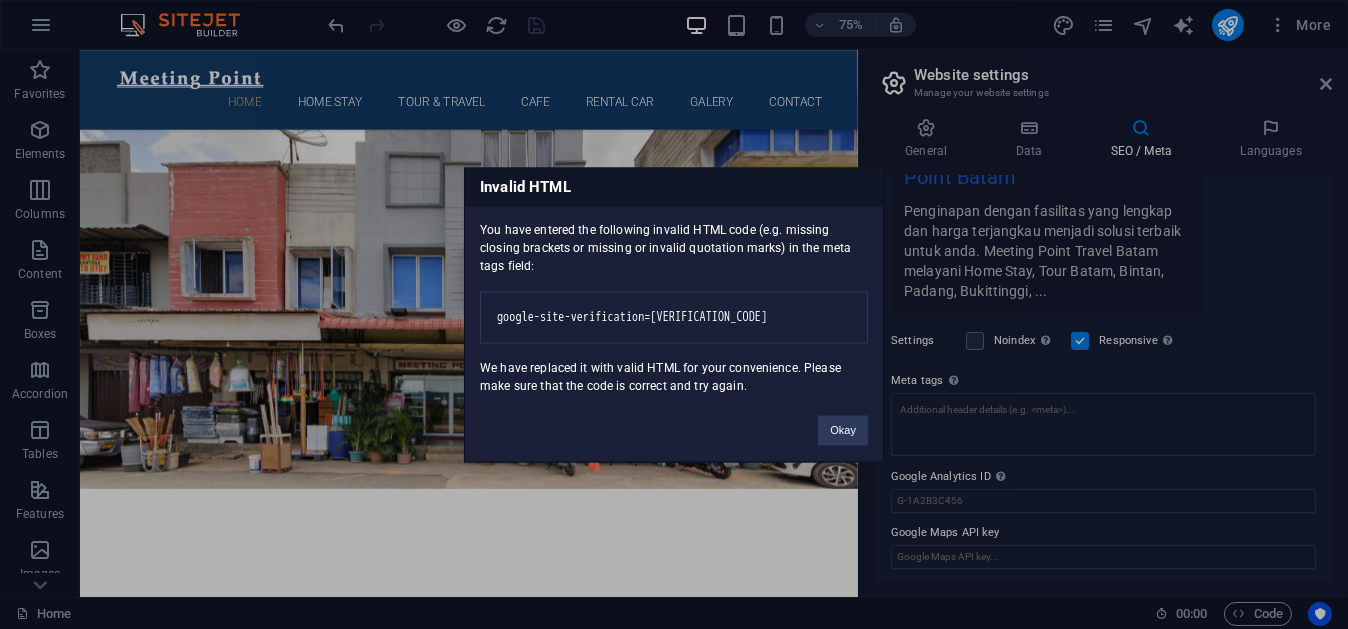 type 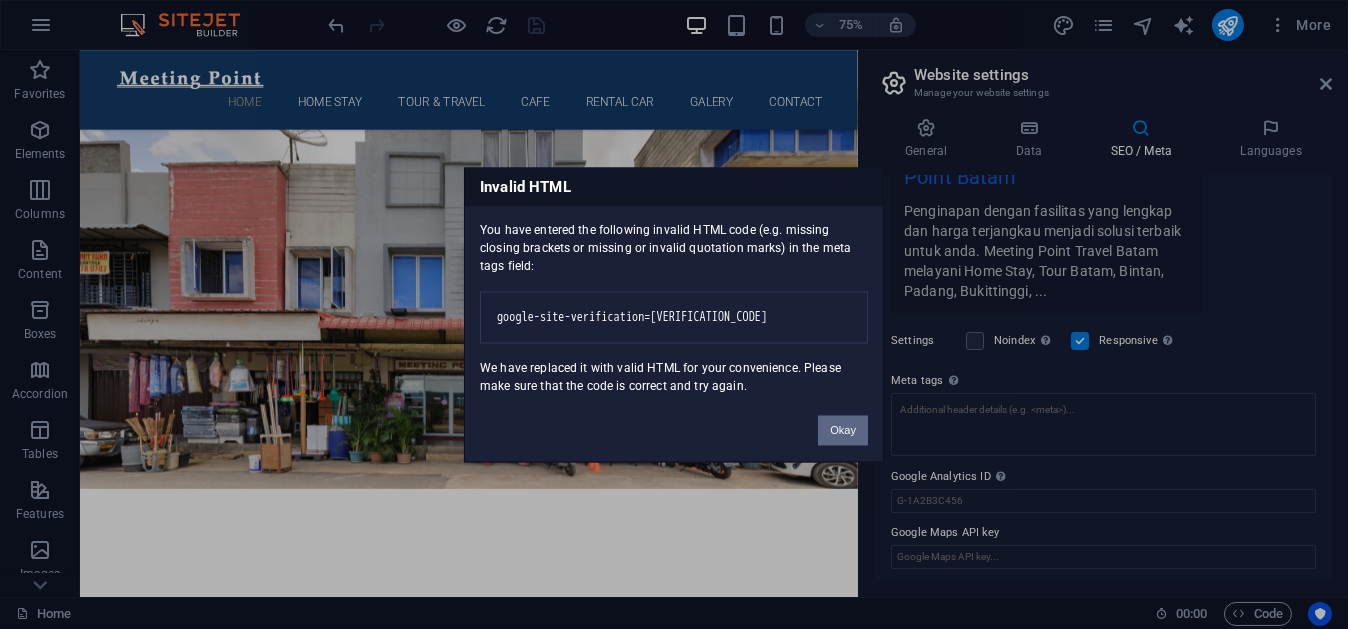 click on "Okay" at bounding box center [843, 430] 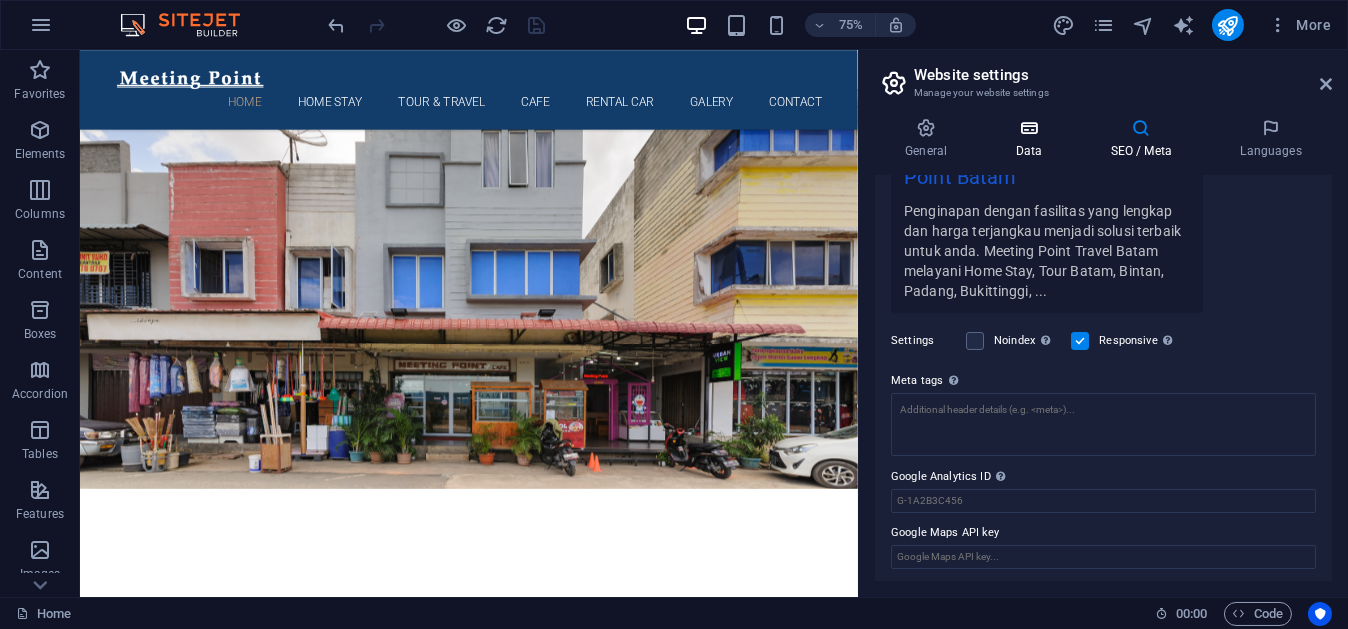 click at bounding box center [1028, 128] 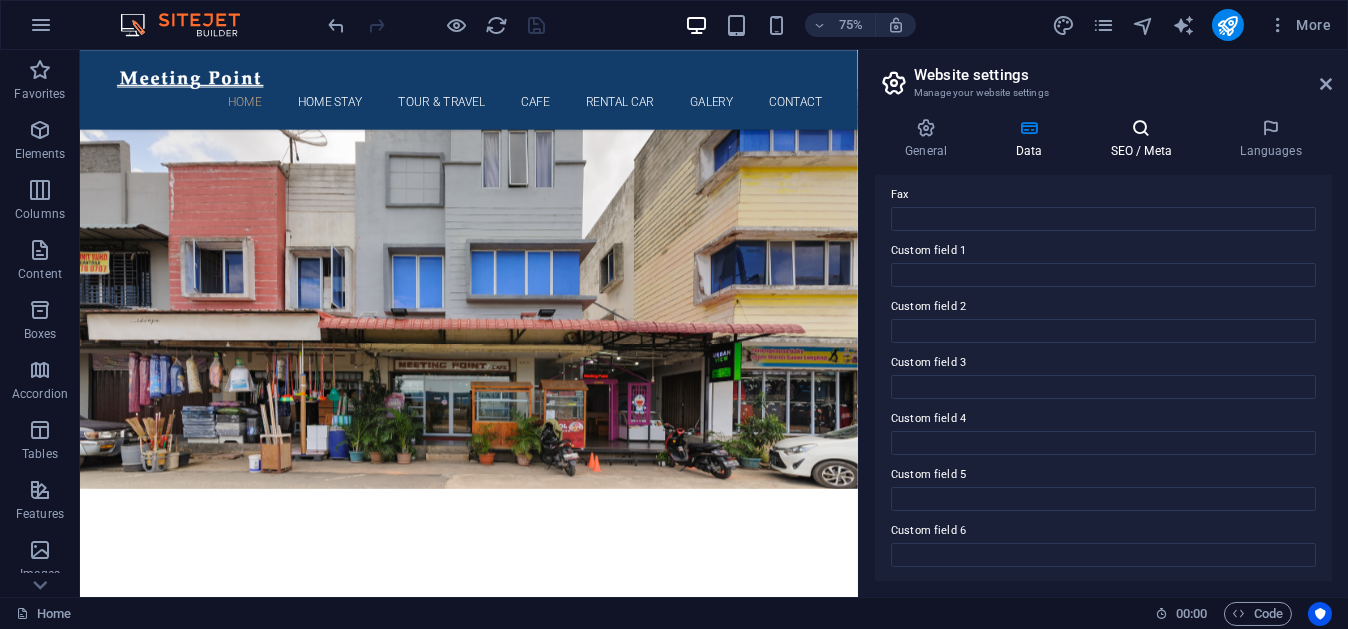 click at bounding box center [1141, 128] 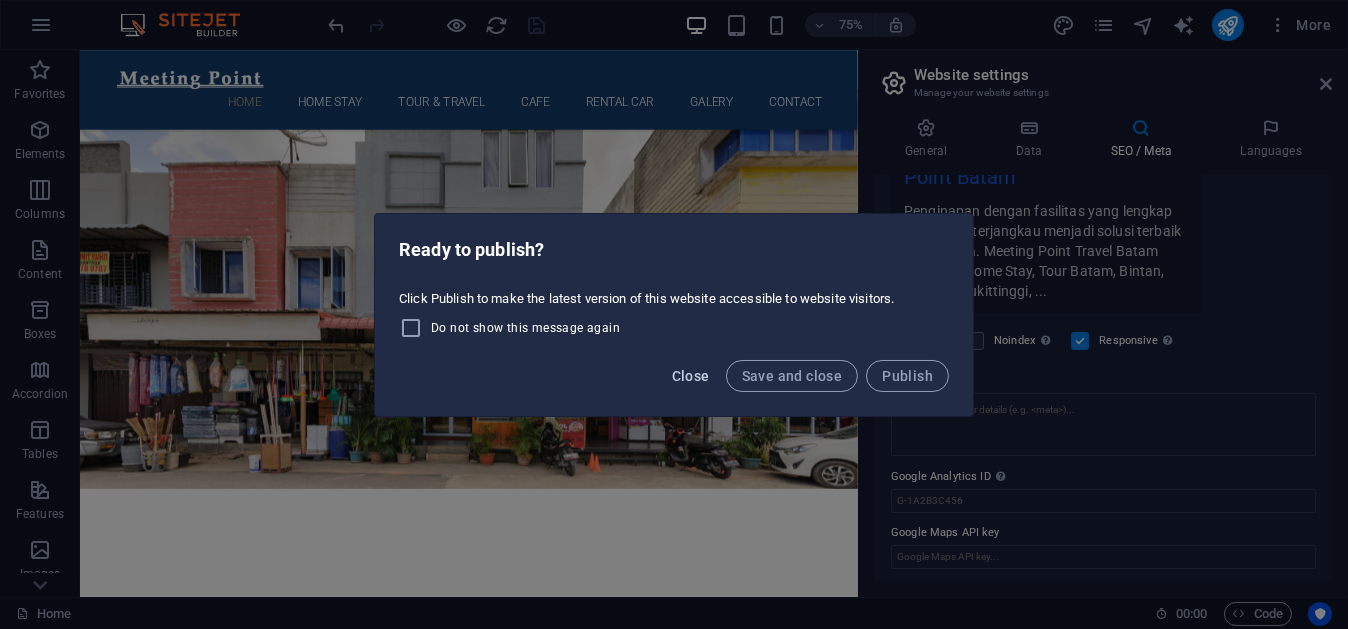 click on "Close" at bounding box center [691, 376] 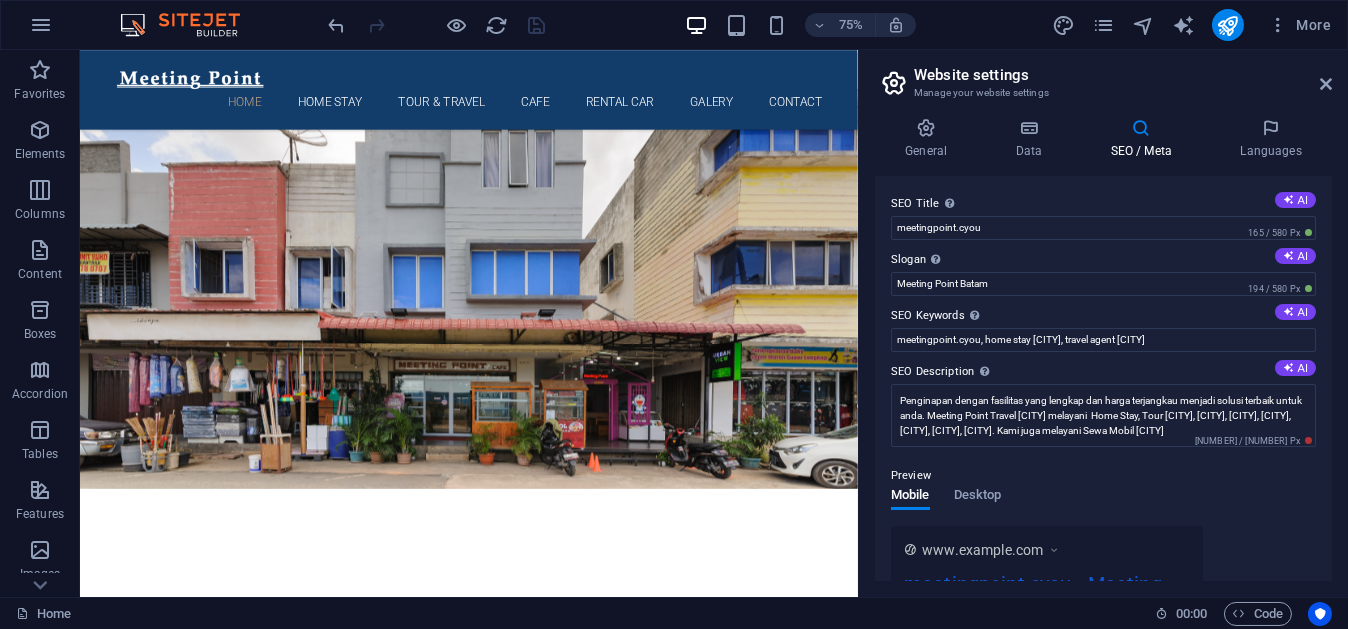 scroll, scrollTop: 435, scrollLeft: 0, axis: vertical 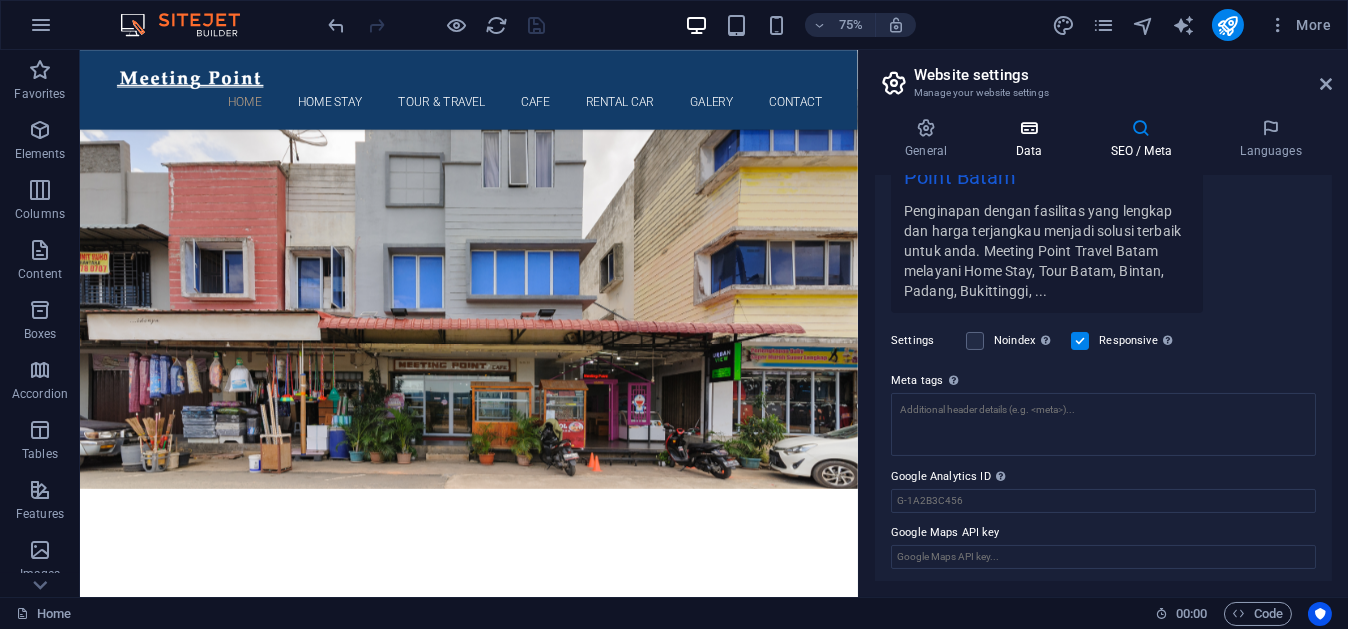 click at bounding box center [1028, 128] 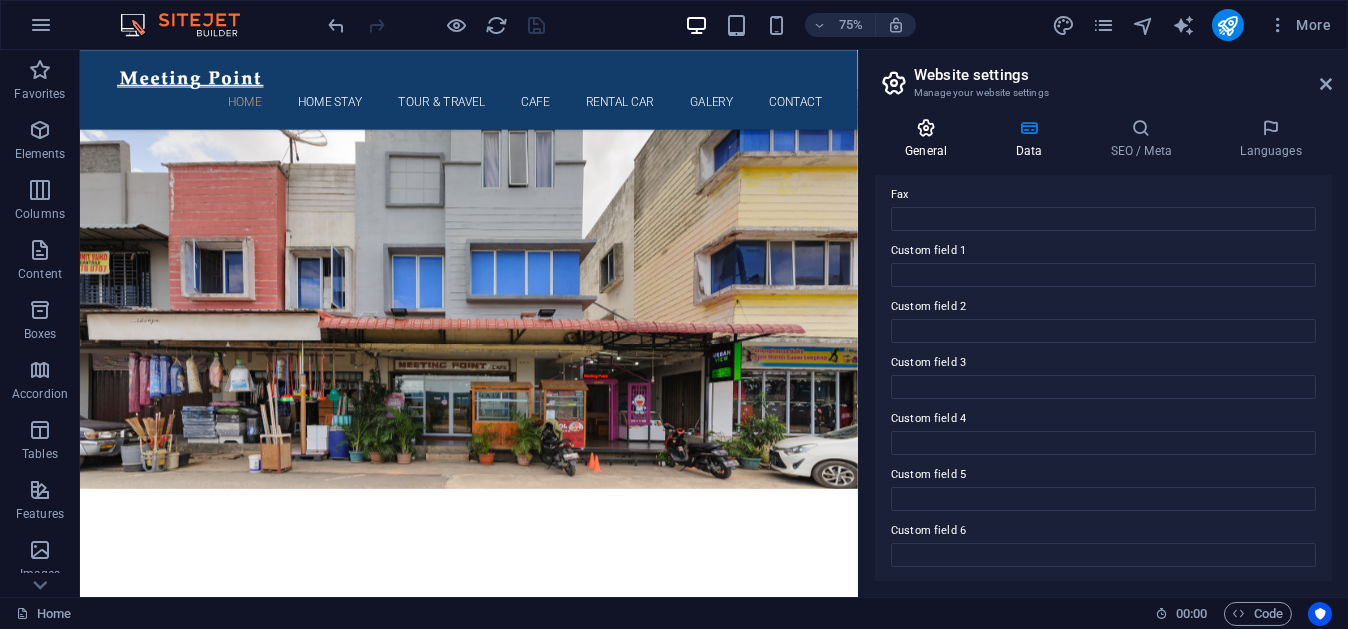 click on "General" at bounding box center (930, 139) 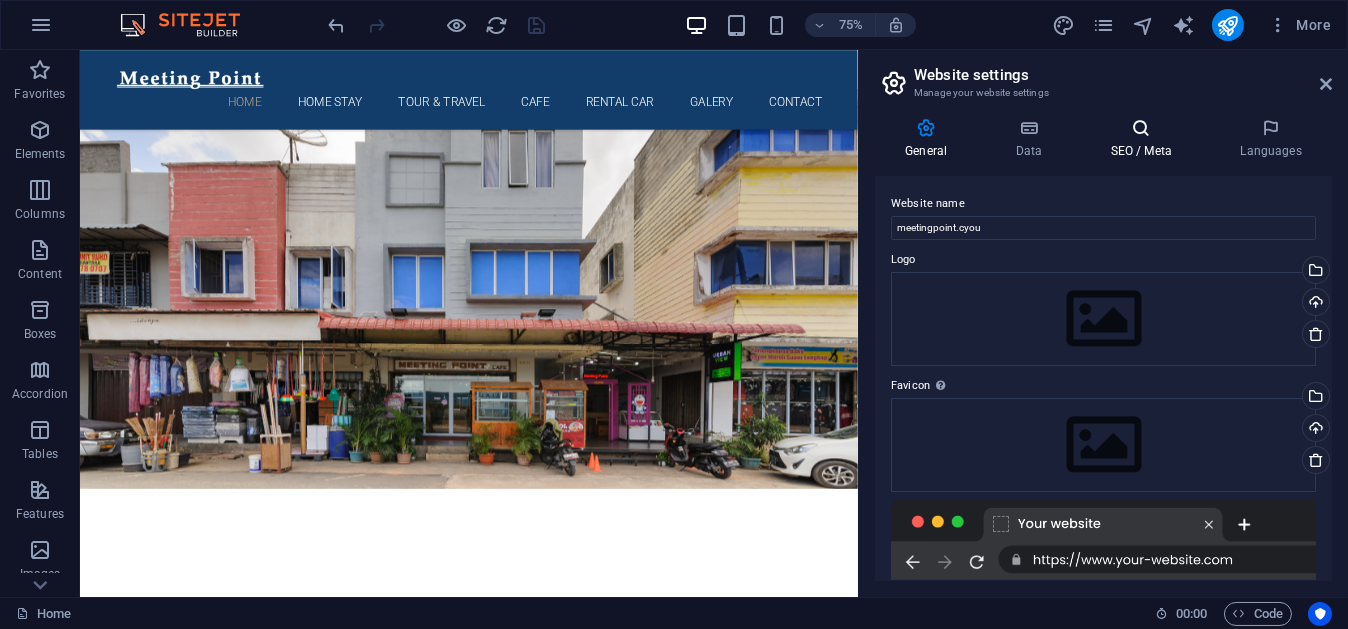 click at bounding box center (1141, 128) 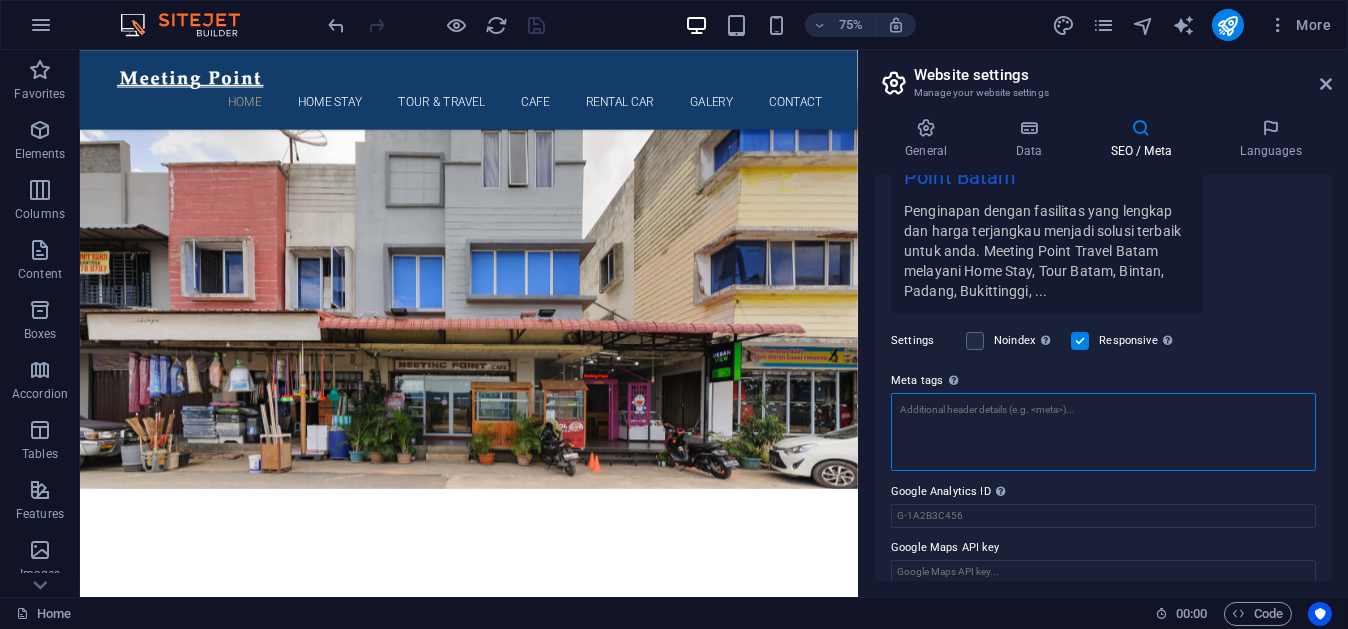 scroll, scrollTop: 435, scrollLeft: 0, axis: vertical 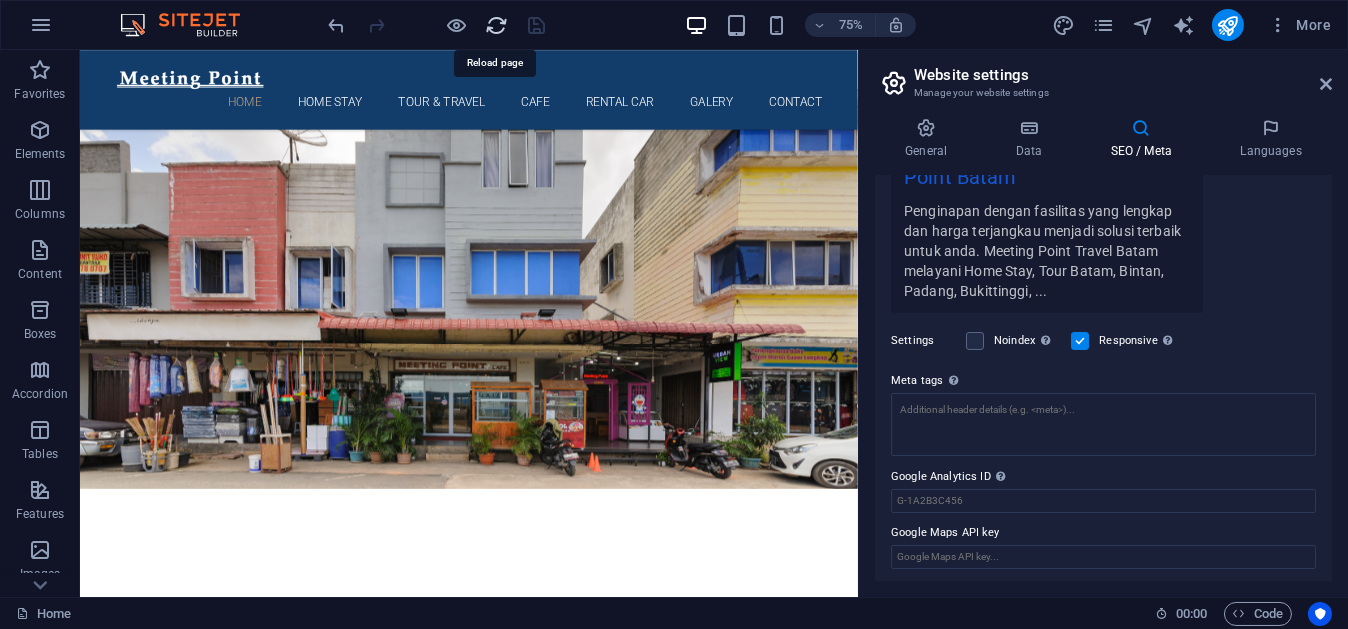 click at bounding box center [497, 25] 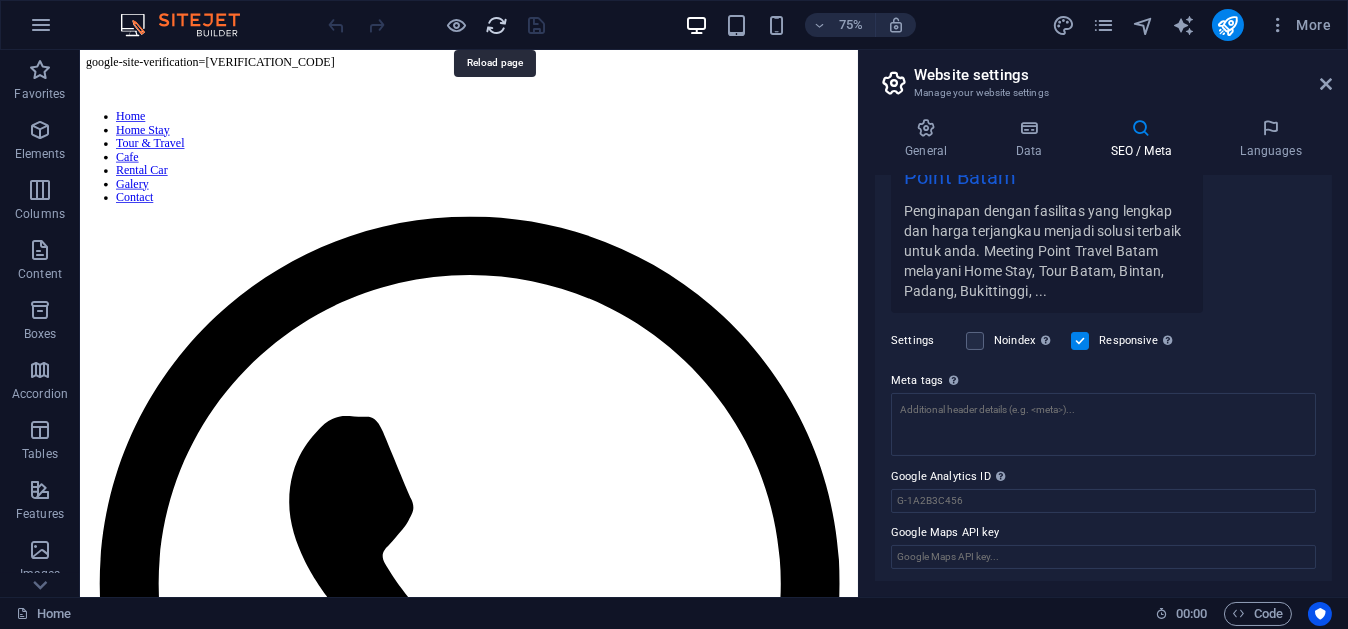 scroll, scrollTop: 0, scrollLeft: 0, axis: both 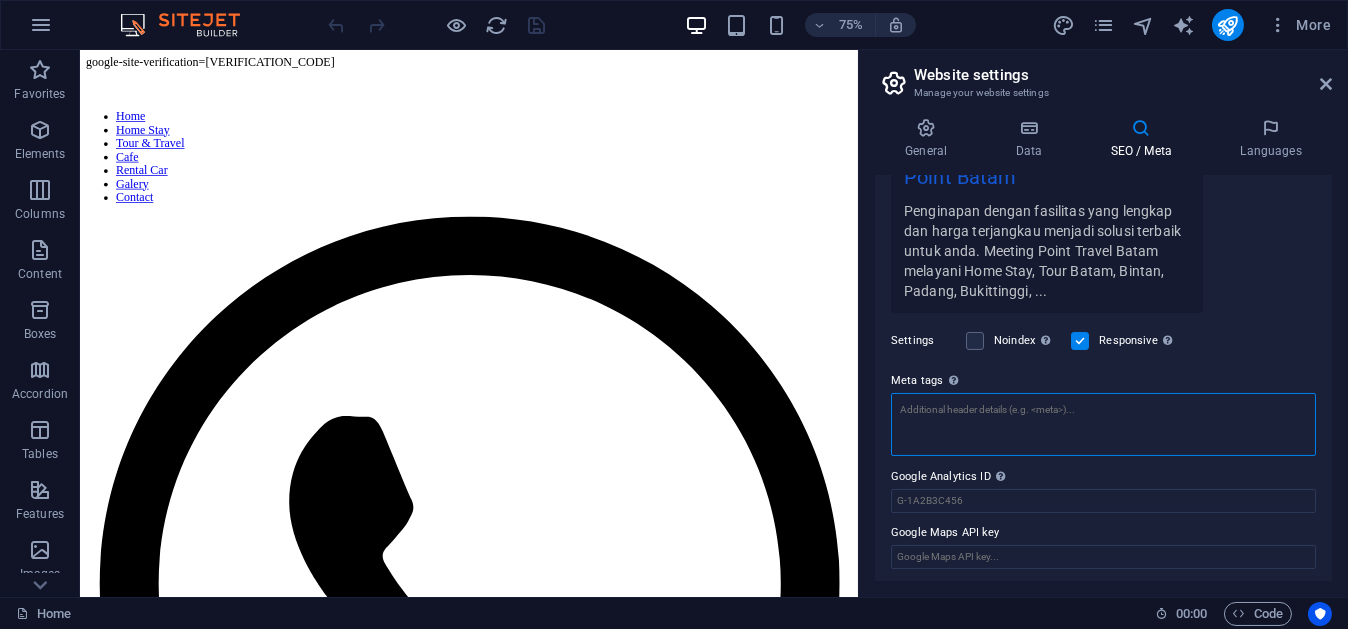 click on "Meta tags Enter HTML code here that will be placed inside the  tags of your website. Please note that your website may not function if you include code with errors." at bounding box center [1103, 424] 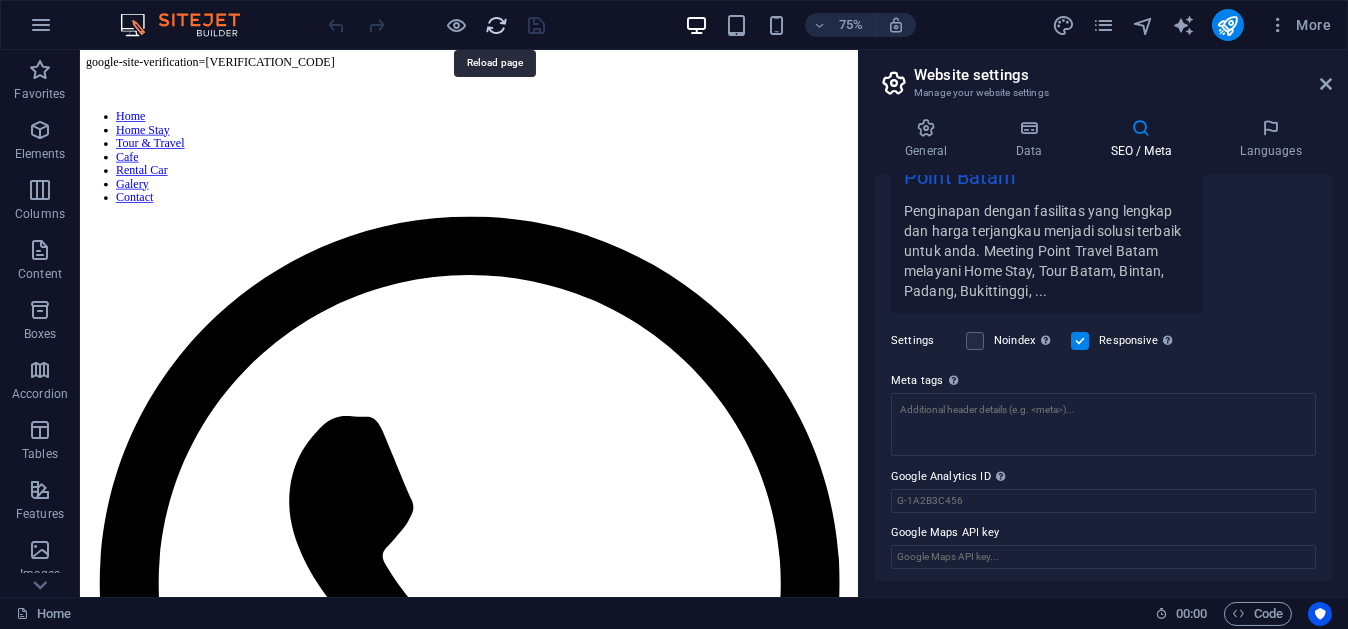 click at bounding box center (497, 25) 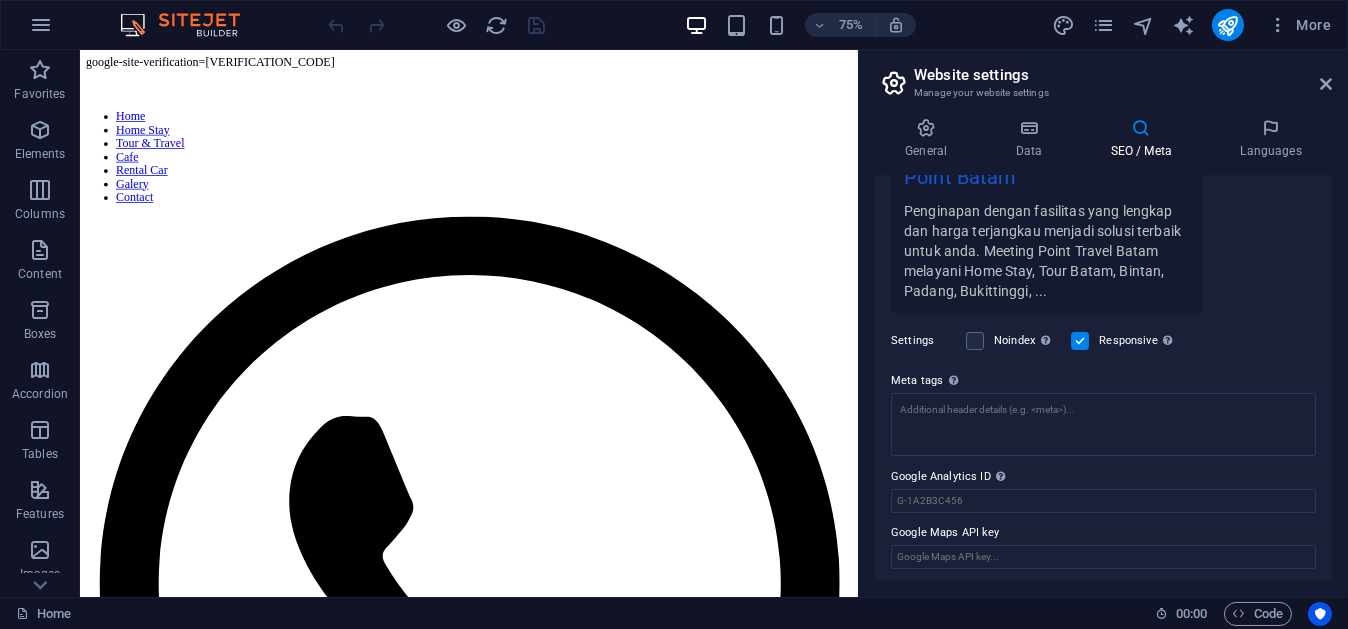 scroll, scrollTop: 0, scrollLeft: 0, axis: both 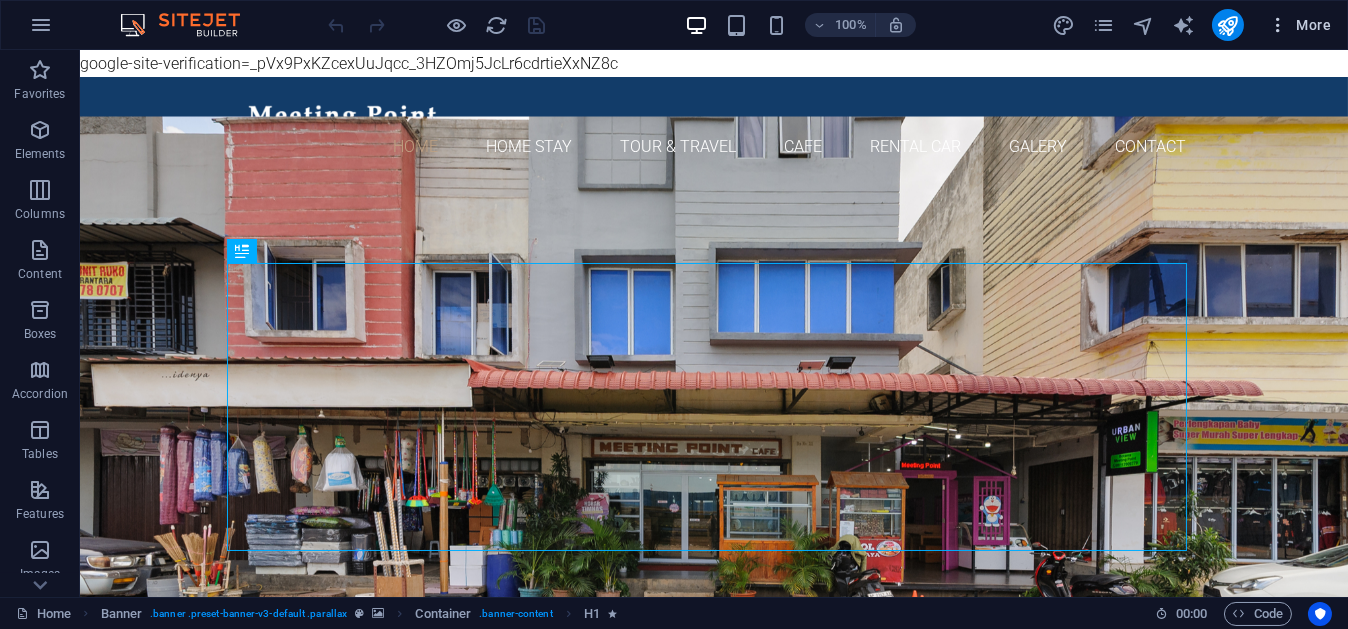 click on "More" at bounding box center (1299, 25) 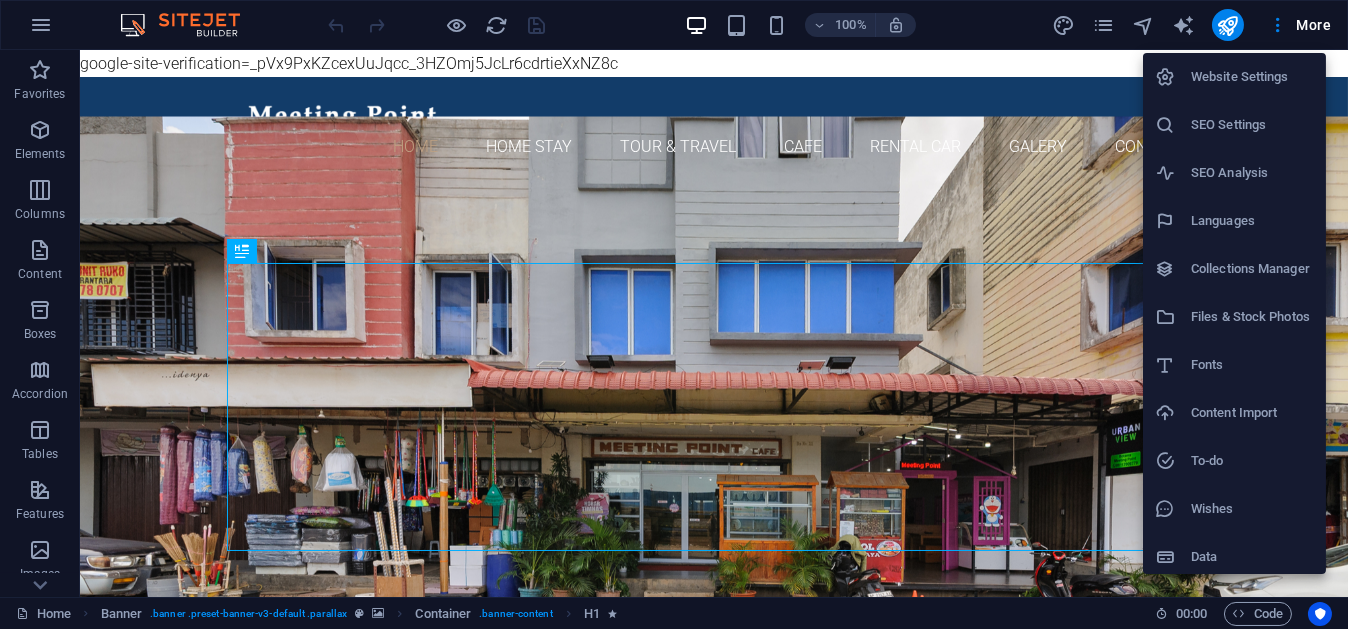 click on "Website Settings" at bounding box center [1252, 77] 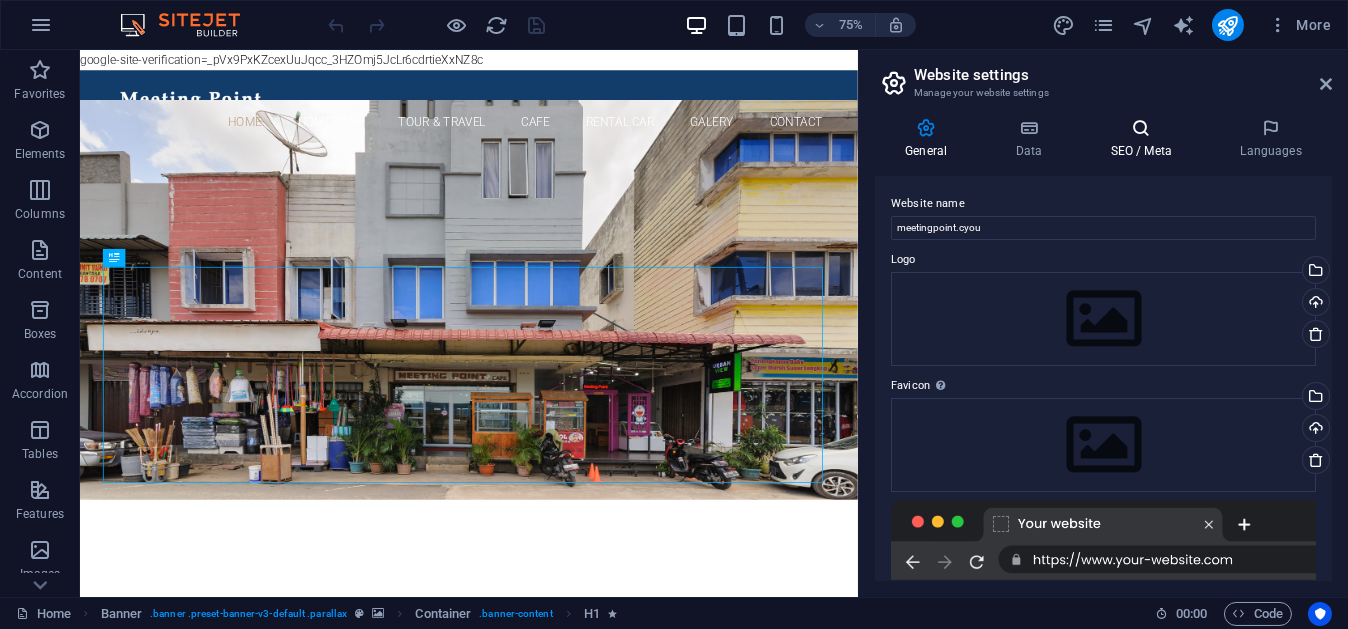 click at bounding box center [1141, 128] 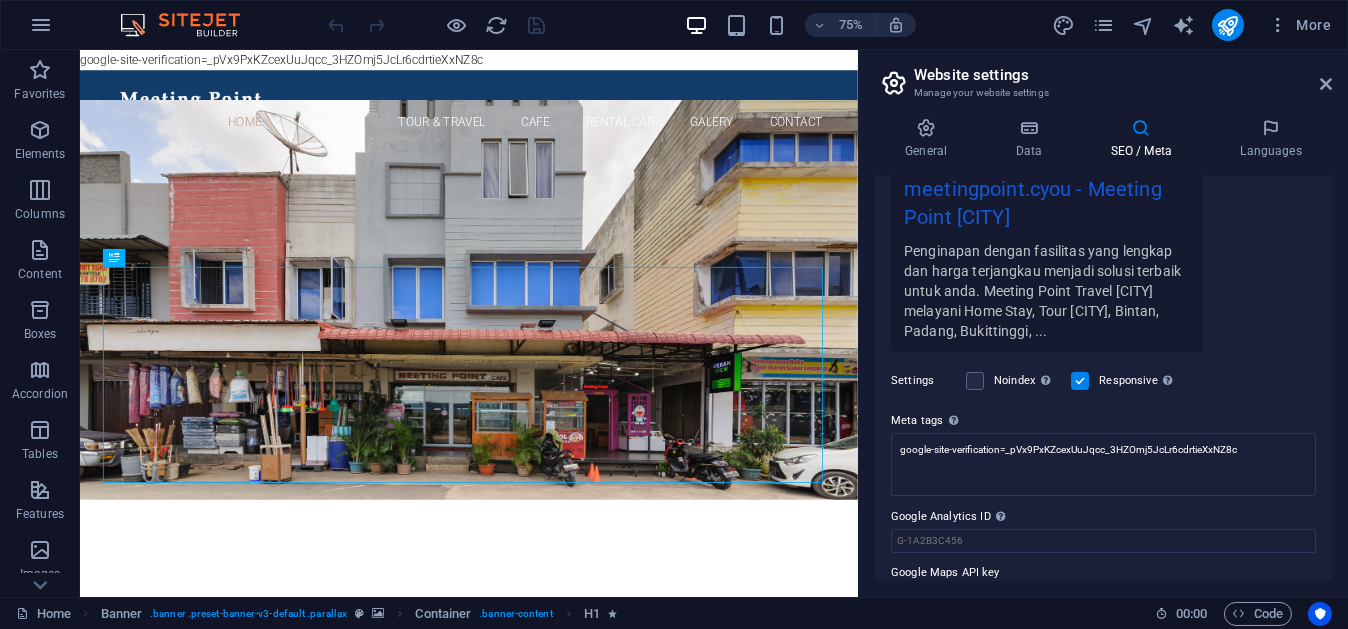 scroll, scrollTop: 395, scrollLeft: 0, axis: vertical 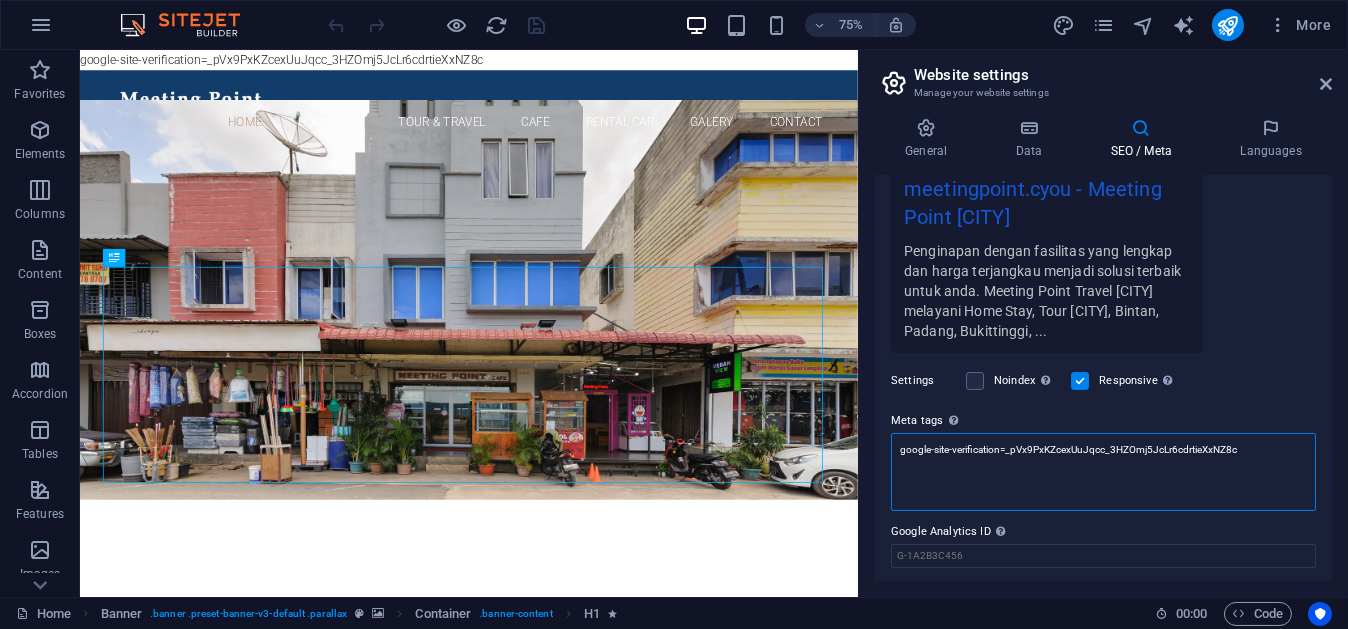 click on "google-site-verification=_pVx9PxKZcexUuJqcc_3HZOmj5JcLr6cdrtieXxNZ8c" at bounding box center [1103, 472] 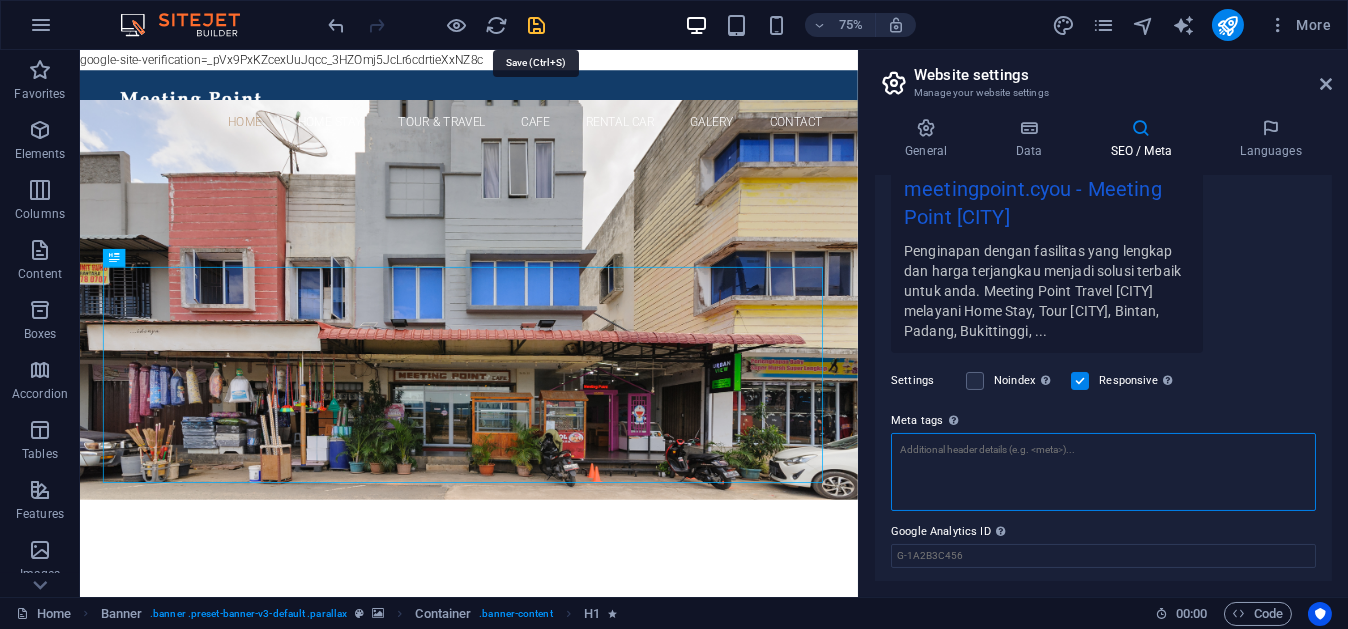 type 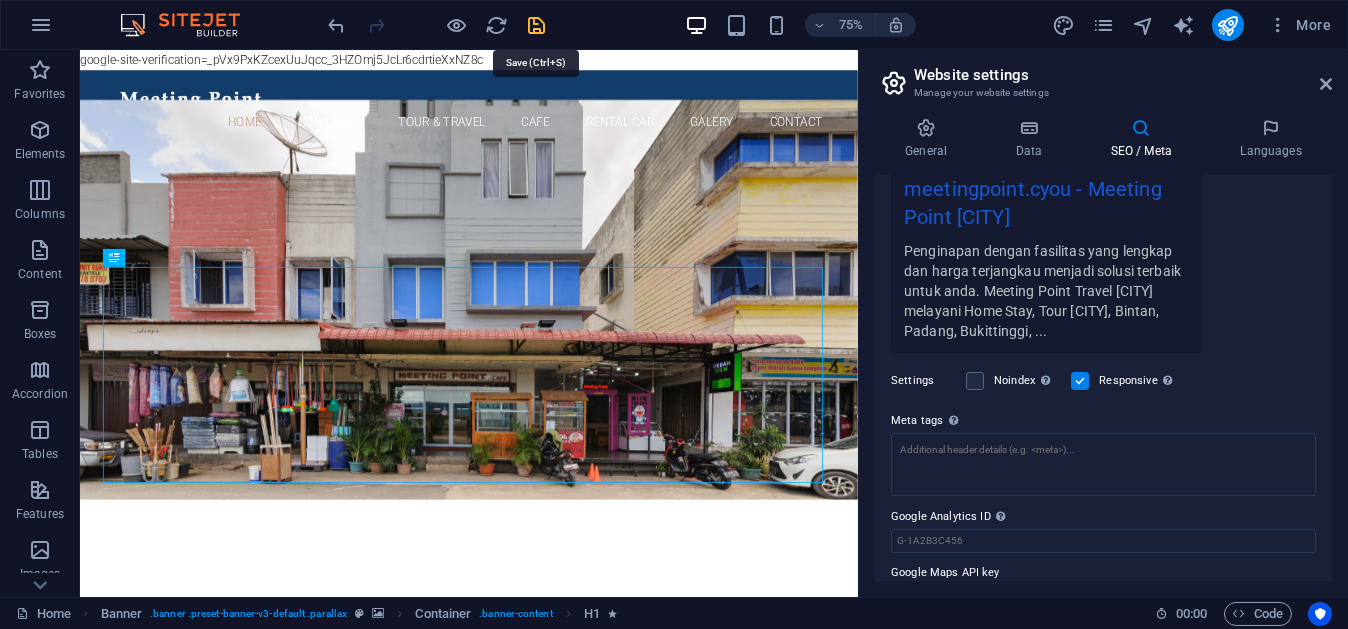 click at bounding box center (537, 25) 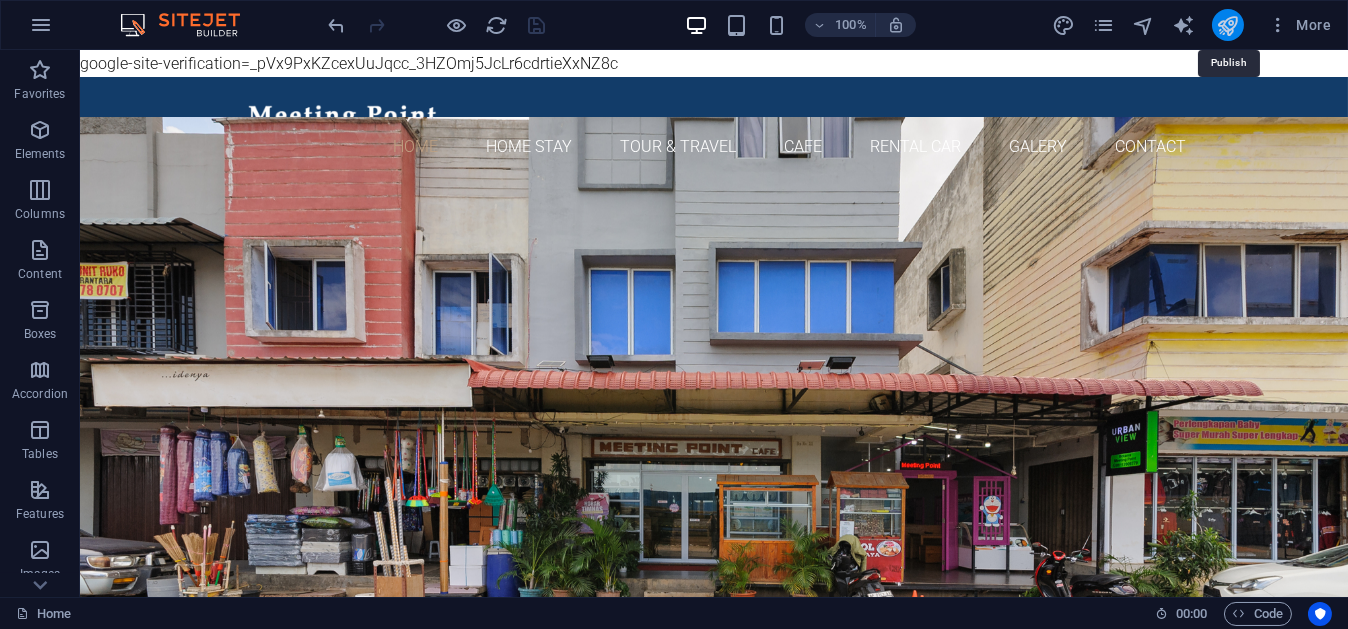 click at bounding box center [1227, 25] 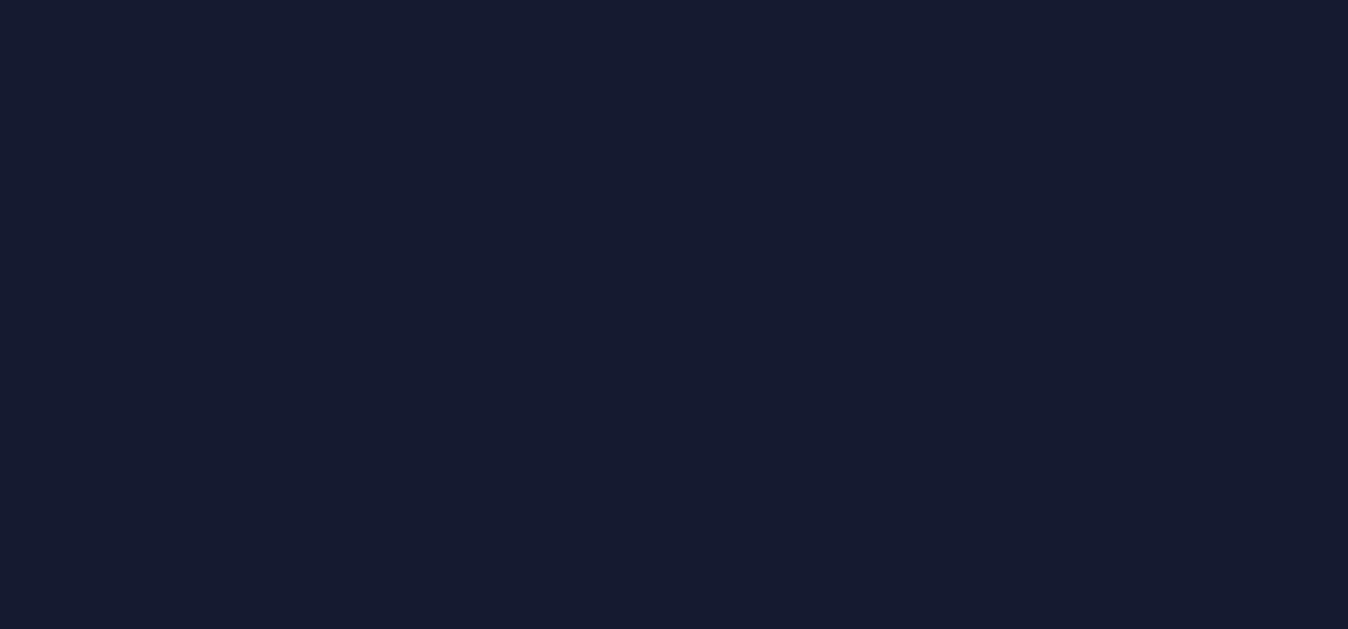 scroll, scrollTop: 0, scrollLeft: 0, axis: both 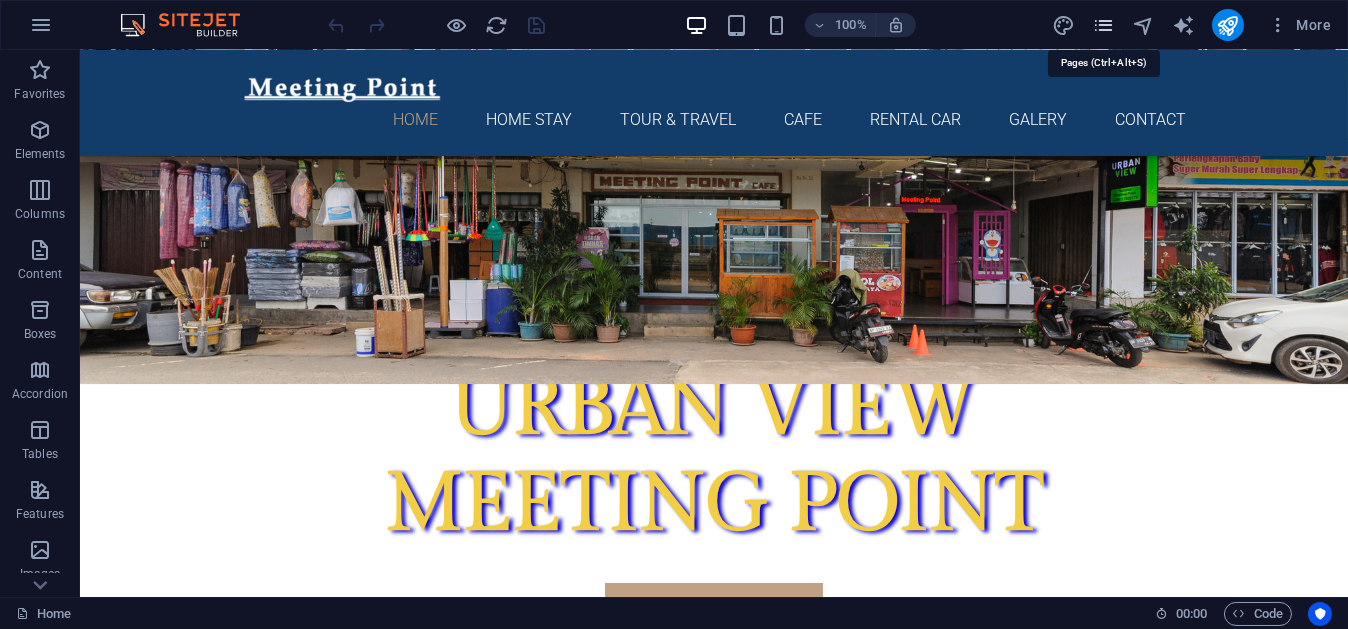 click at bounding box center [1103, 25] 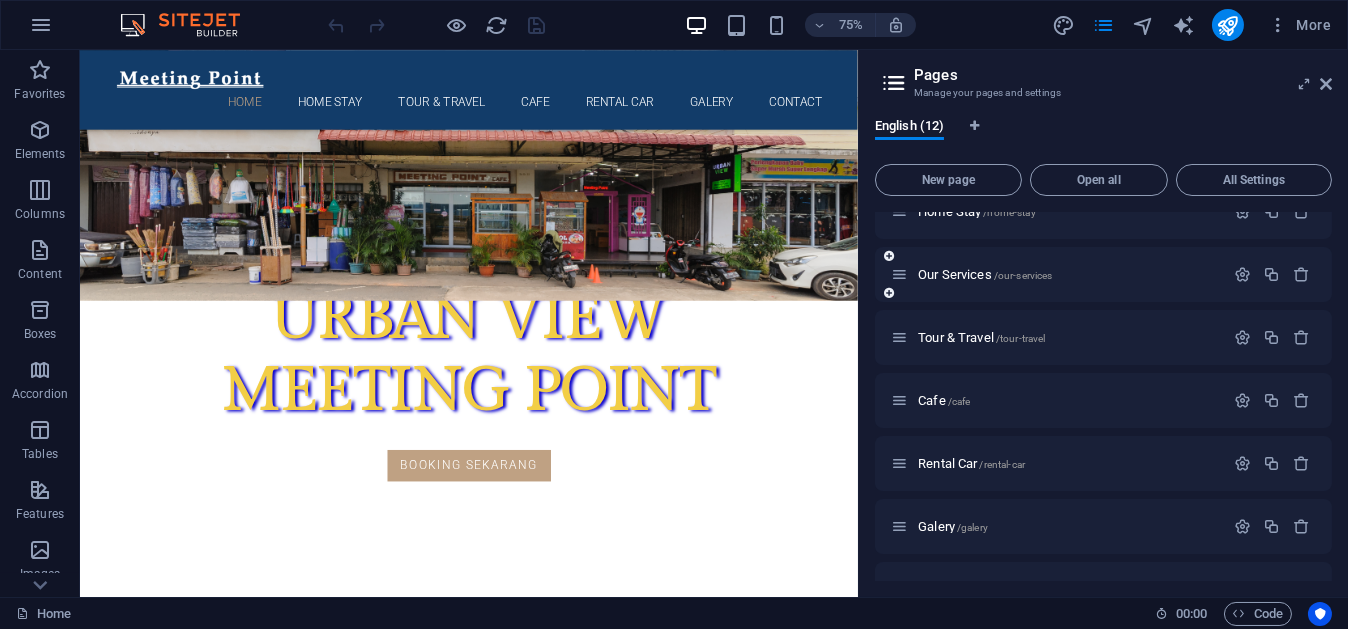 scroll, scrollTop: 93, scrollLeft: 0, axis: vertical 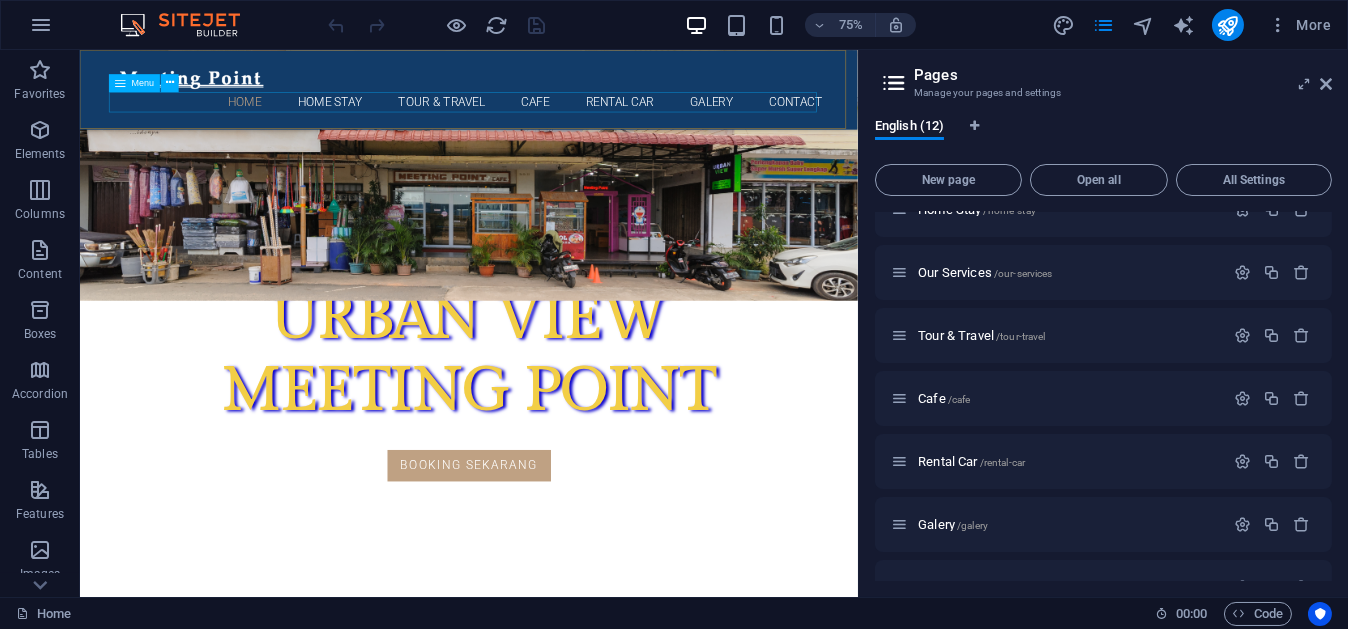 click on "Home Home Stay Tour & Travel Cafe Rental Car Galery Contact" at bounding box center [599, 119] 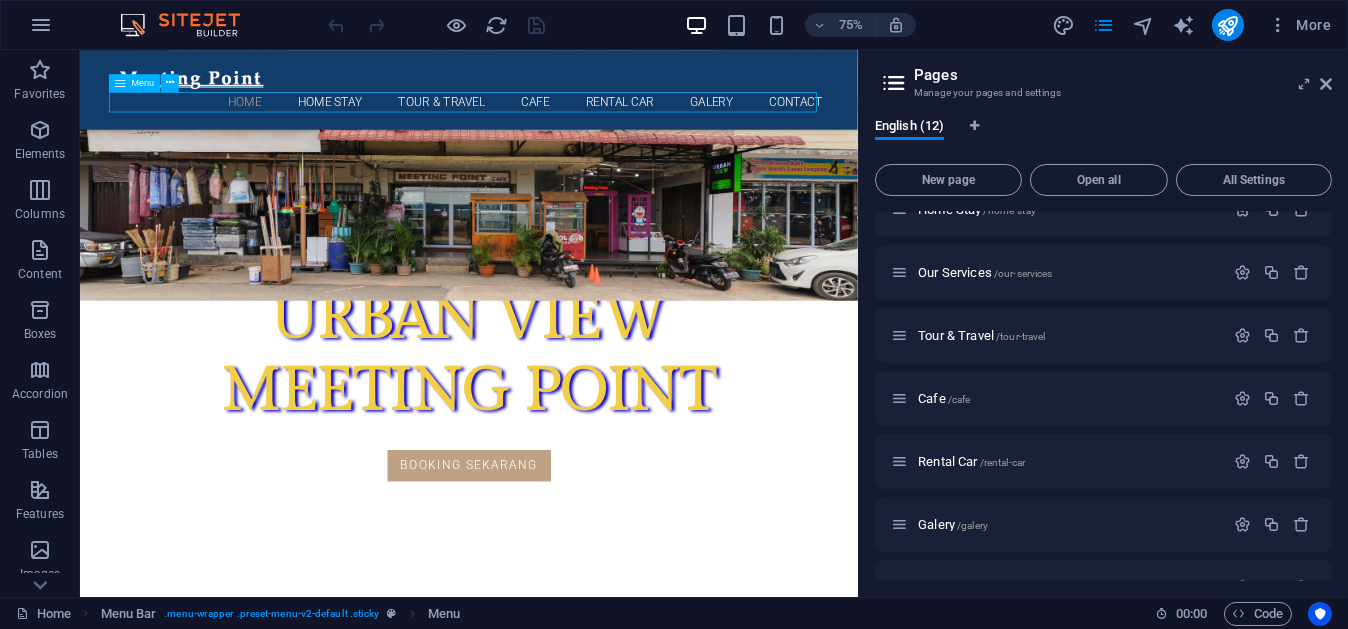 click on "Home Home Stay Tour & Travel Cafe Rental Car Galery Contact" at bounding box center (599, 119) 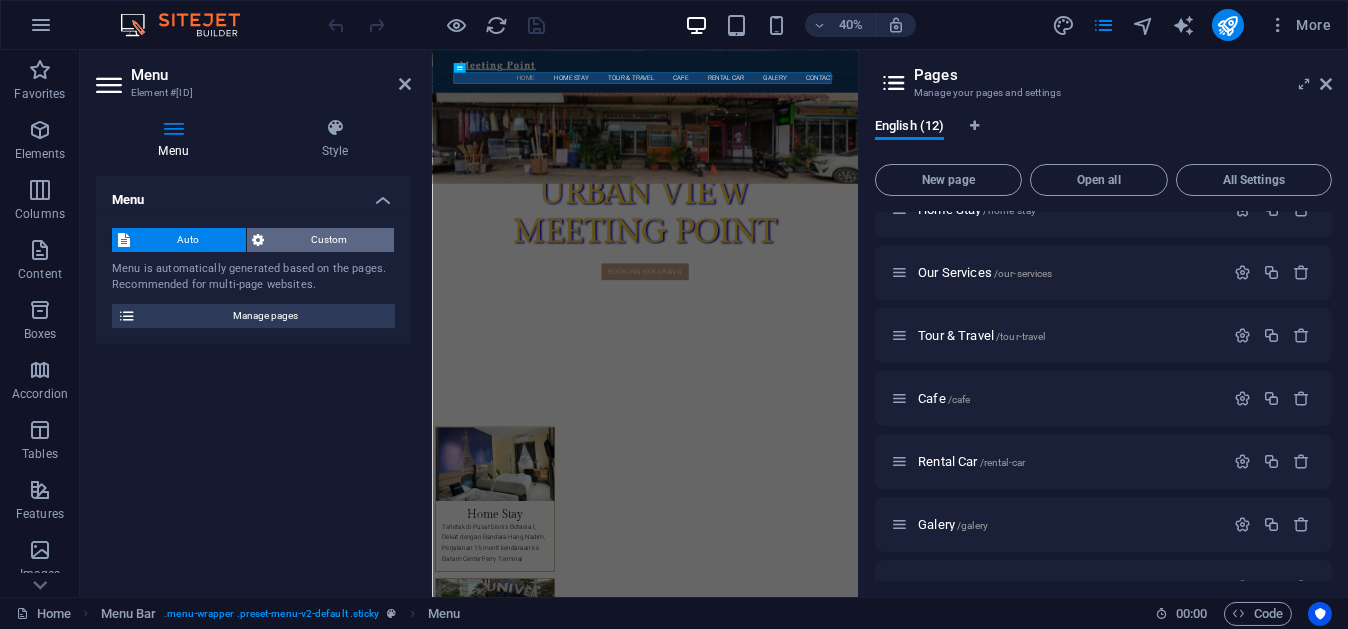 click on "Custom" at bounding box center (330, 240) 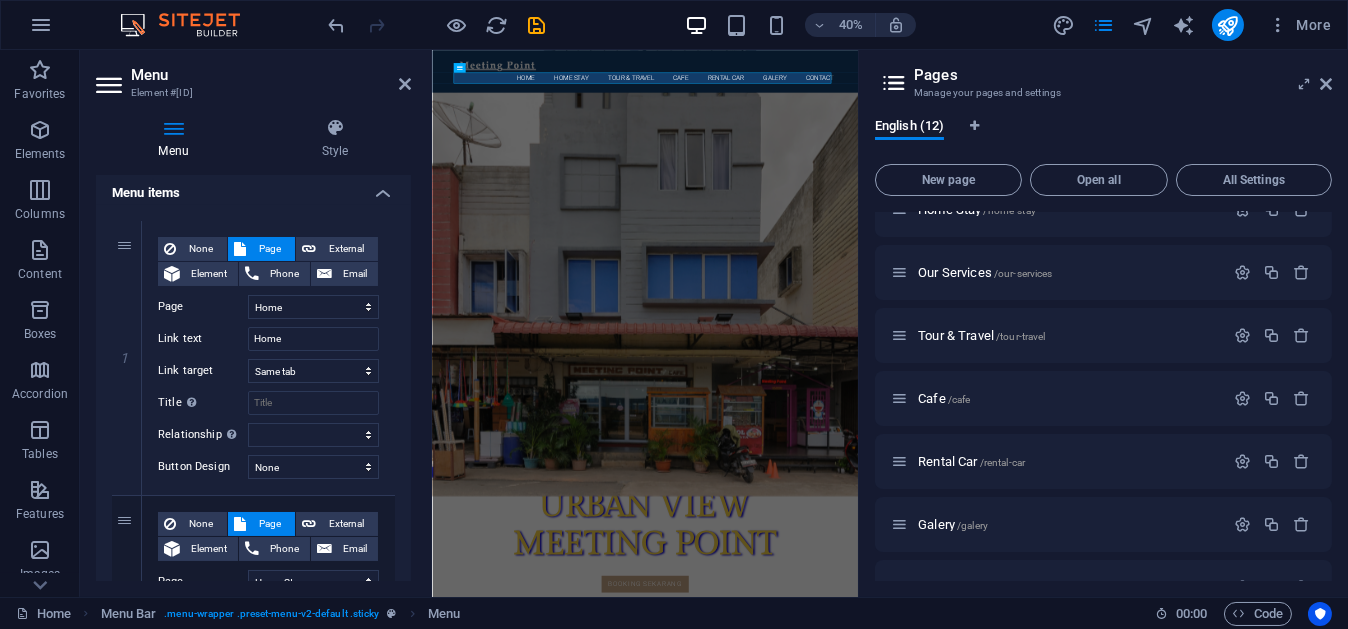scroll, scrollTop: 0, scrollLeft: 0, axis: both 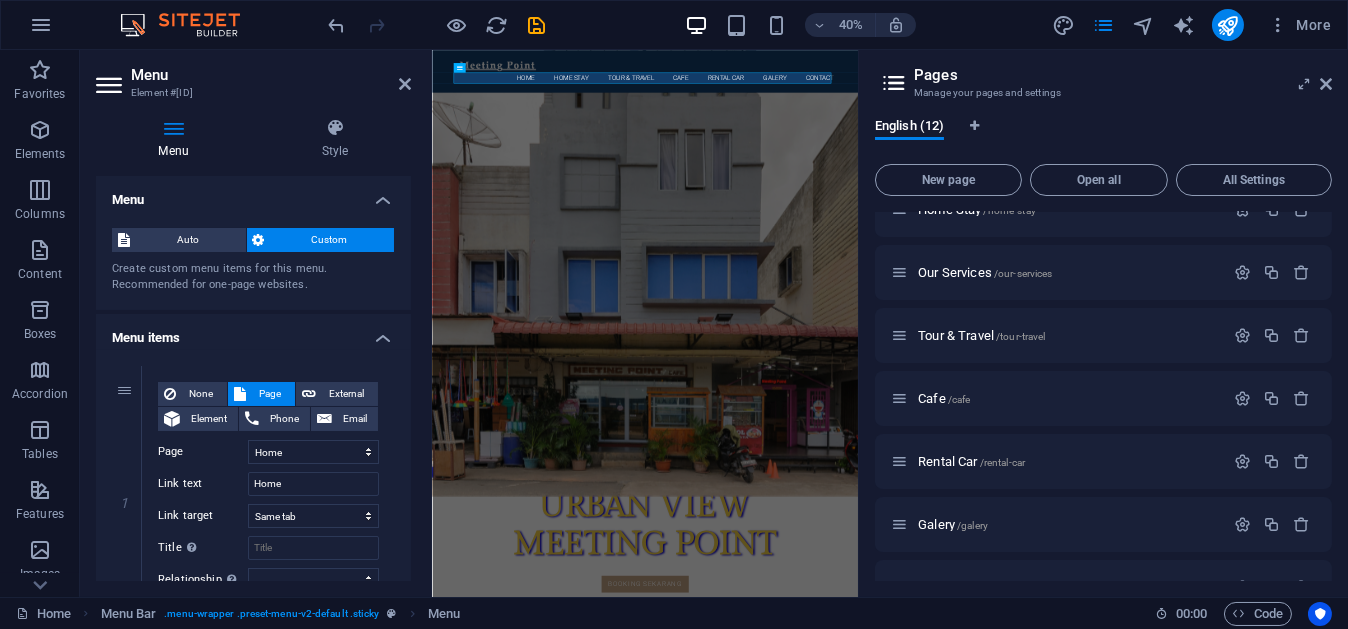 click on "Menu items" at bounding box center [253, 332] 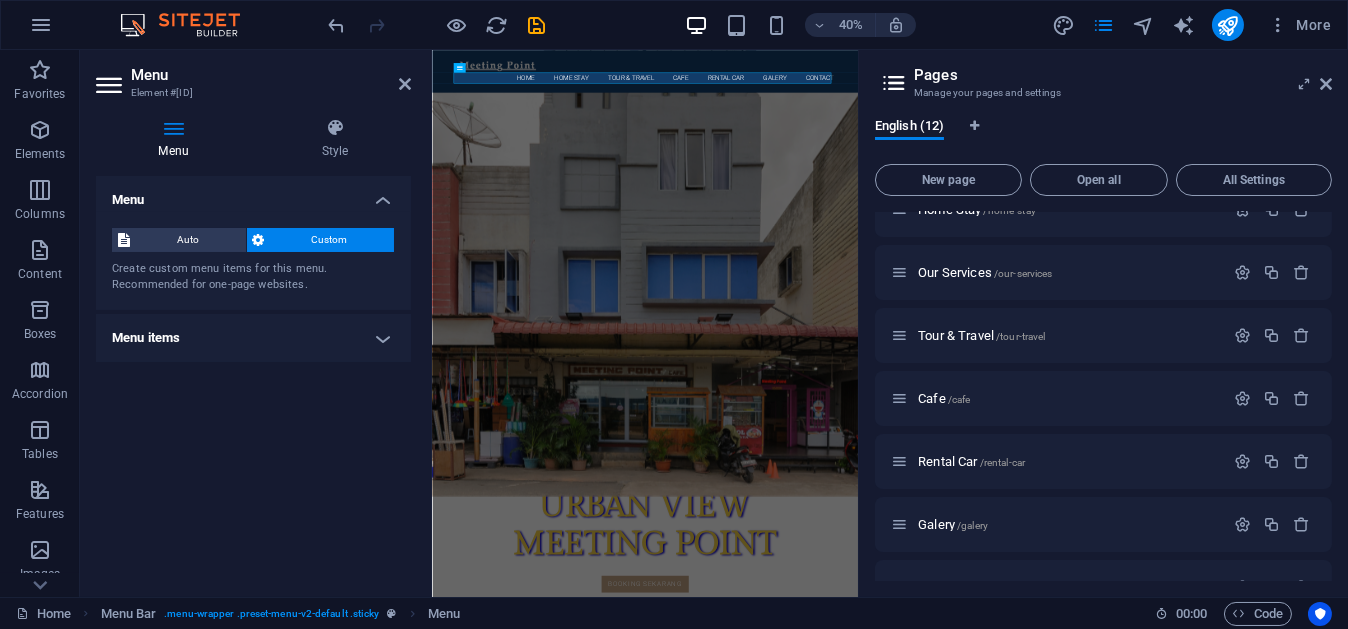 click on "Menu items" at bounding box center (253, 338) 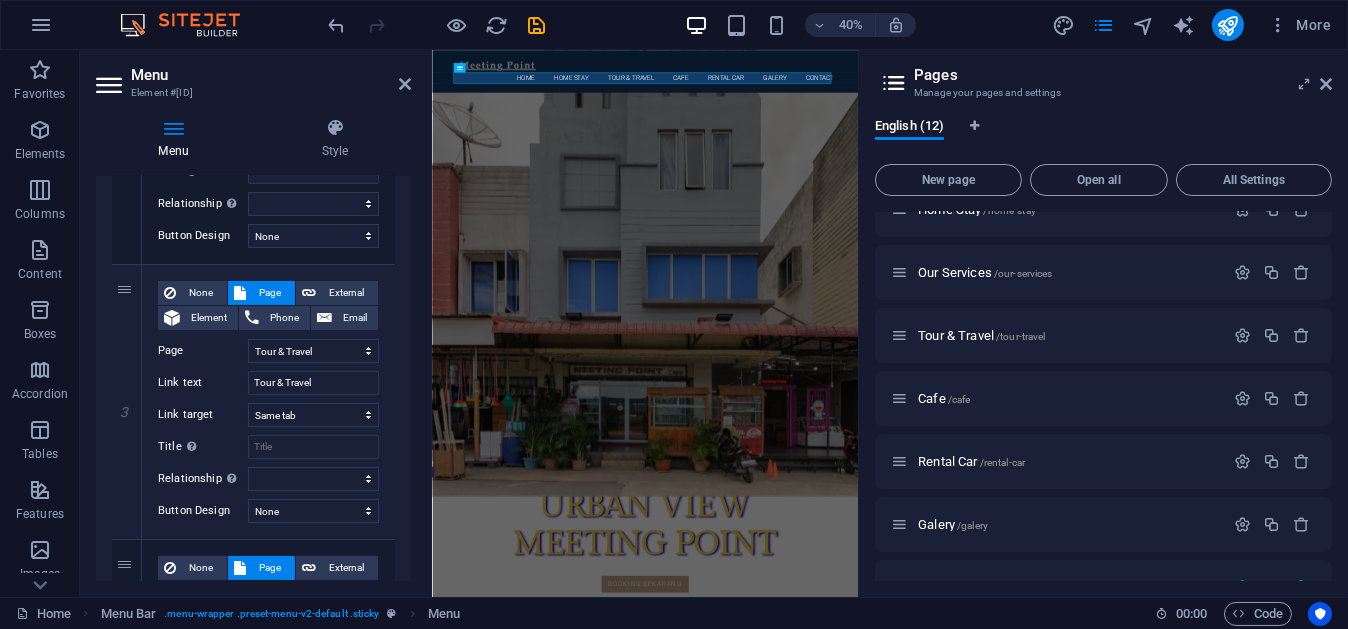 scroll, scrollTop: 647, scrollLeft: 0, axis: vertical 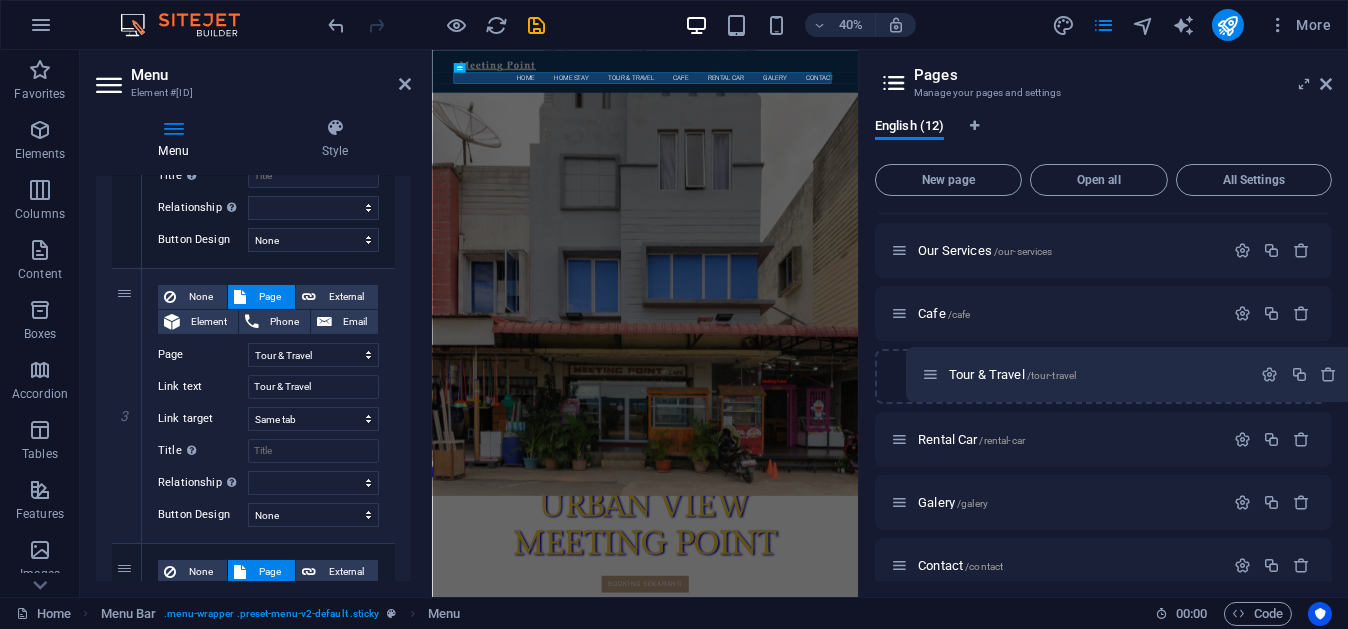 drag, startPoint x: 900, startPoint y: 309, endPoint x: 941, endPoint y: 395, distance: 95.27329 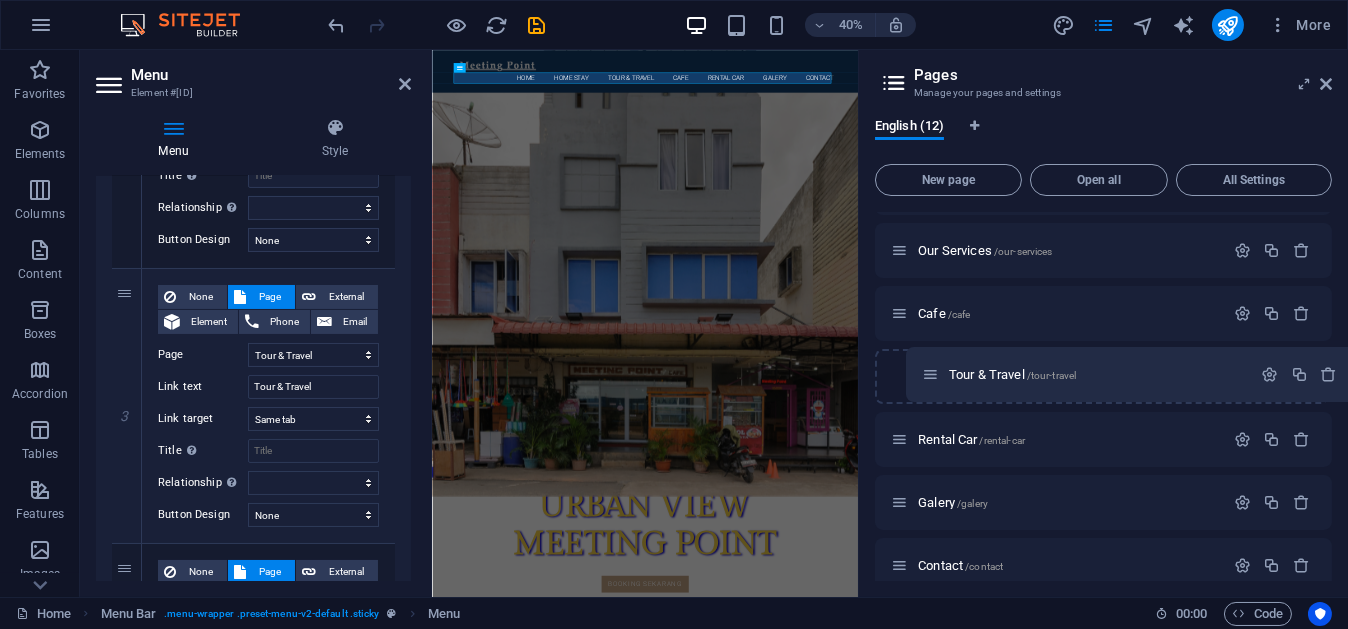 click on "Home / Home Stay /home-stay Our Services /our-services Tour & Travel /tour-travel Cafe /cafe Rental Car /rental-car Galery /galery Contact /contact Legal Notice /legal-notice Privacy /privacy Promo Travel /promo-travel Galery Menu: Single Page Layout /galery-menu-single-page-layout" at bounding box center (1103, 471) 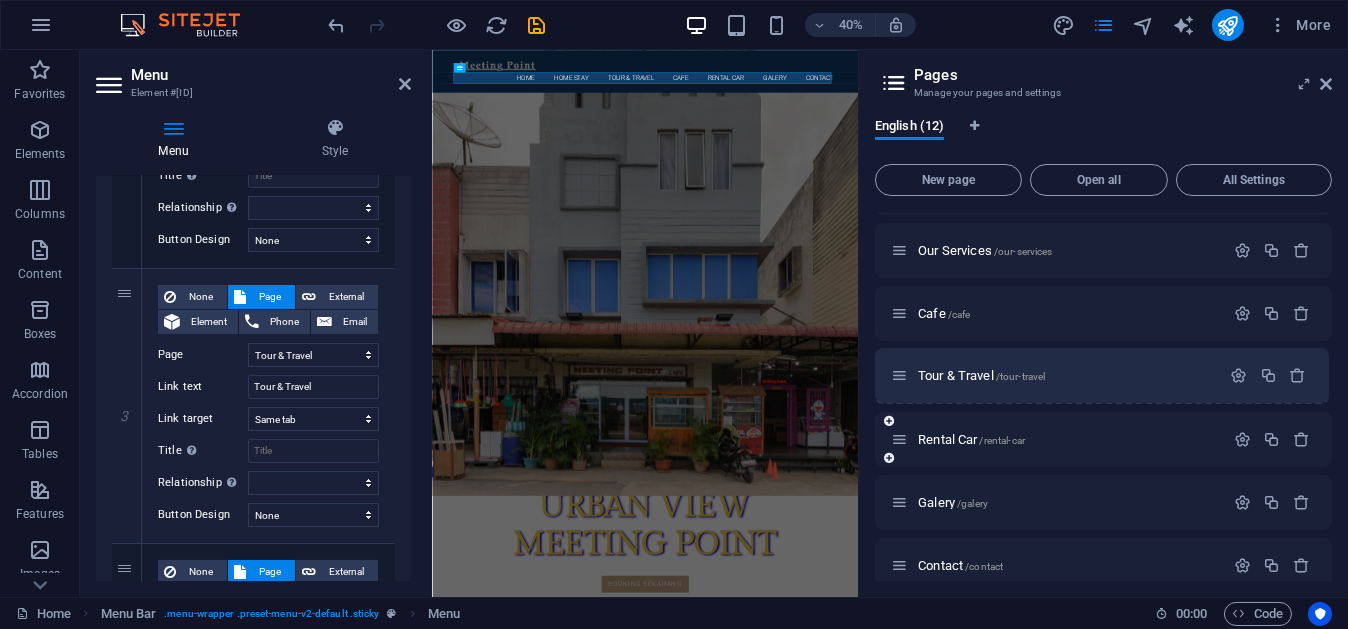 select on "1" 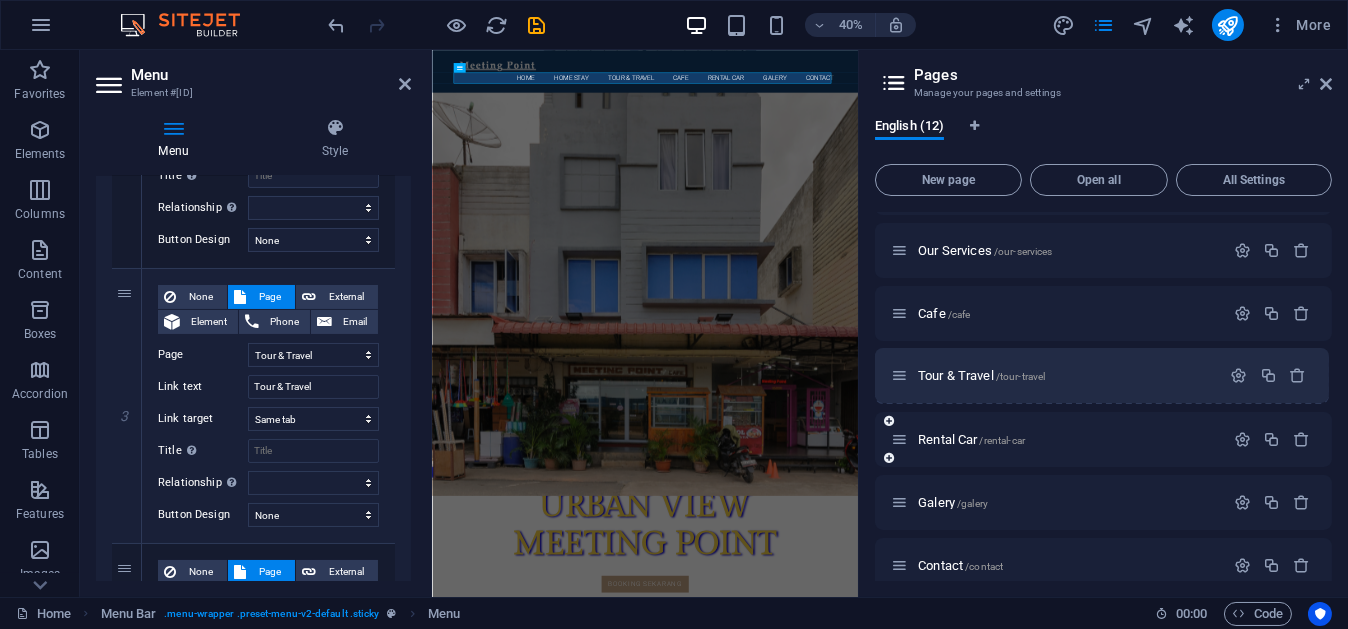 select on "3" 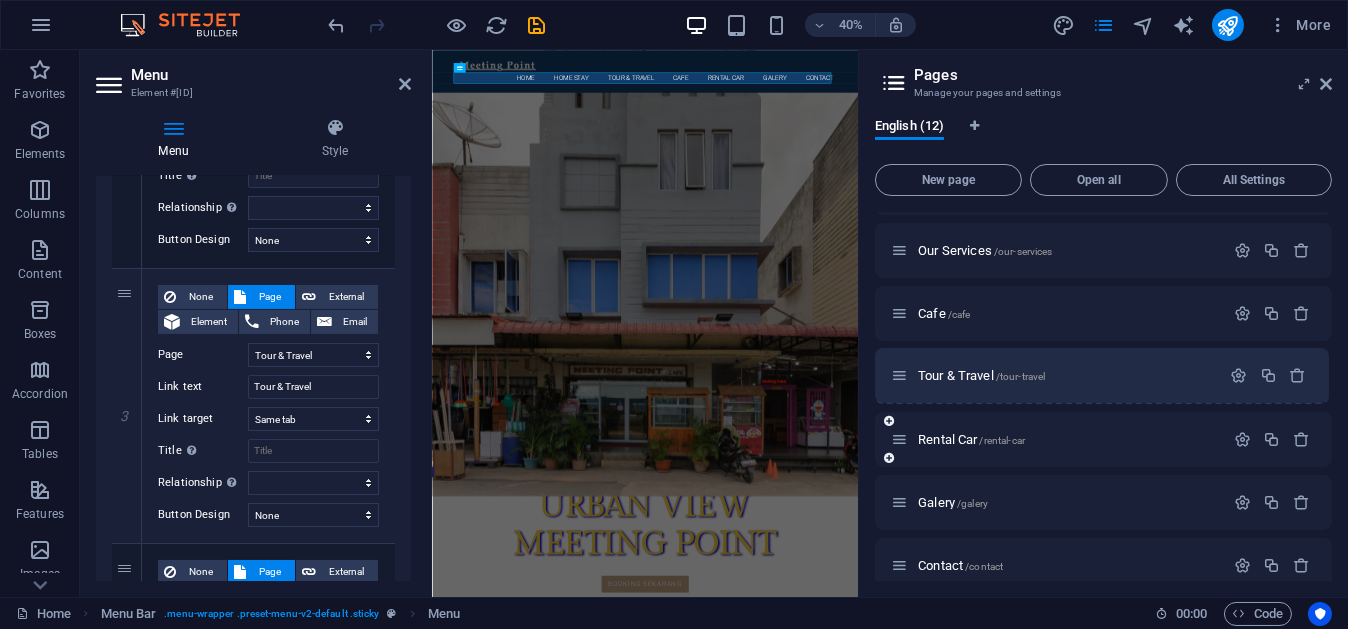 select on "5" 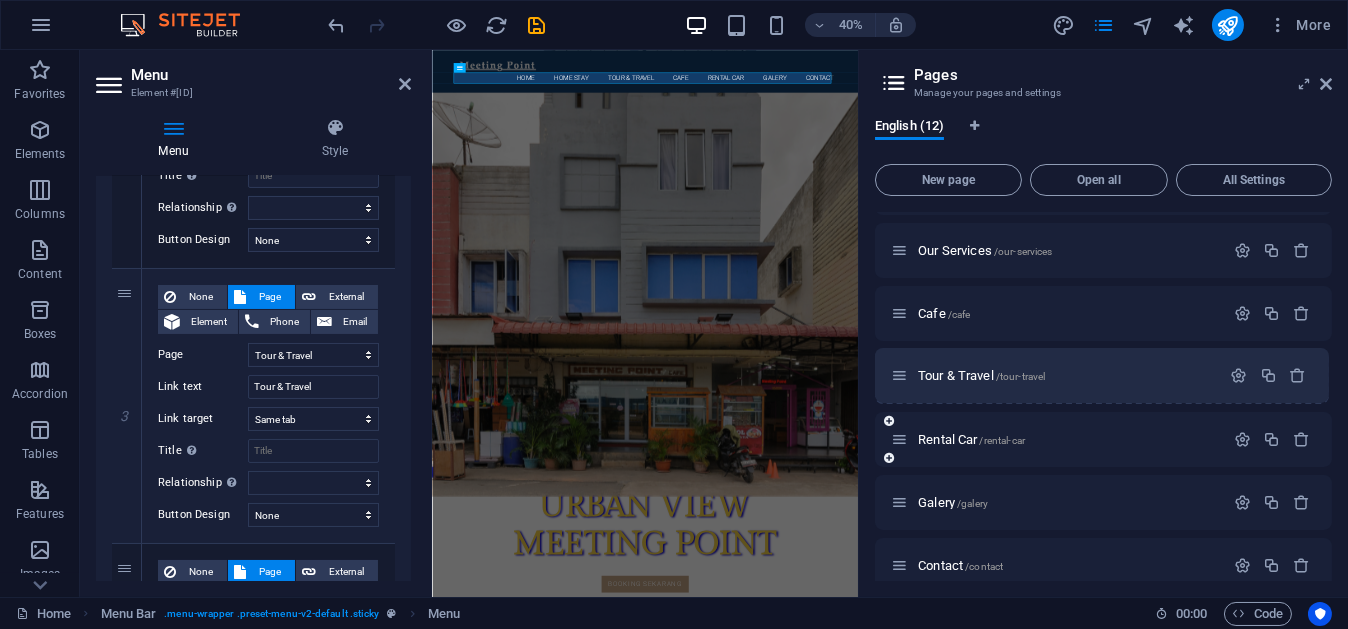select on "6" 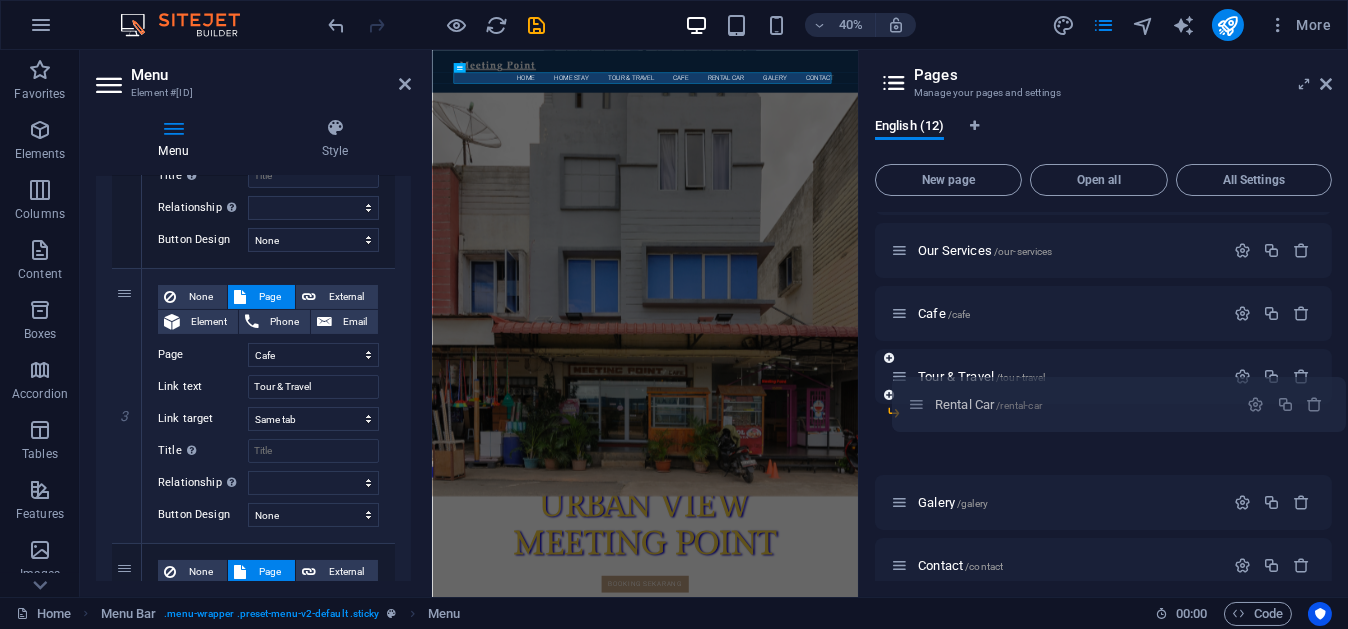 drag, startPoint x: 898, startPoint y: 437, endPoint x: 920, endPoint y: 397, distance: 45.65085 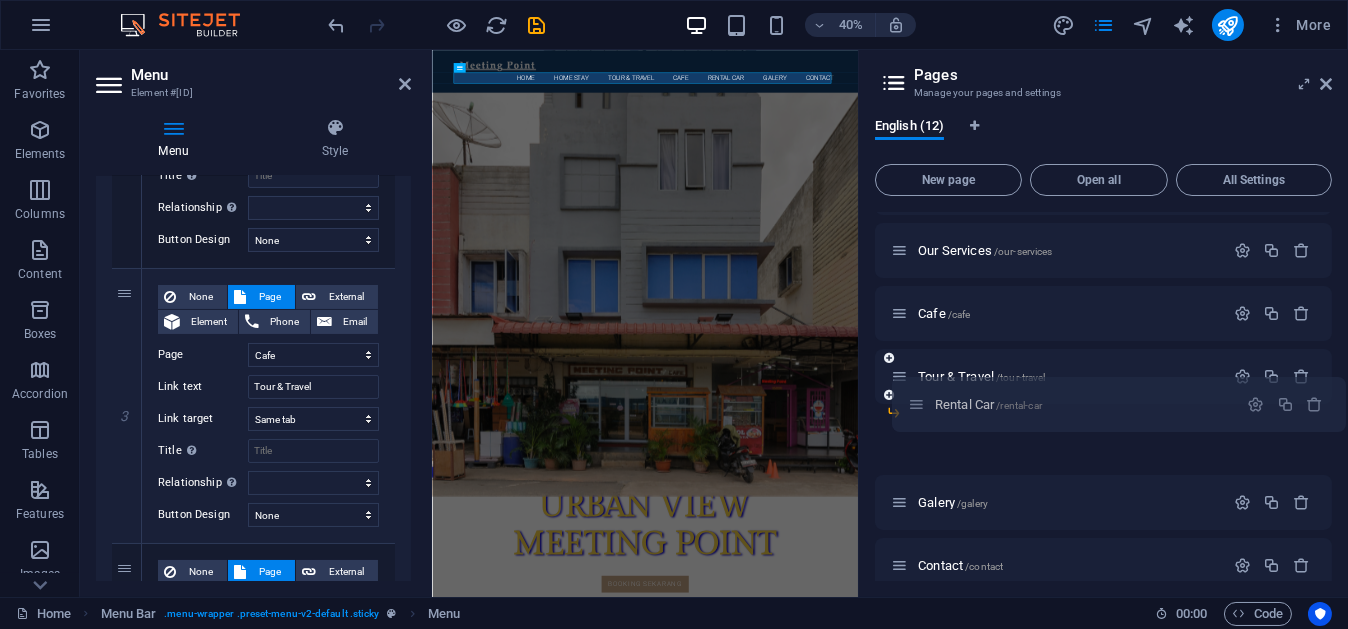 click on "Home / Home Stay /home-stay Our Services /our-services Cafe /cafe Tour & Travel /tour-travel Rental Car /rental-car Galery /galery Contact /contact Legal Notice /legal-notice Privacy /privacy Promo Travel /promo-travel Galery Menu: Single Page Layout /galery-menu-single-page-layout" at bounding box center [1103, 439] 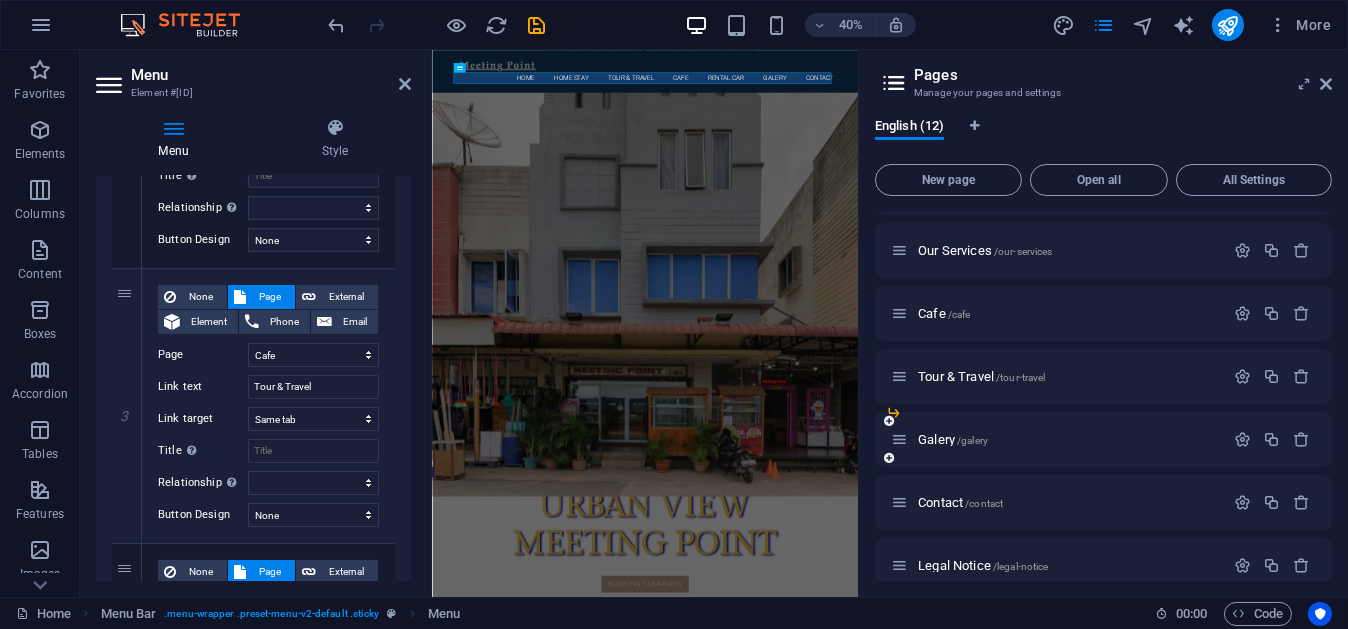 select on "1" 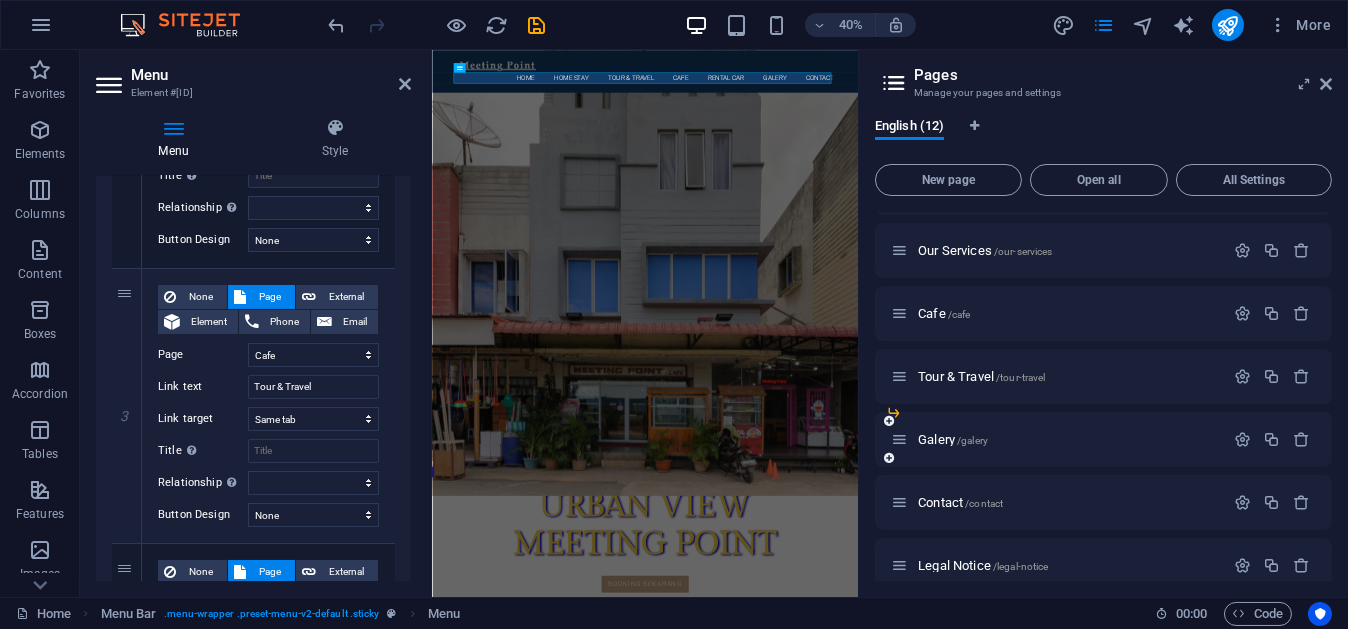 select on "3" 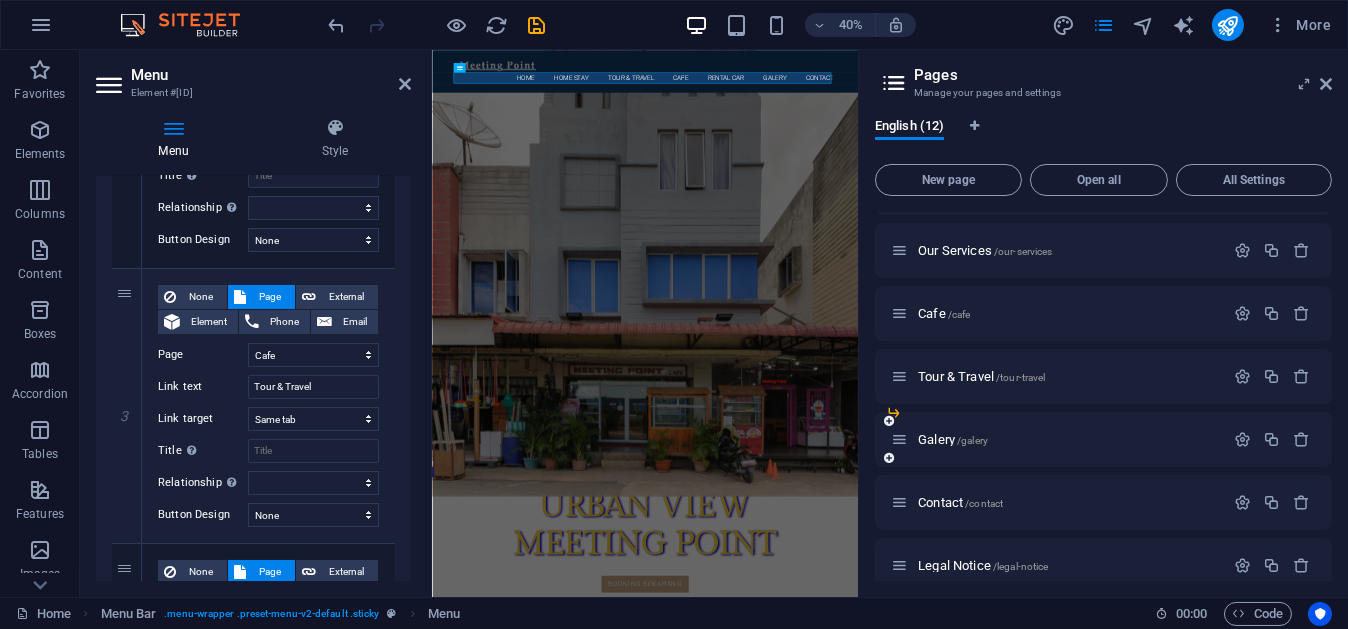 select on "4" 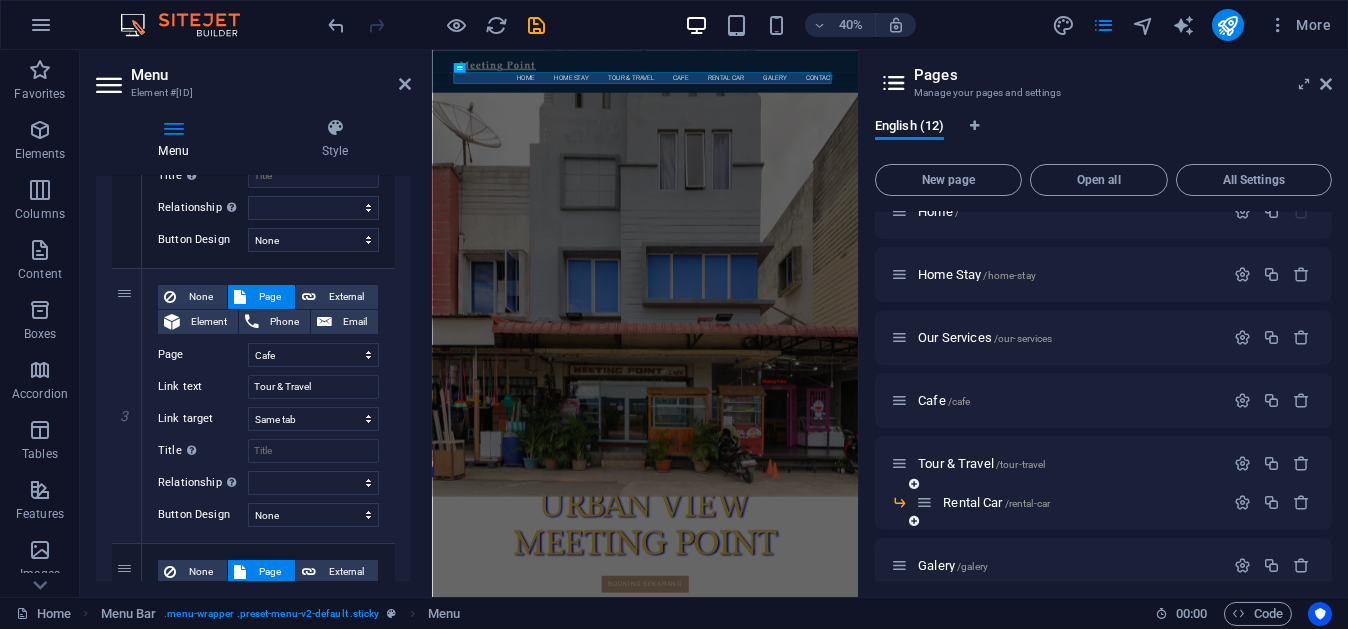 scroll, scrollTop: 0, scrollLeft: 0, axis: both 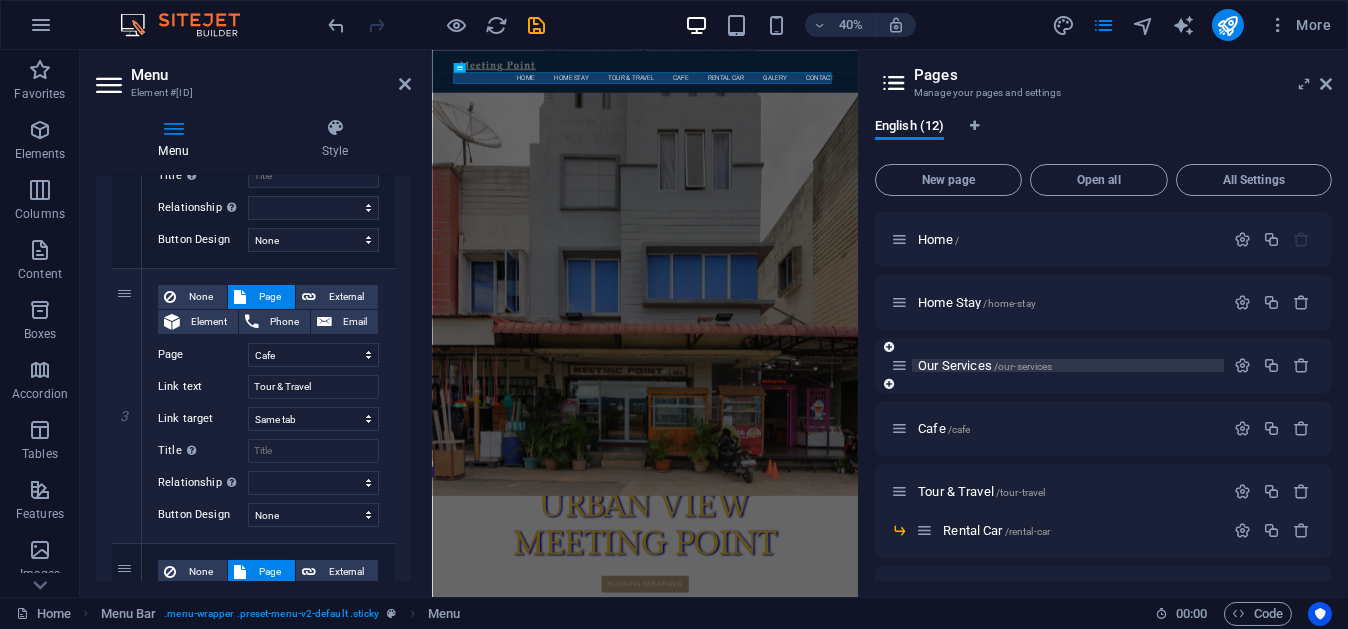 click on "Our Services /our-services" at bounding box center [985, 365] 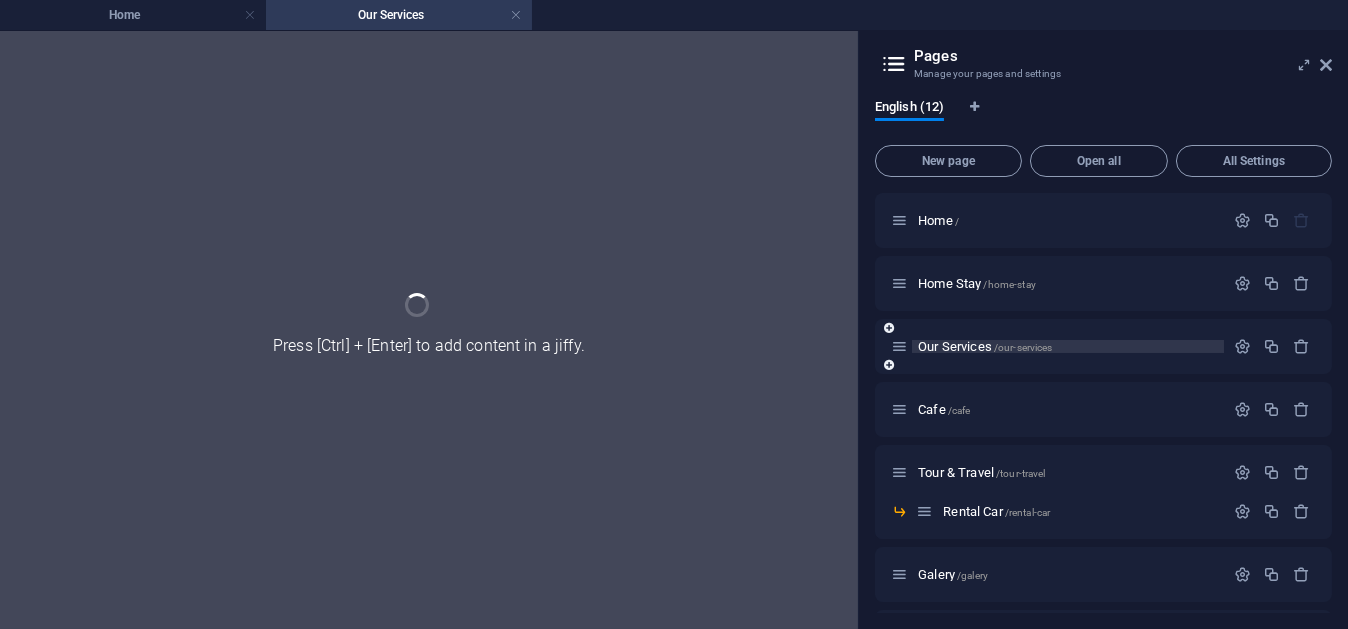 scroll, scrollTop: 0, scrollLeft: 0, axis: both 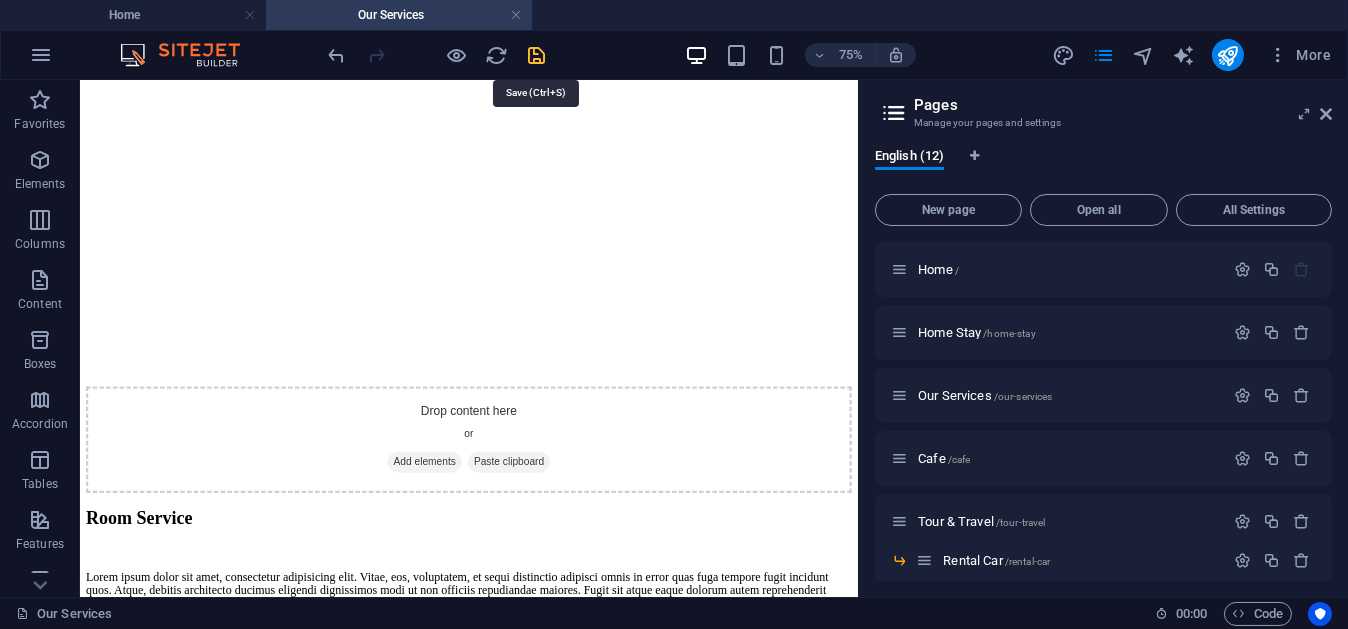 click at bounding box center [537, 55] 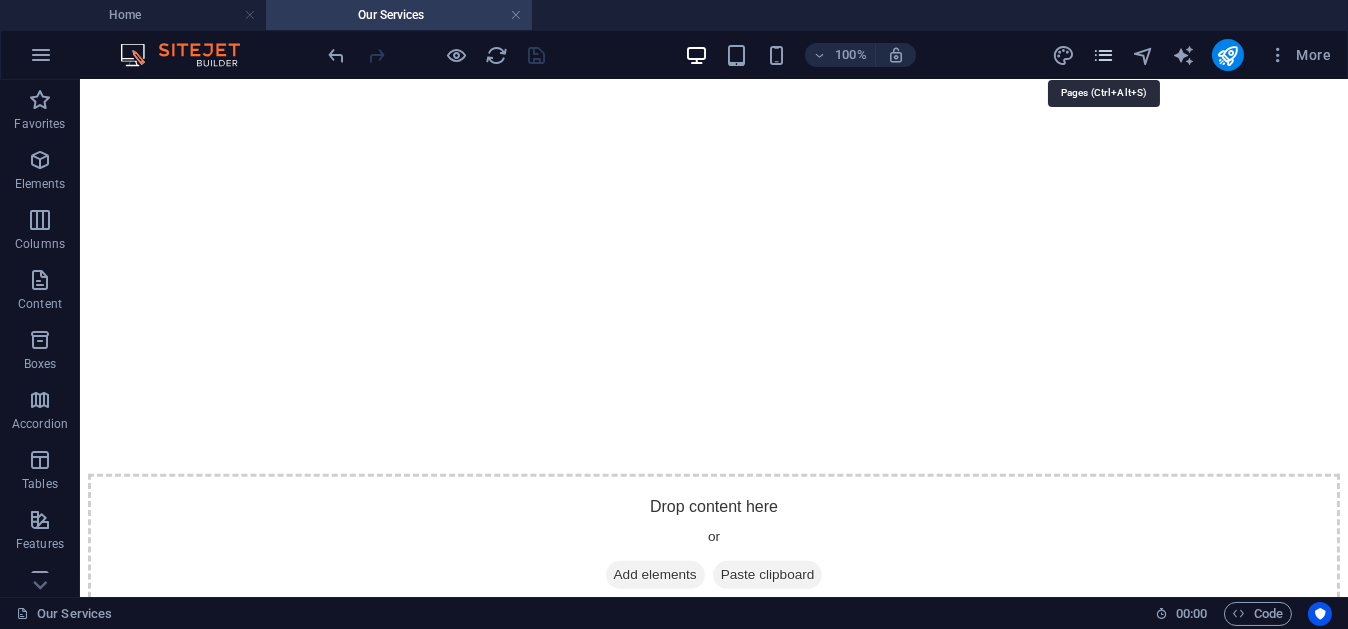 click at bounding box center (1103, 55) 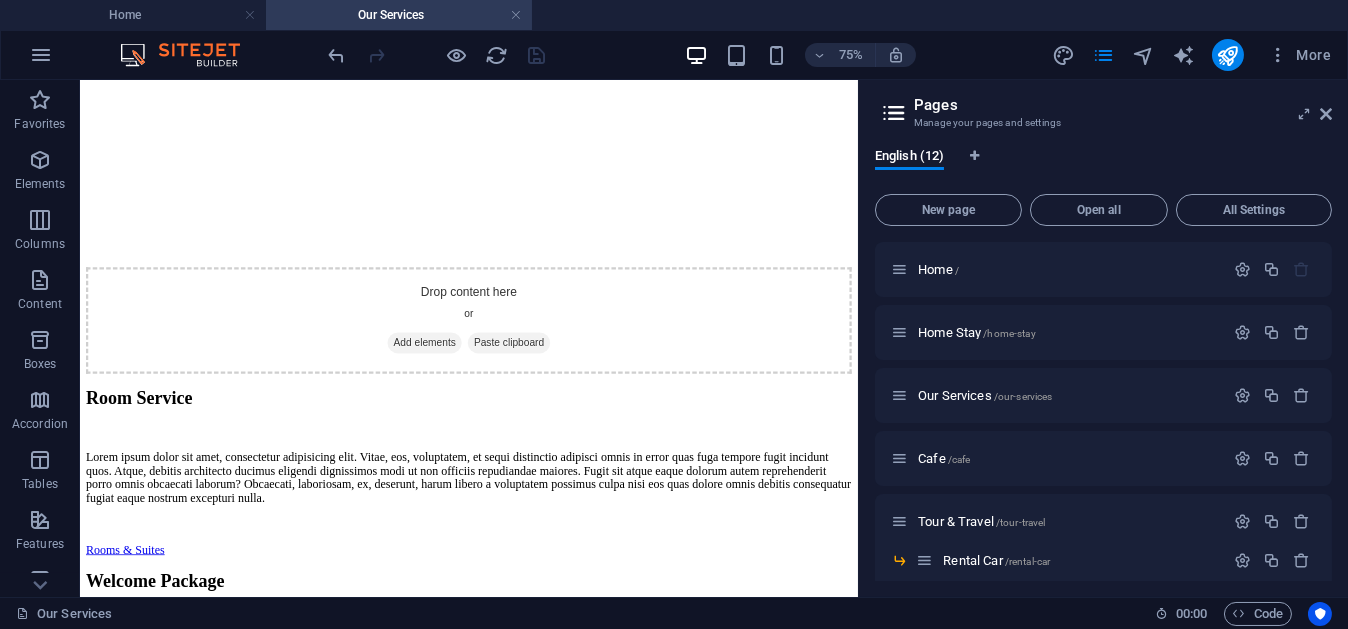 click at bounding box center [894, 113] 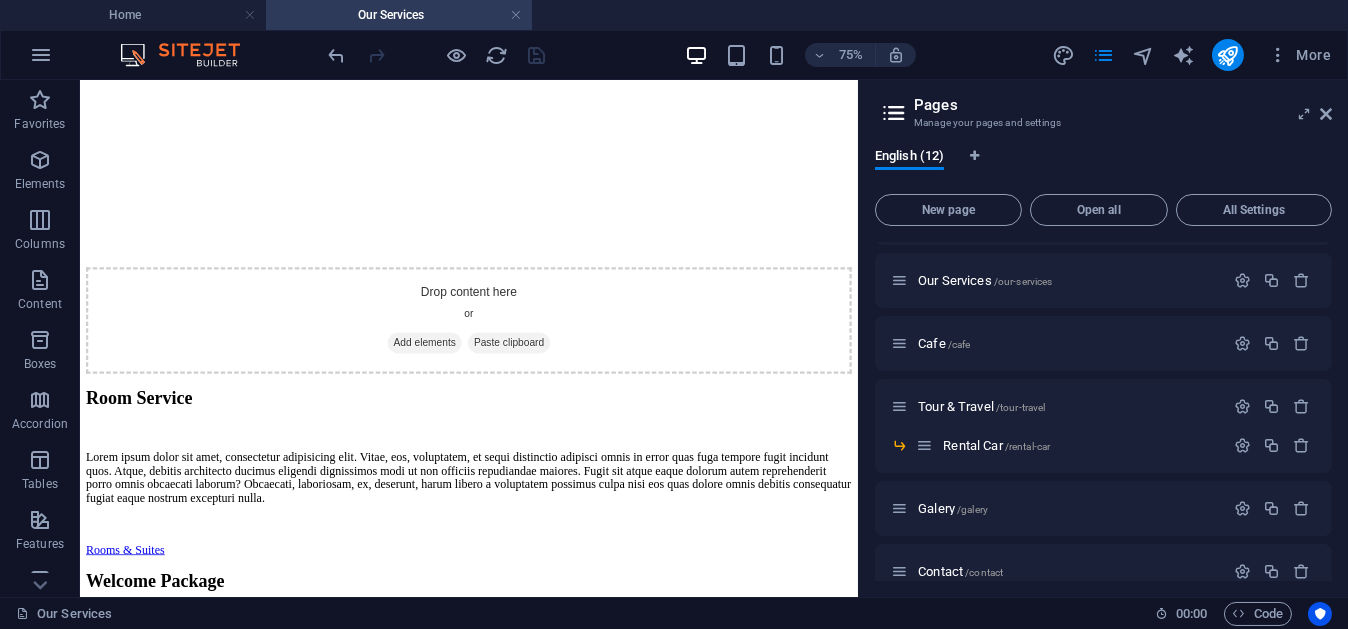 scroll, scrollTop: 112, scrollLeft: 0, axis: vertical 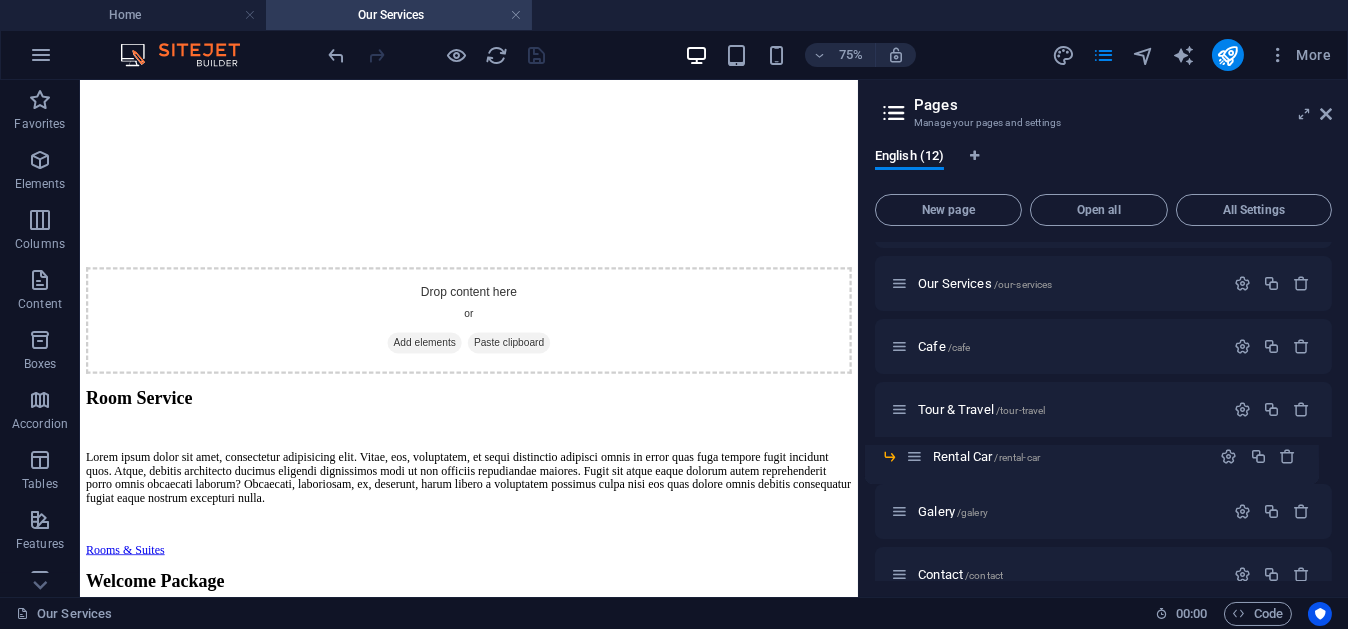 drag, startPoint x: 932, startPoint y: 451, endPoint x: 912, endPoint y: 462, distance: 22.825424 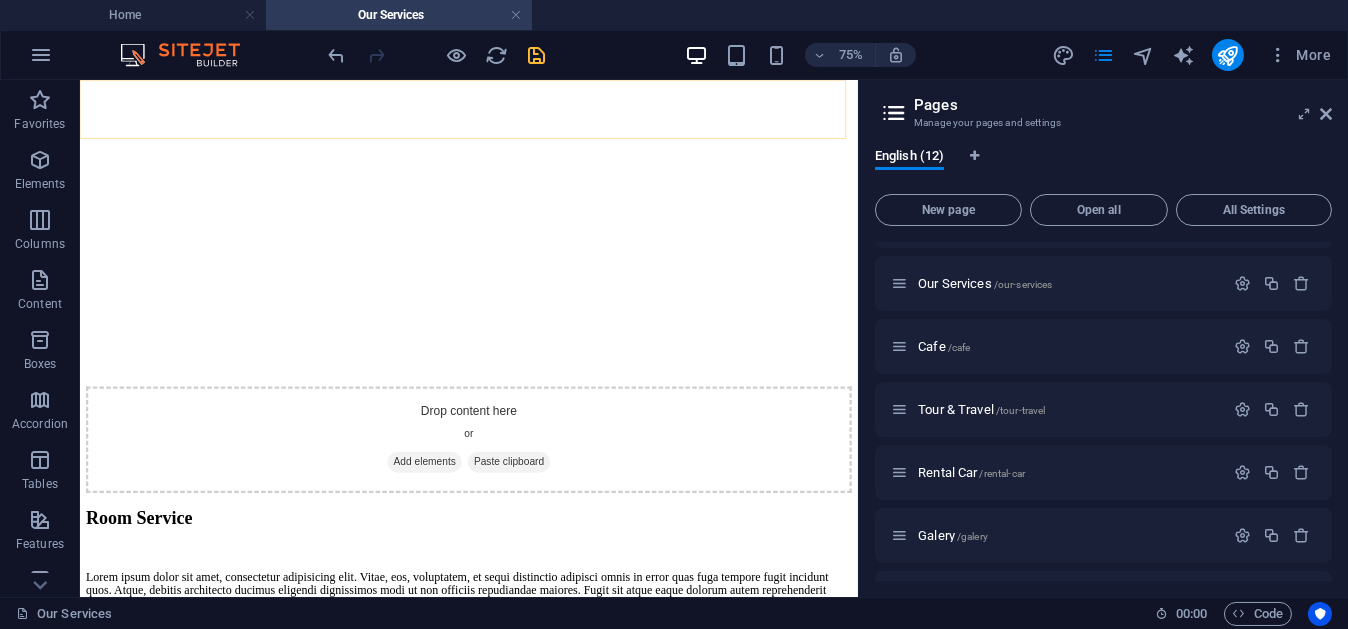 click on "Home Home Stay Cafe Tour & Travel Rental Car Galery Contact" at bounding box center [598, -2133] 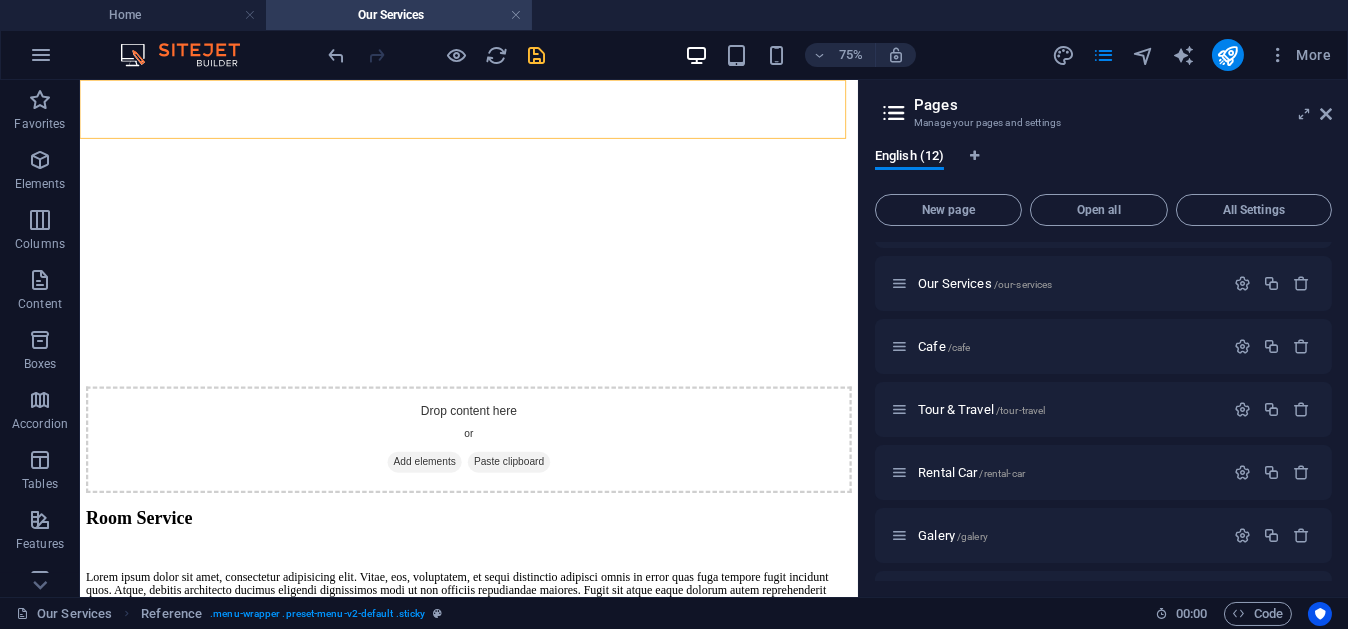click on "Home Home Stay Cafe Tour & Travel Rental Car Galery Contact" at bounding box center [598, -2133] 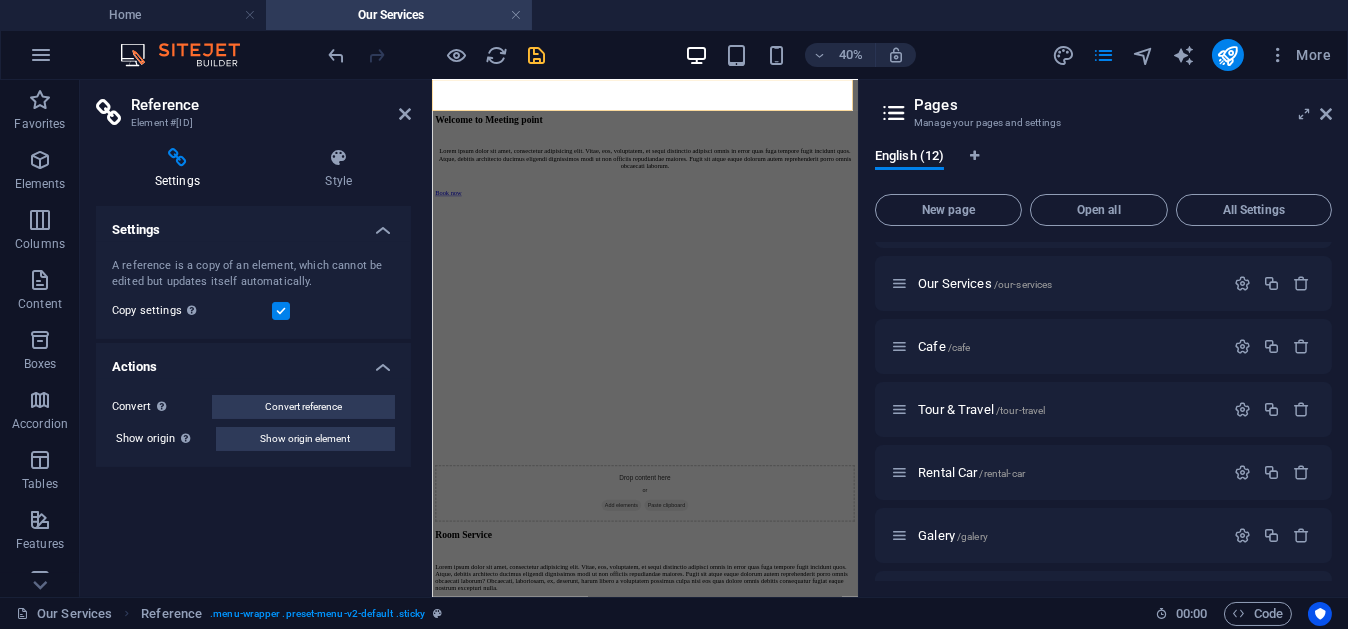 click on "Home Home Stay Cafe Tour & Travel Rental Car Galery Contact" at bounding box center [963, -2133] 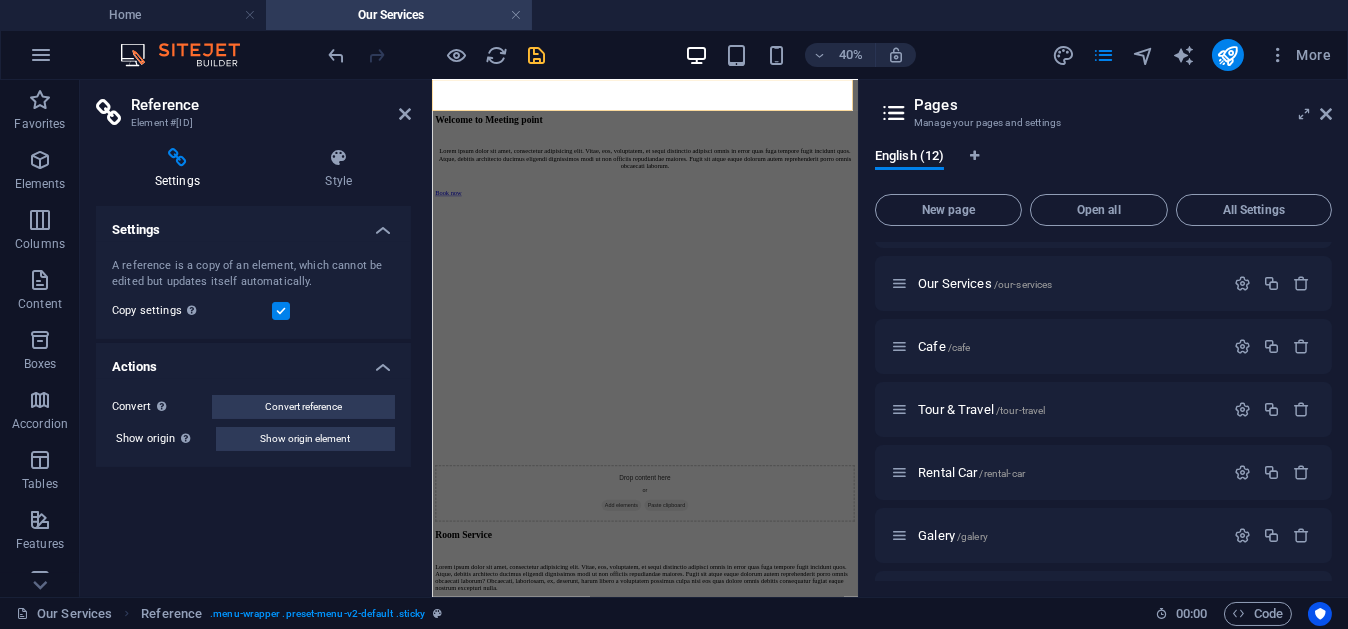 click on "Home Home Stay Cafe Tour & Travel Rental Car Galery Contact" at bounding box center (963, -2133) 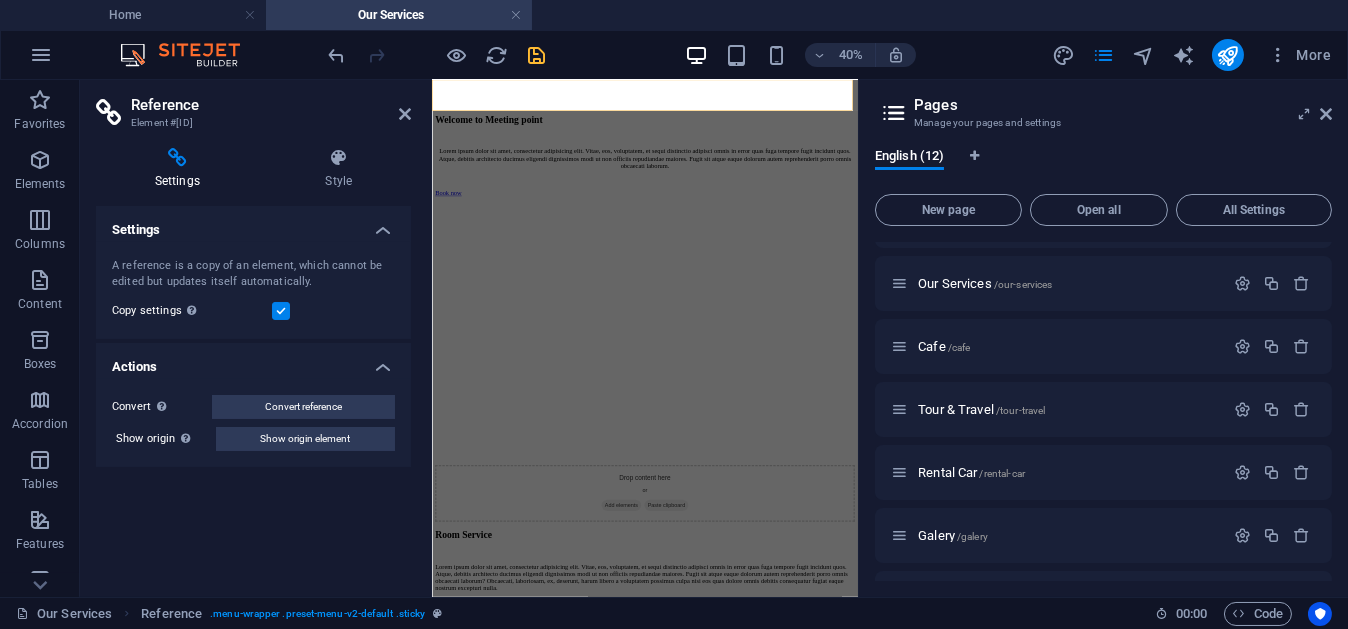 click on "Reference Element #ed-799349880" at bounding box center (253, 106) 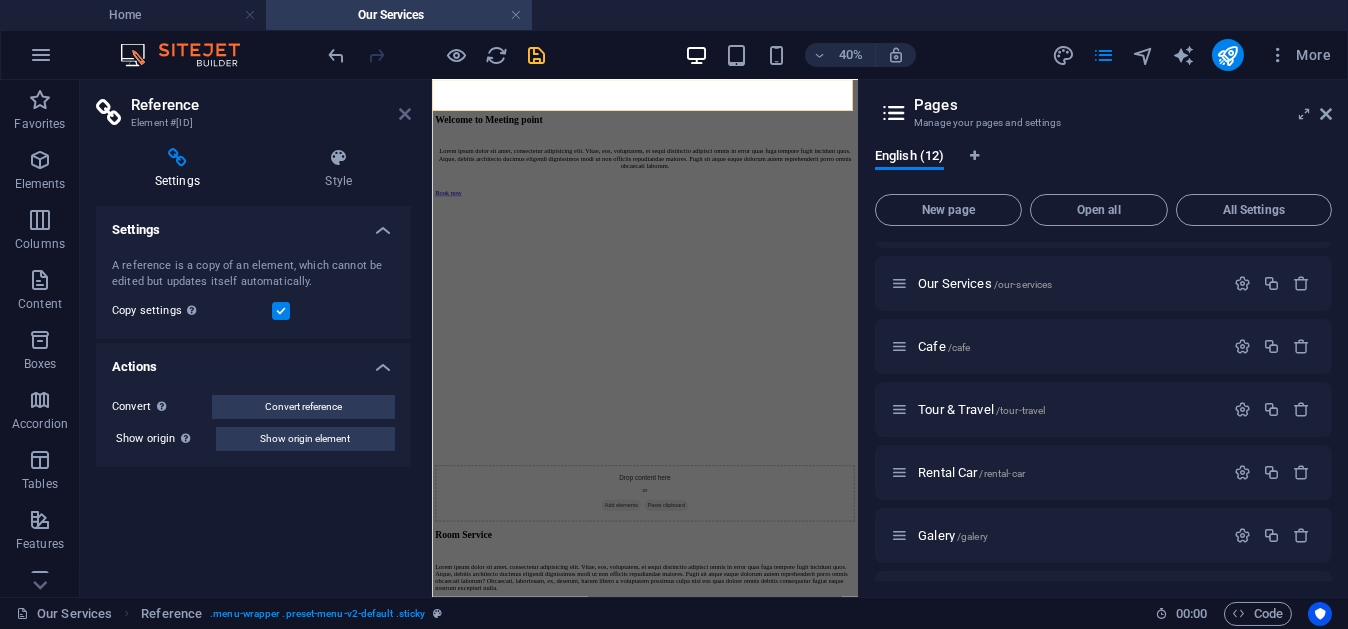 click at bounding box center (405, 114) 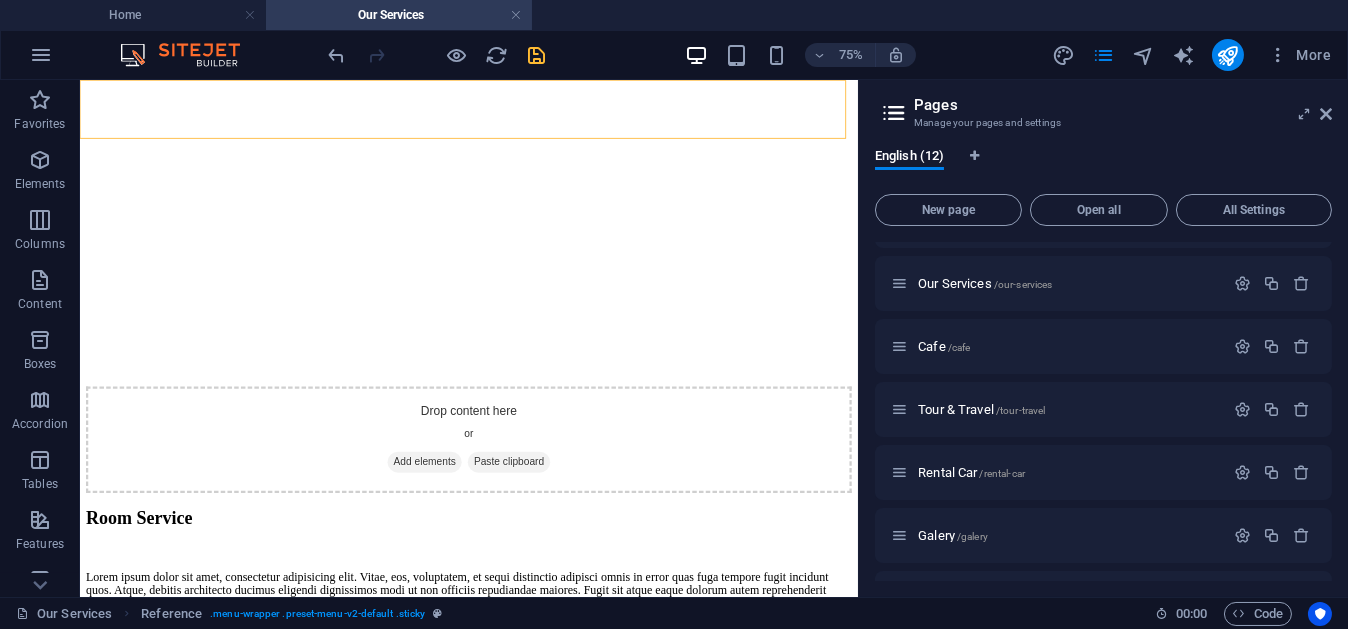 click on "Home Home Stay Cafe Tour & Travel Rental Car Galery Contact" at bounding box center [598, -2133] 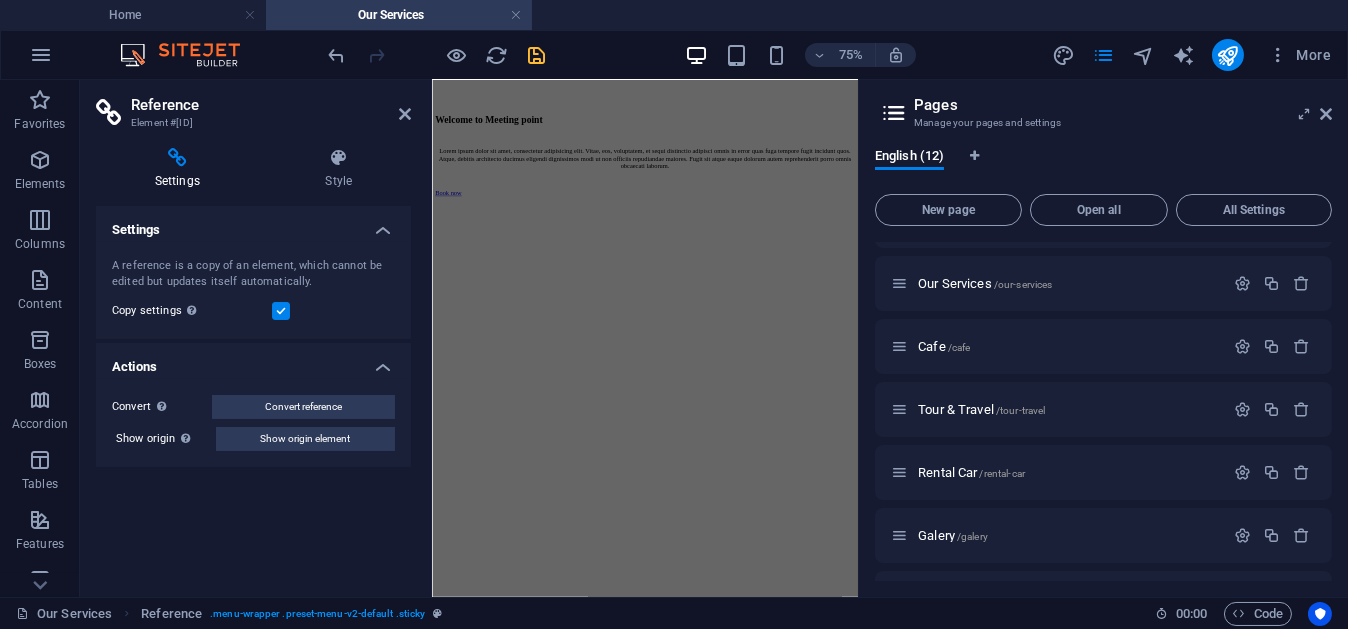 click on "Home Home Stay Cafe Tour & Travel Rental Car Galery Contact" at bounding box center (963, -1634) 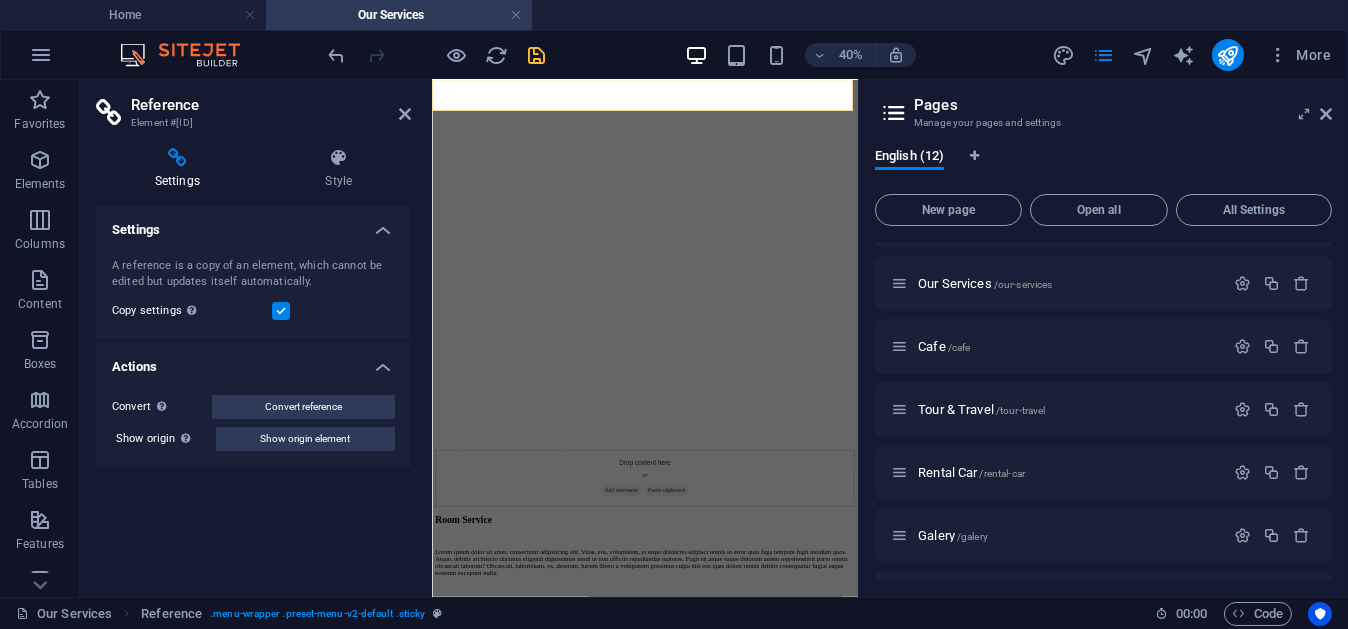click on "Home Home Stay Cafe Tour & Travel Rental Car Galery Contact" at bounding box center [963, -2535] 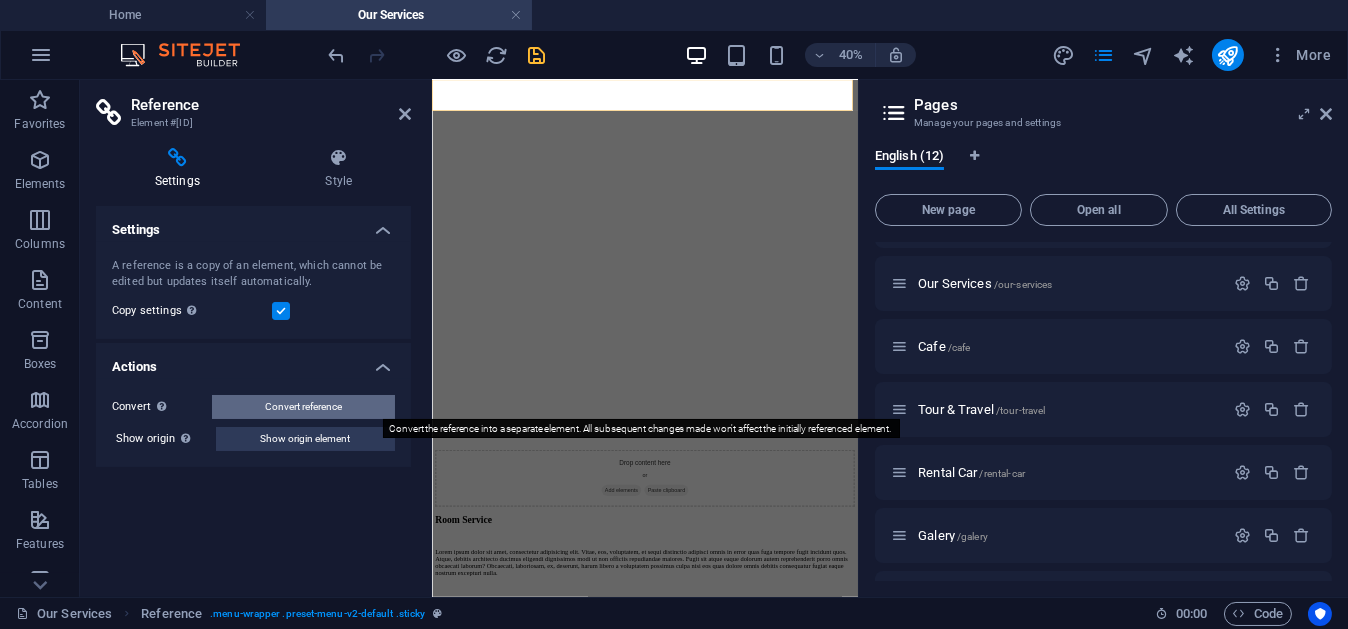 click on "Convert reference" at bounding box center (303, 407) 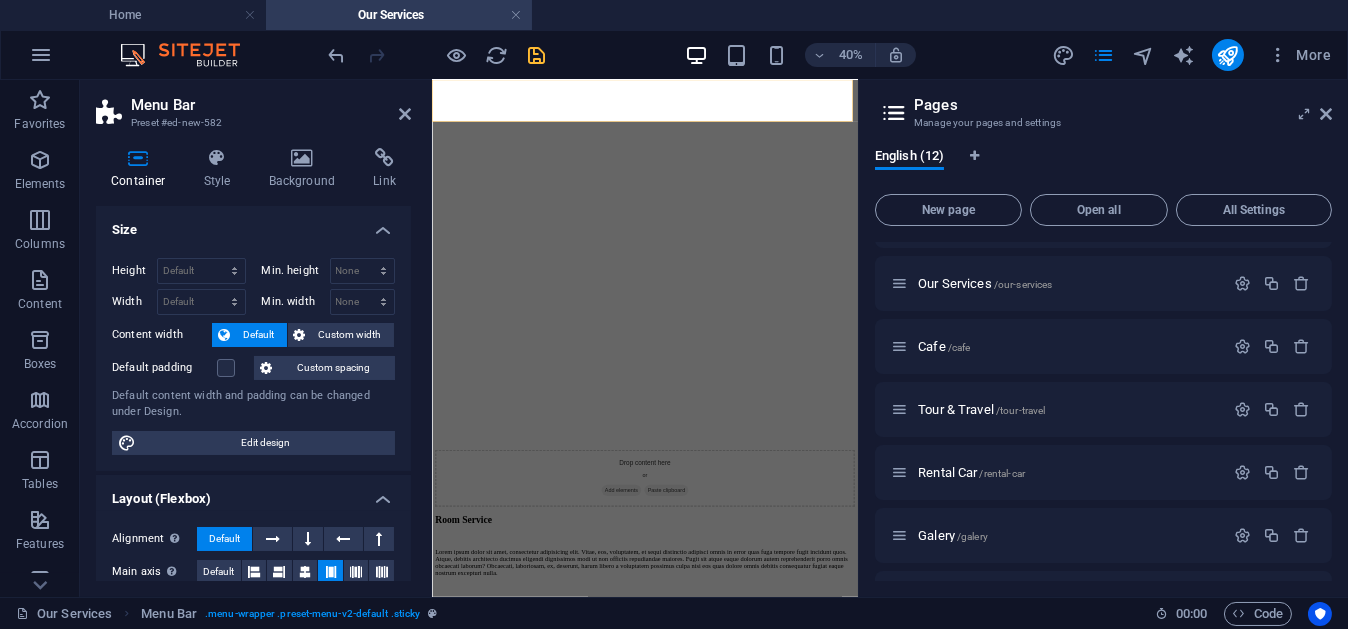 scroll, scrollTop: 3142, scrollLeft: 0, axis: vertical 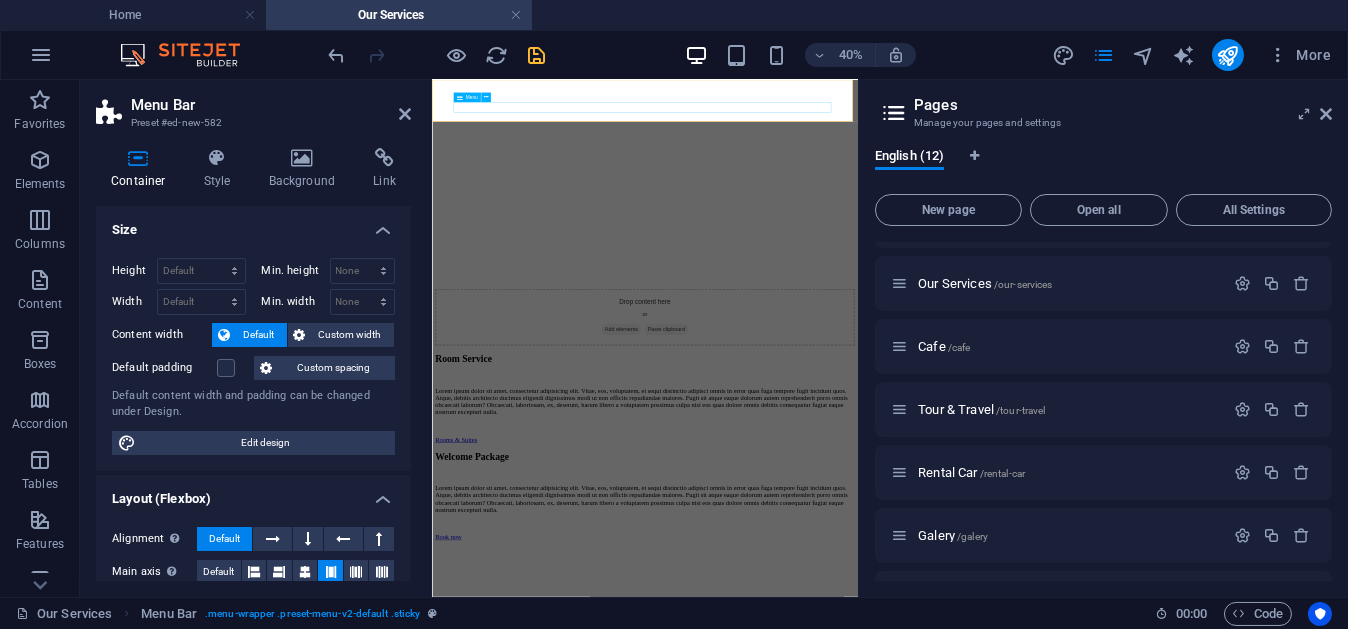 click on "Home Home Stay Cafe Tour & Travel Rental Car Galery Contact" at bounding box center (963, -2937) 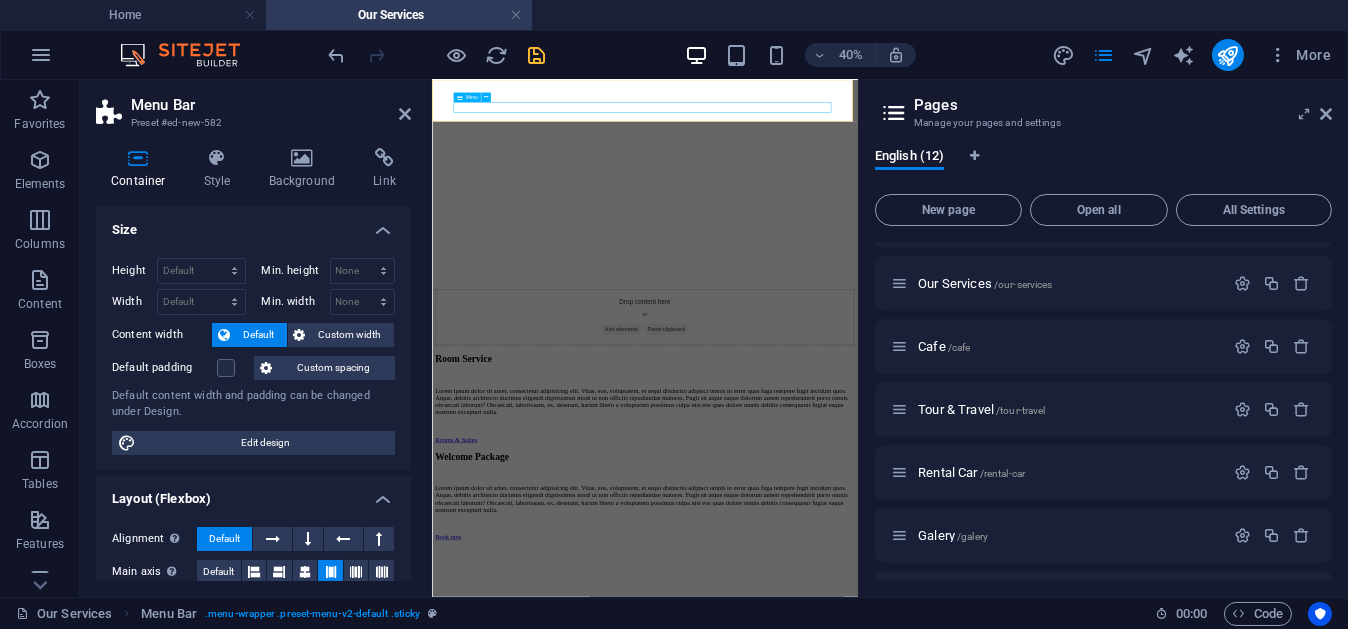 click on "Home Home Stay Cafe Tour & Travel Rental Car Galery Contact" at bounding box center (963, -2937) 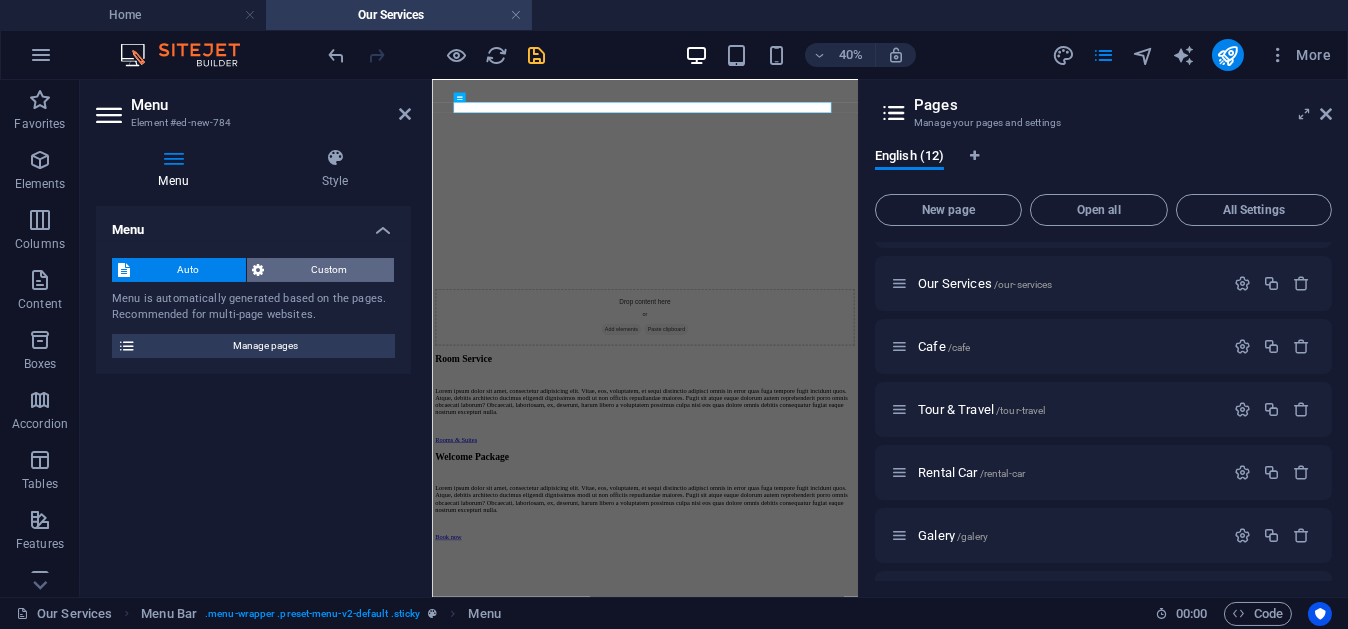 click on "Custom" at bounding box center [330, 270] 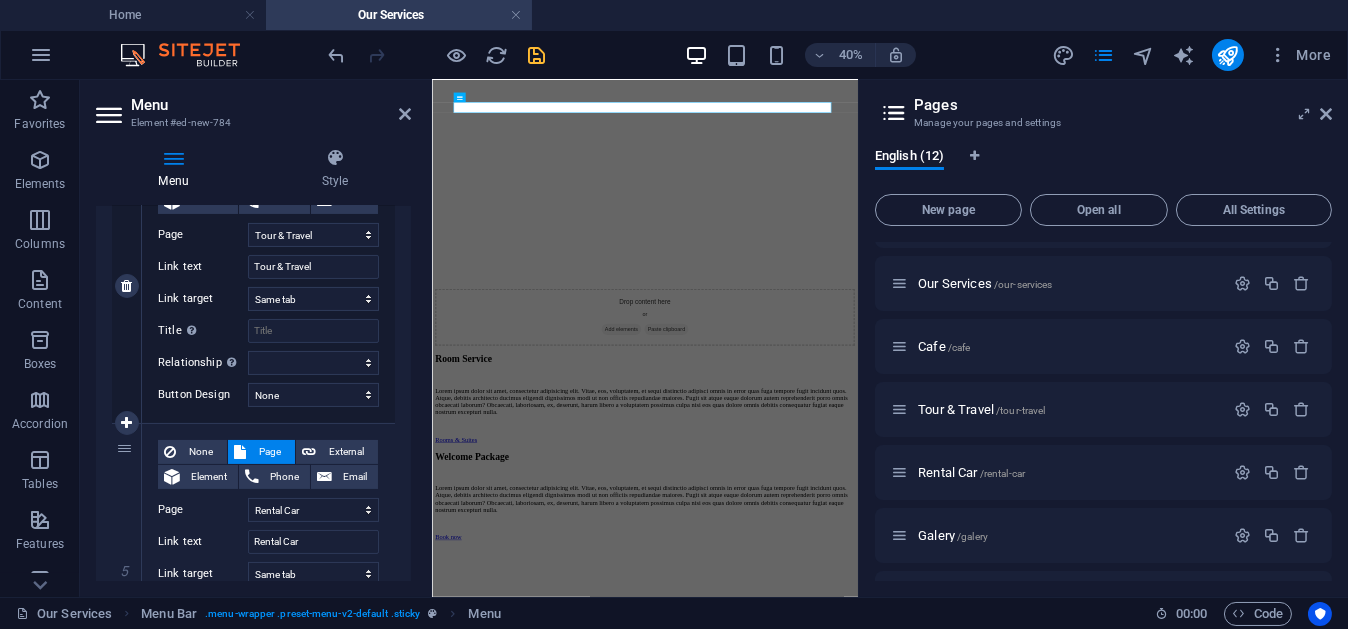 scroll, scrollTop: 1077, scrollLeft: 0, axis: vertical 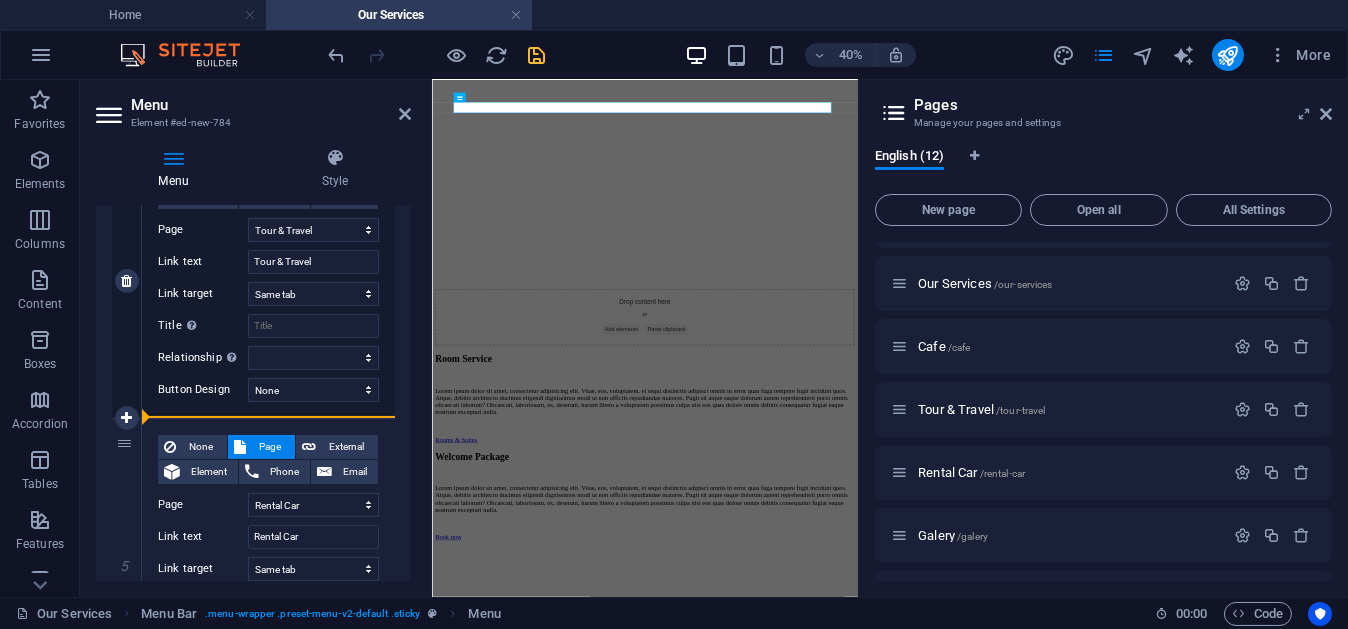 drag, startPoint x: 124, startPoint y: 444, endPoint x: 245, endPoint y: 412, distance: 125.1599 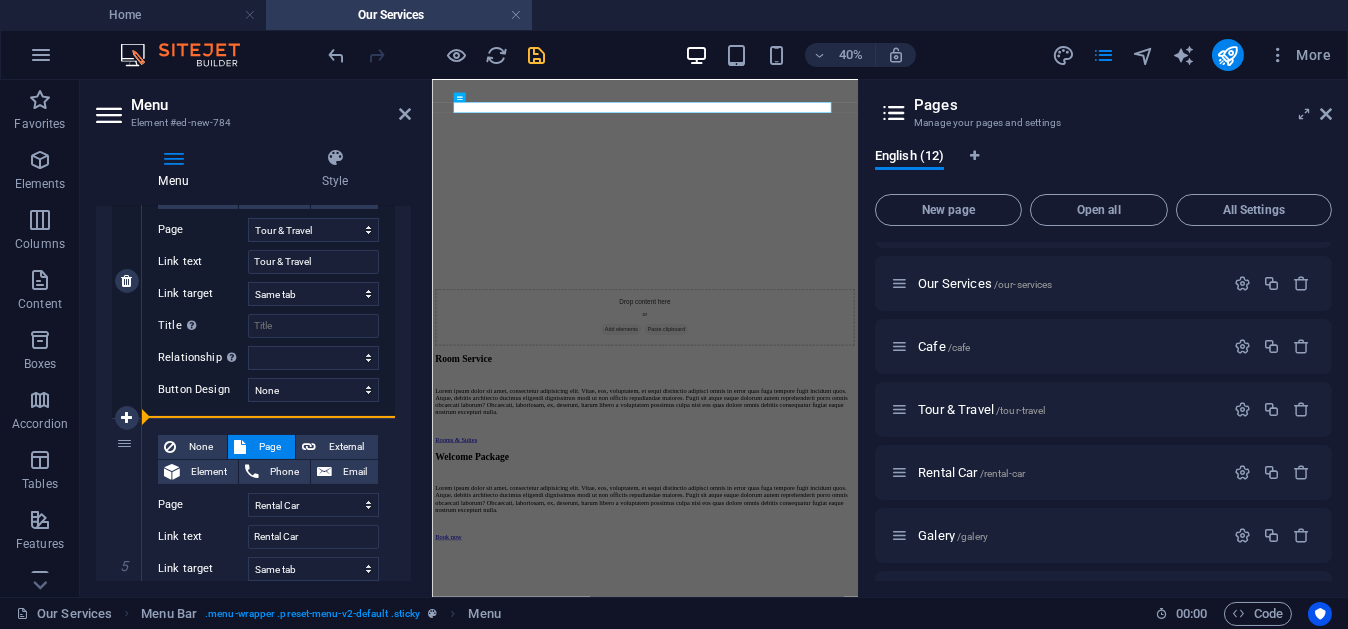 click on "1 None Page External Element Phone Email Page Home Home Stay Our Services Cafe Tour &amp; Travel Rental Car Galery Contact Legal Notice Privacy Element
URL / Phone Email Link text Home Link target New tab Same tab Overlay Title Additional link description, should not be the same as the link text. The title is most often shown as a tooltip text when the mouse moves over the element. Leave empty if uncertain. Relationship Sets the  relationship of this link to the link target . For example, the value "nofollow" instructs search engines not to follow the link. Can be left empty. alternate author bookmark external help license next nofollow noreferrer noopener prev search tag Button Design None Default Primary Secondary 2 None Page External Element Phone Email Page Home Home Stay Our Services Cafe Tour &amp; Travel Rental Car Galery Contact Legal Notice Privacy Element
URL /home-stay Phone Email Link text Home Stay Link target New tab Same tab Overlay Title author 3" at bounding box center [253, 281] 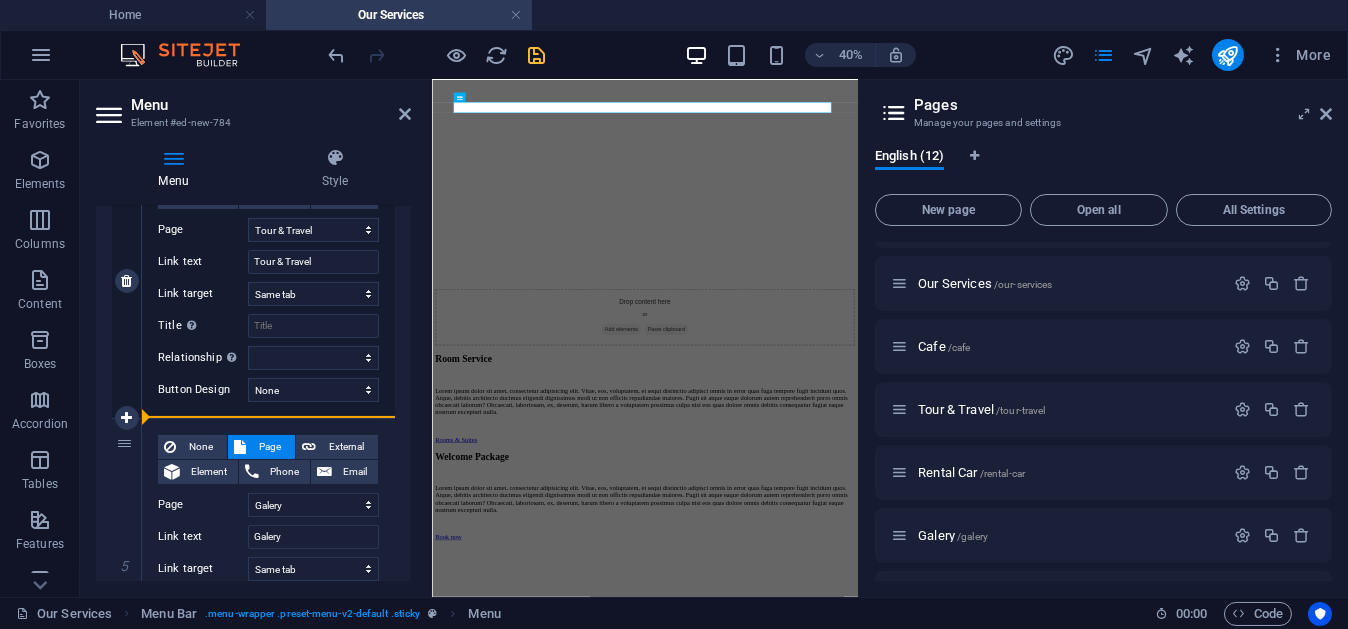select on "5" 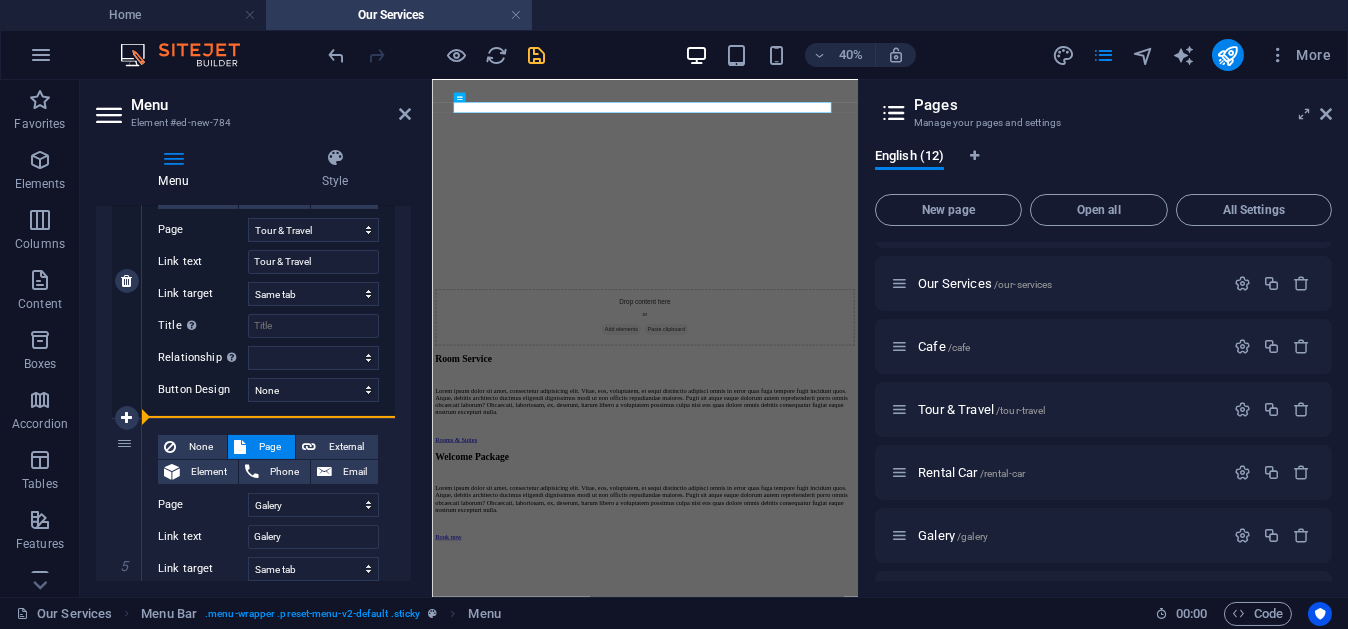 select 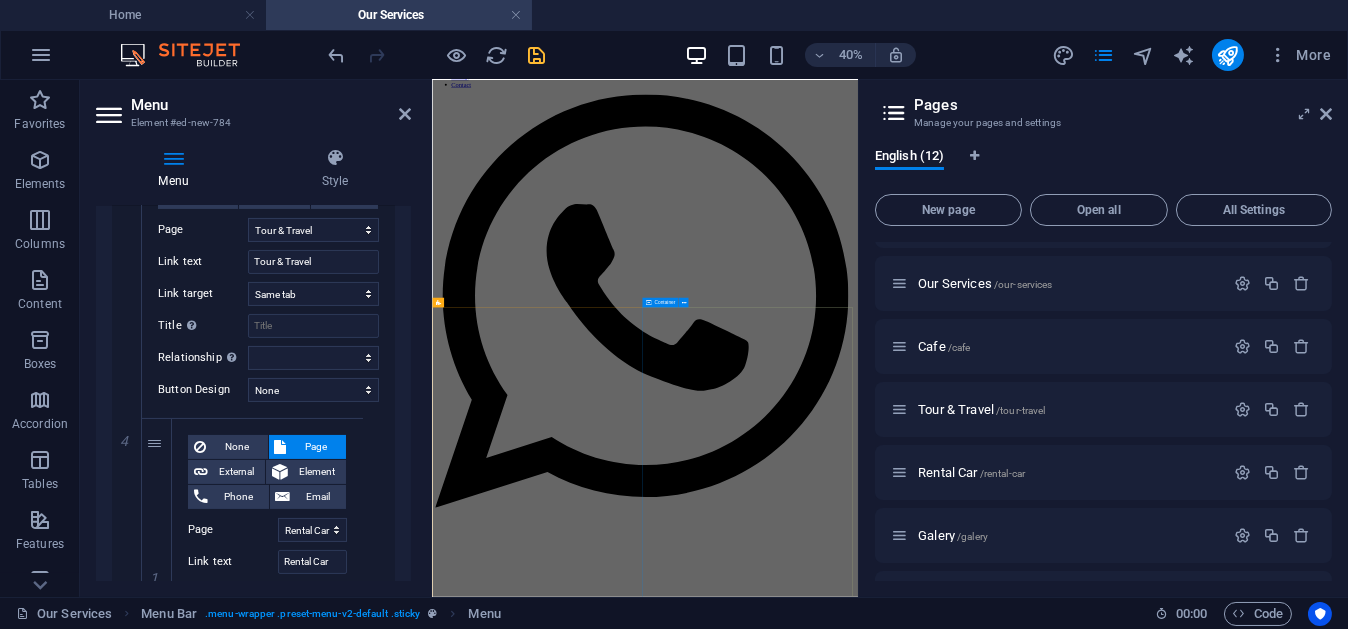 scroll, scrollTop: 0, scrollLeft: 0, axis: both 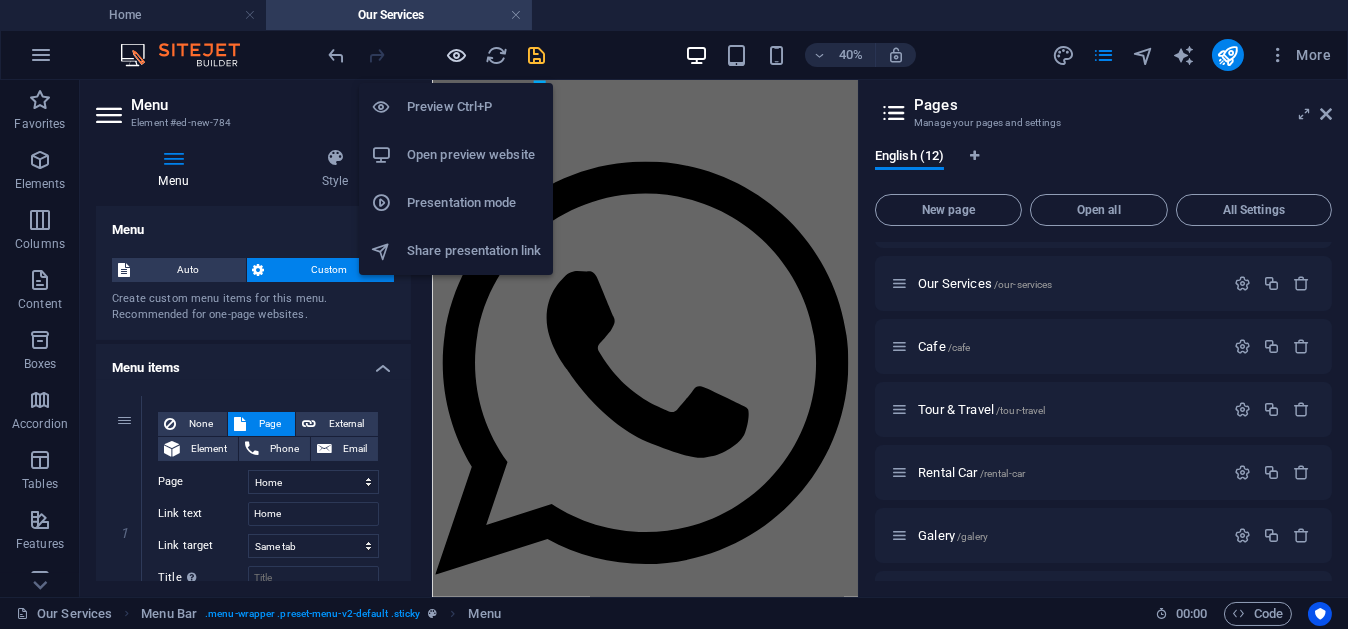 click at bounding box center (457, 55) 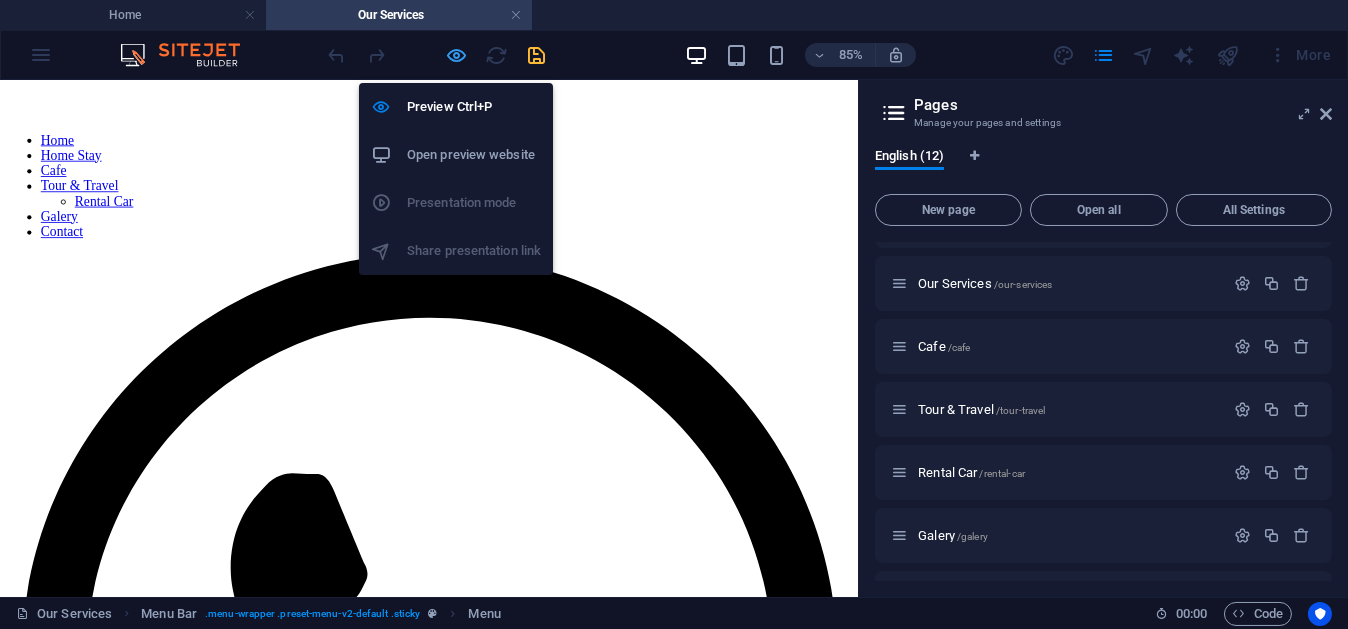 click at bounding box center [457, 55] 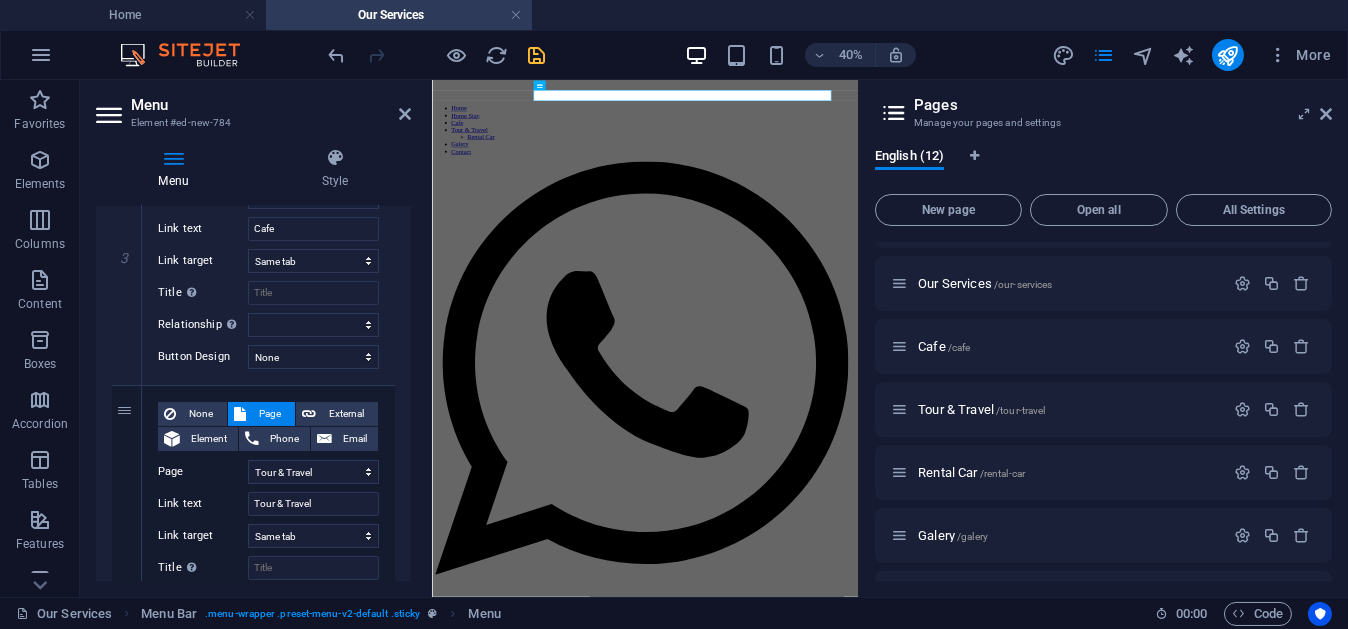 scroll, scrollTop: 837, scrollLeft: 0, axis: vertical 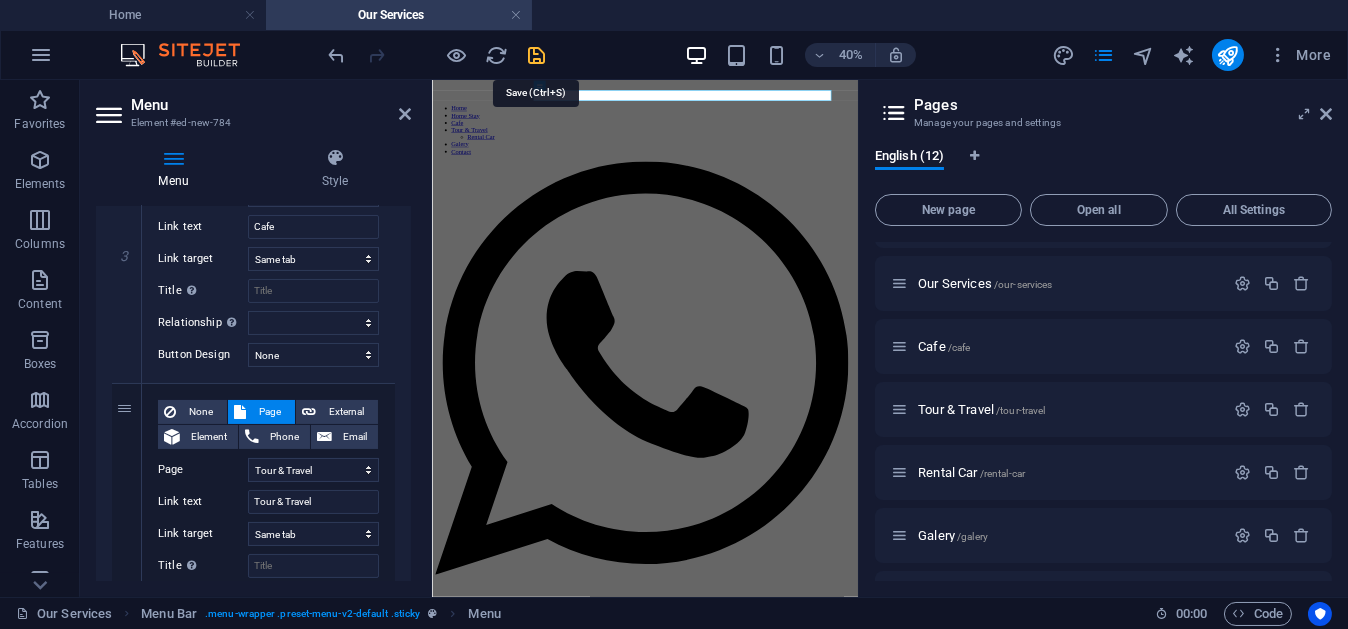 click at bounding box center [537, 55] 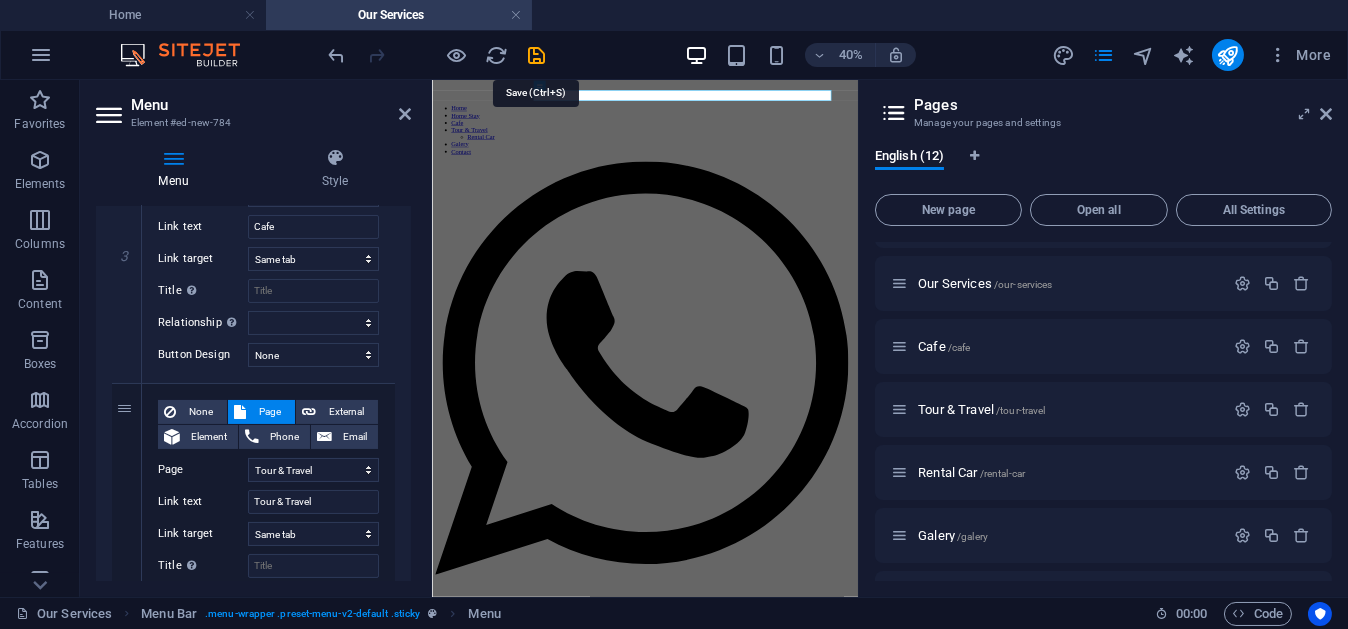 select 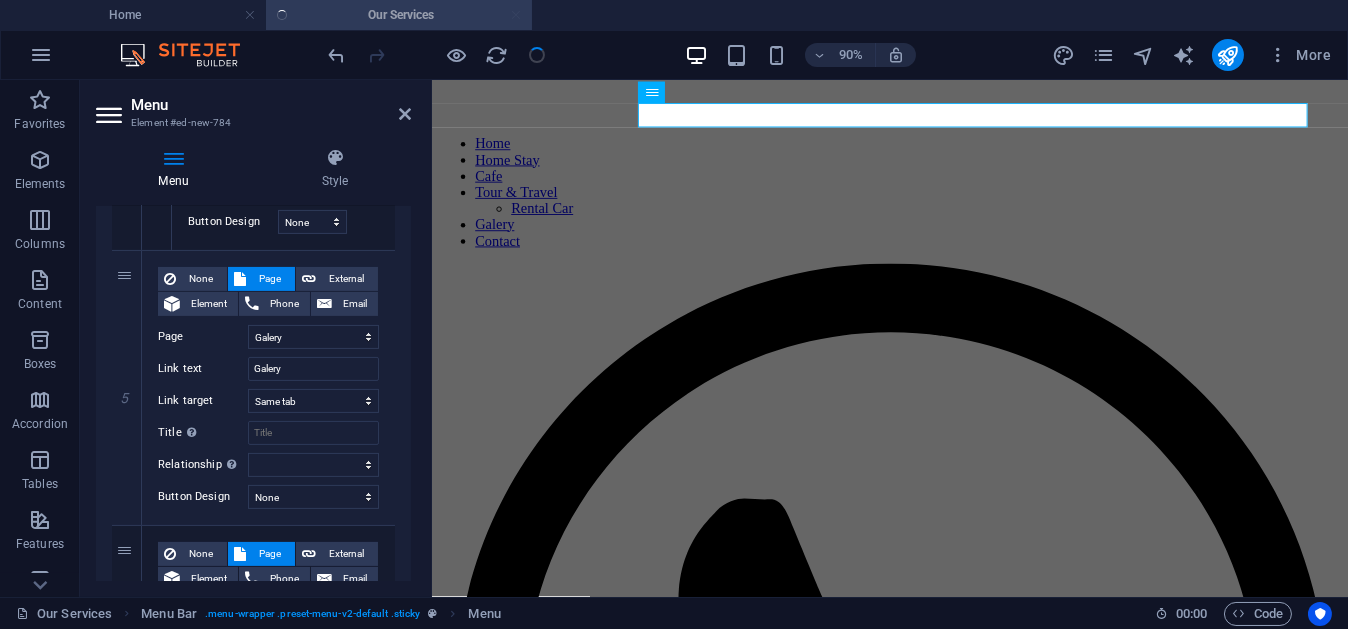 scroll, scrollTop: 1407, scrollLeft: 0, axis: vertical 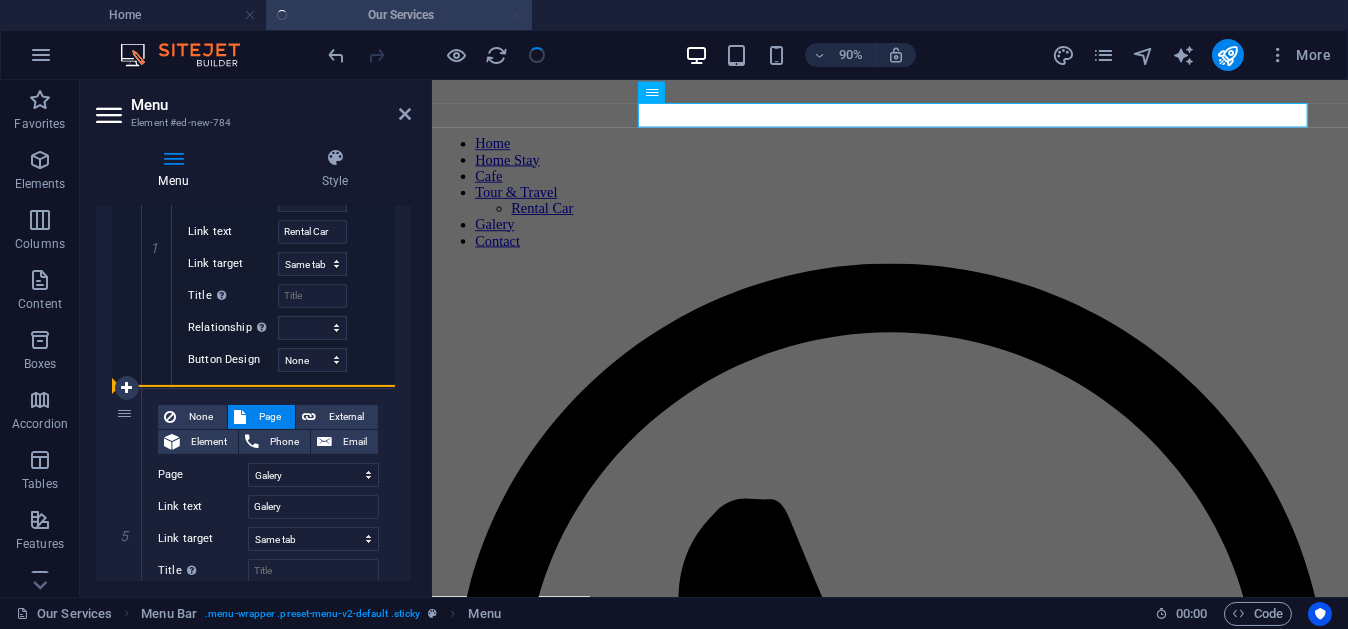 drag, startPoint x: 124, startPoint y: 415, endPoint x: 121, endPoint y: 233, distance: 182.02472 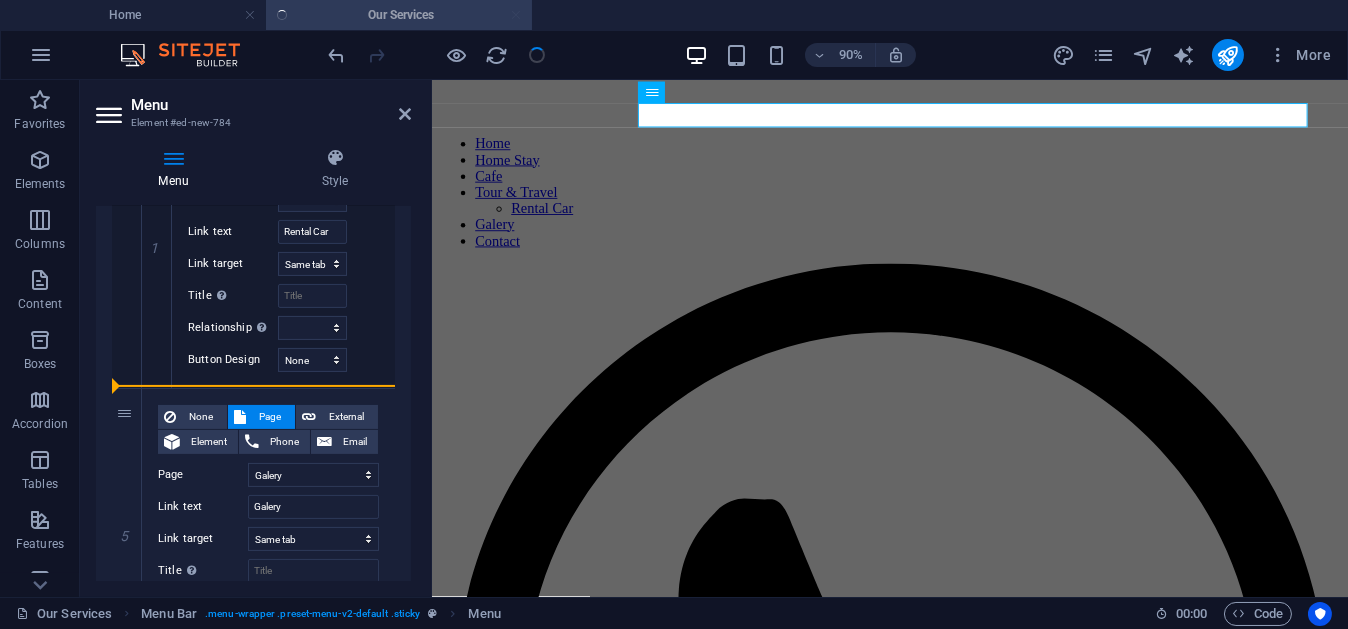 drag, startPoint x: 127, startPoint y: 412, endPoint x: 131, endPoint y: 145, distance: 267.02997 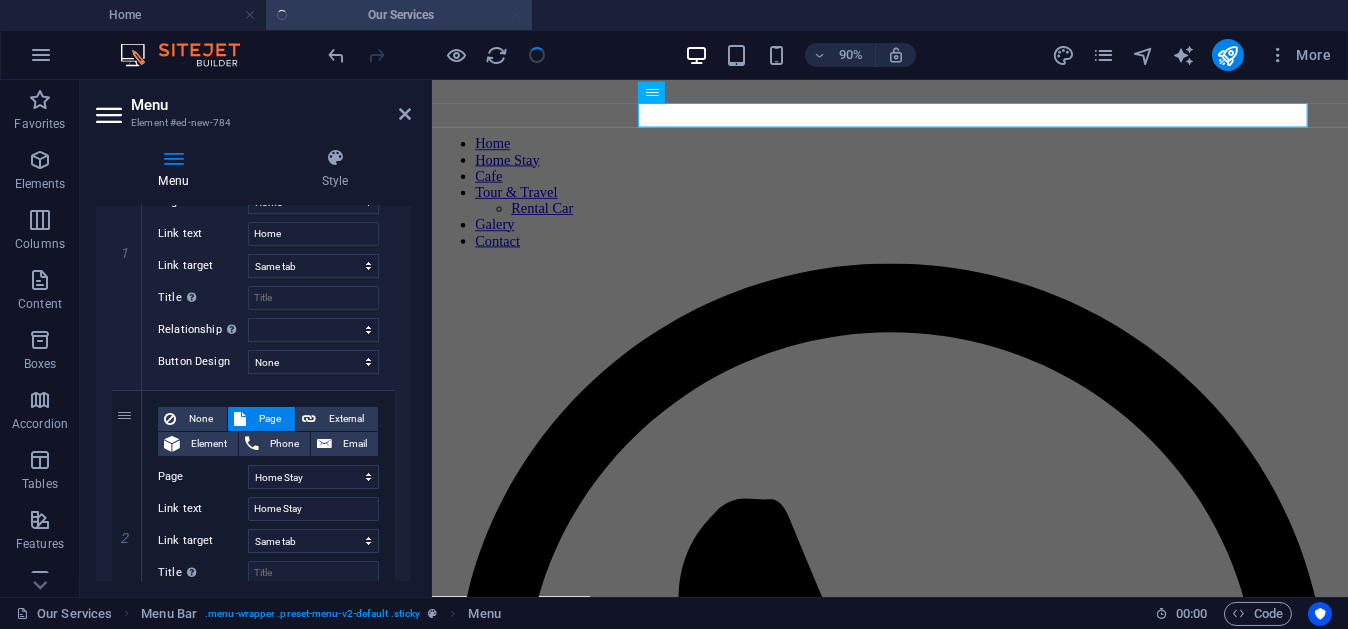 scroll, scrollTop: 249, scrollLeft: 0, axis: vertical 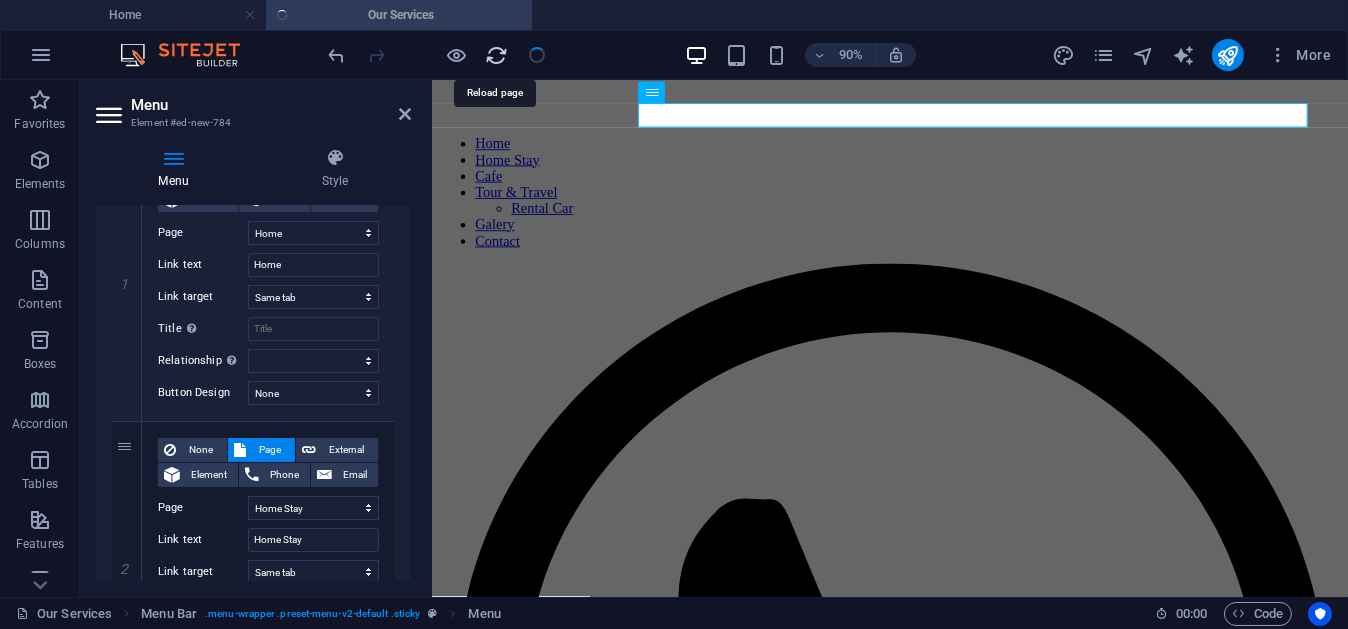 drag, startPoint x: 494, startPoint y: 64, endPoint x: 771, endPoint y: 21, distance: 280.3177 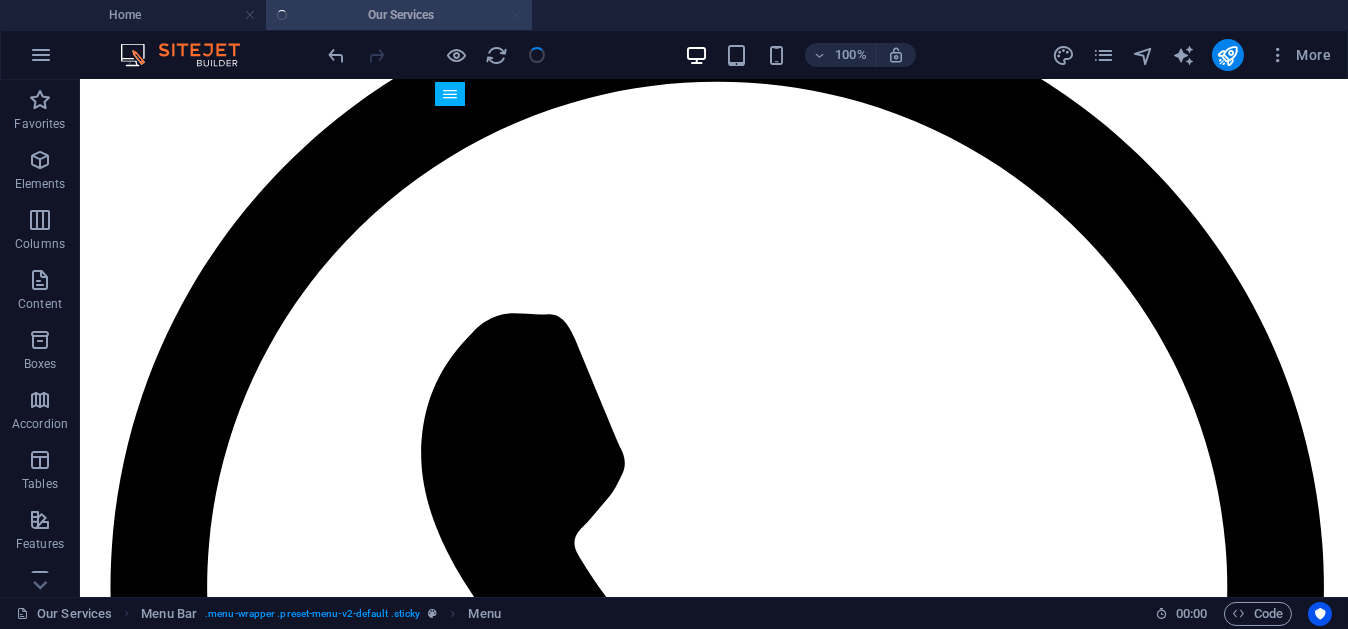 scroll, scrollTop: 0, scrollLeft: 0, axis: both 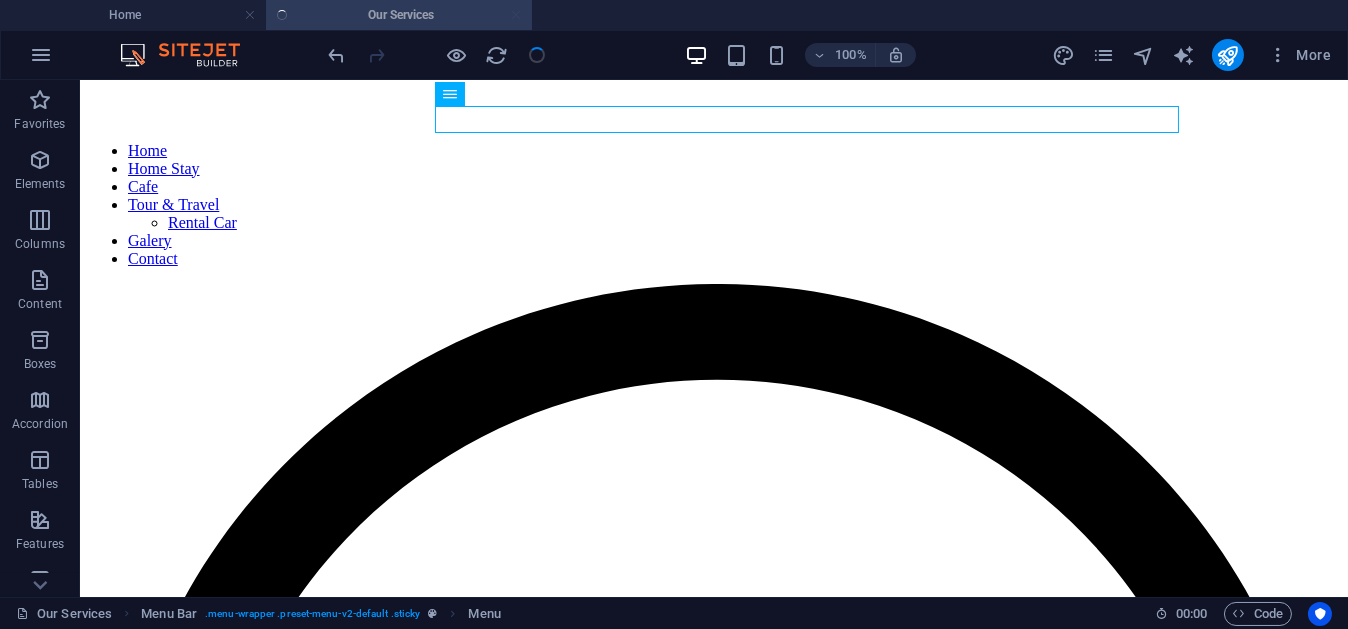 click on "Home Our Services" at bounding box center (674, 15) 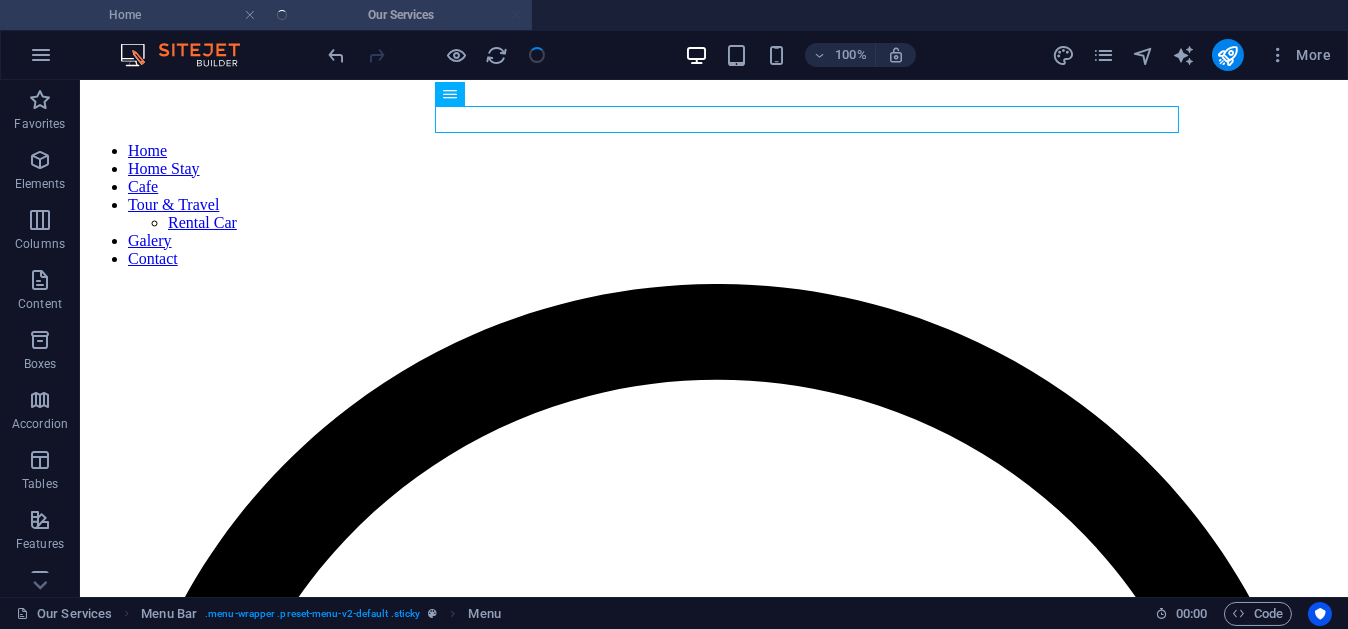 click on "Home" at bounding box center (133, 15) 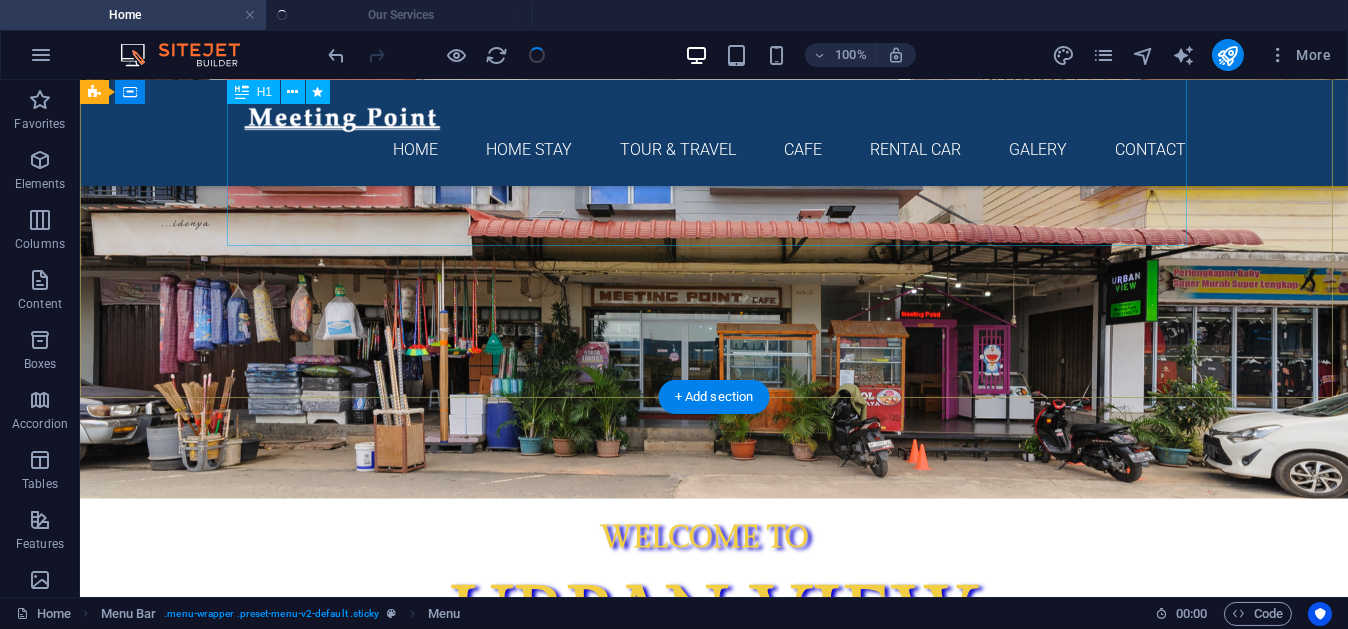 scroll, scrollTop: 306, scrollLeft: 0, axis: vertical 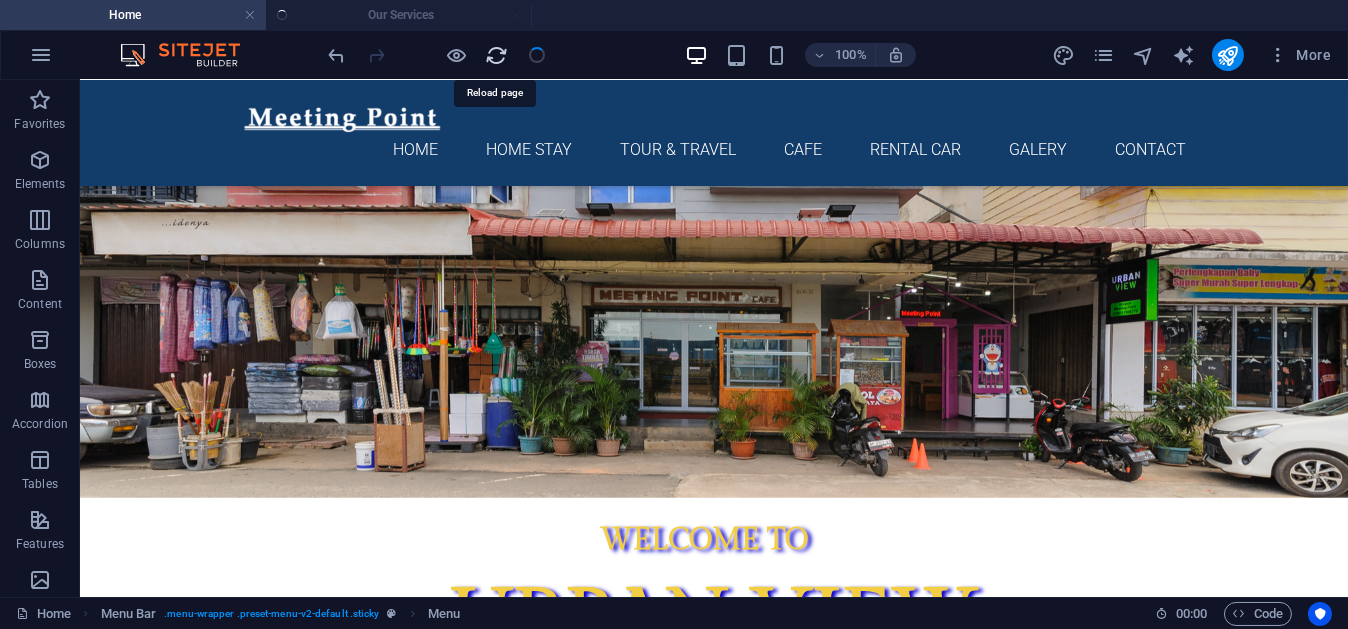 click at bounding box center (497, 55) 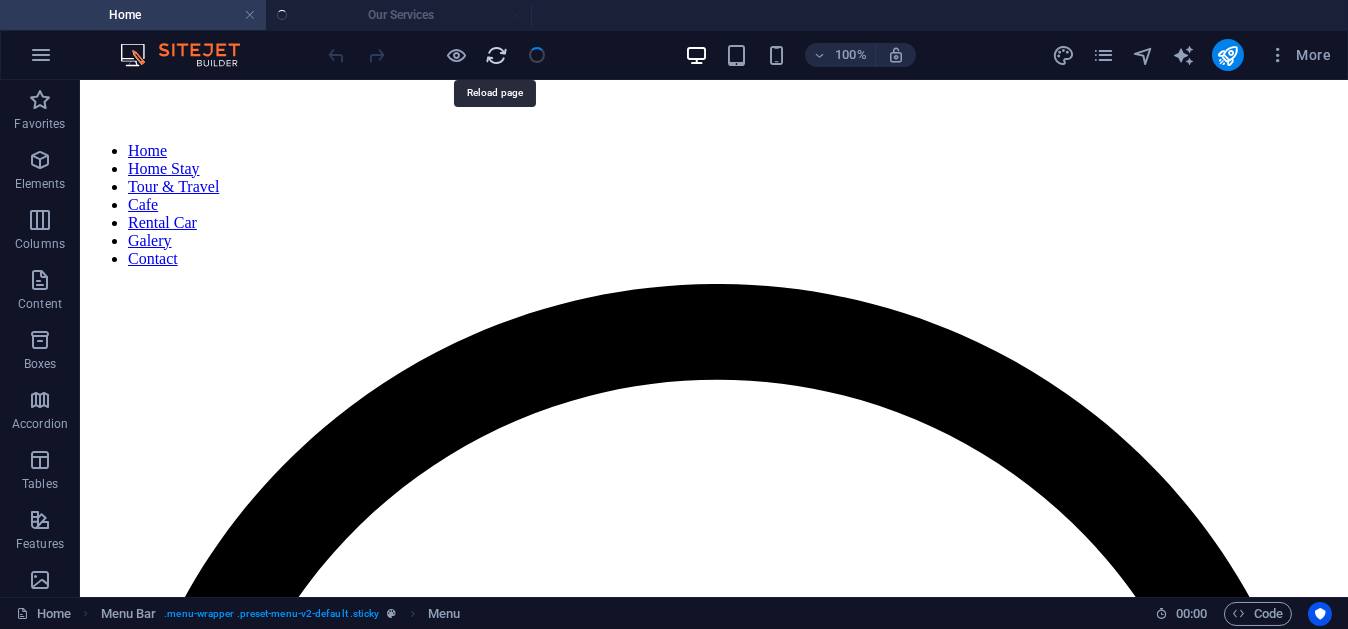 scroll, scrollTop: 0, scrollLeft: 0, axis: both 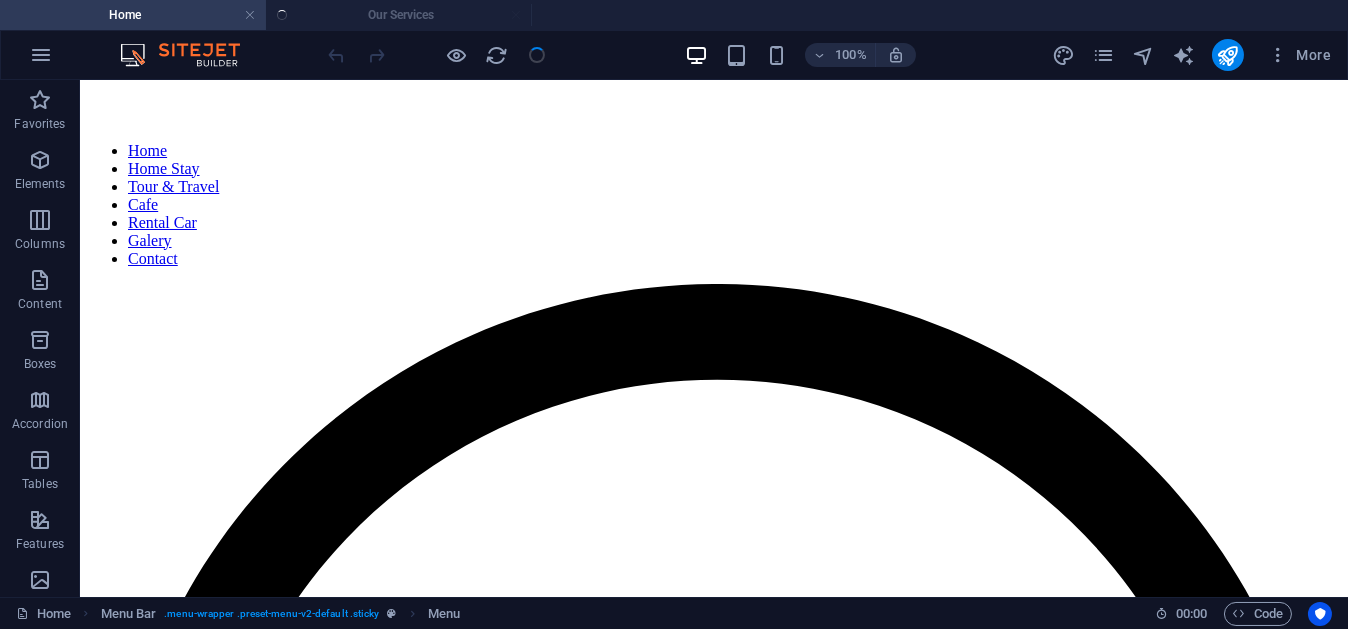 click on "Home Home Stay Tour & Travel Cafe Rental Car Galery Contact" at bounding box center (714, 205) 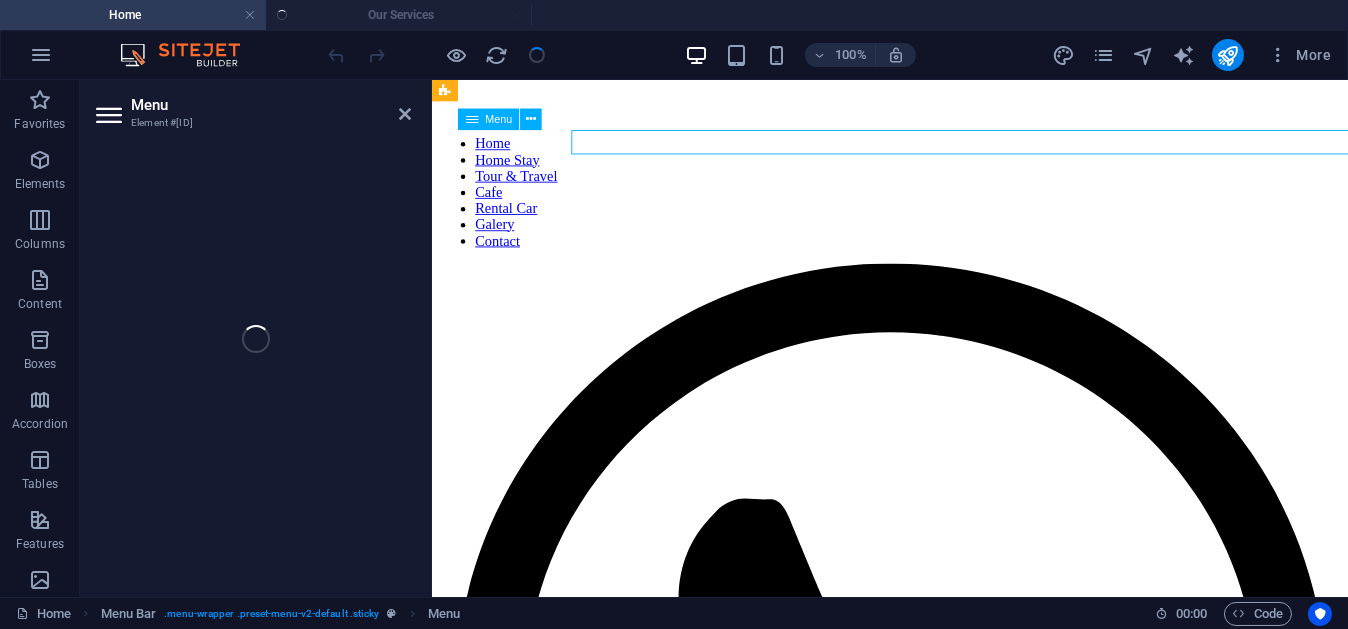 select 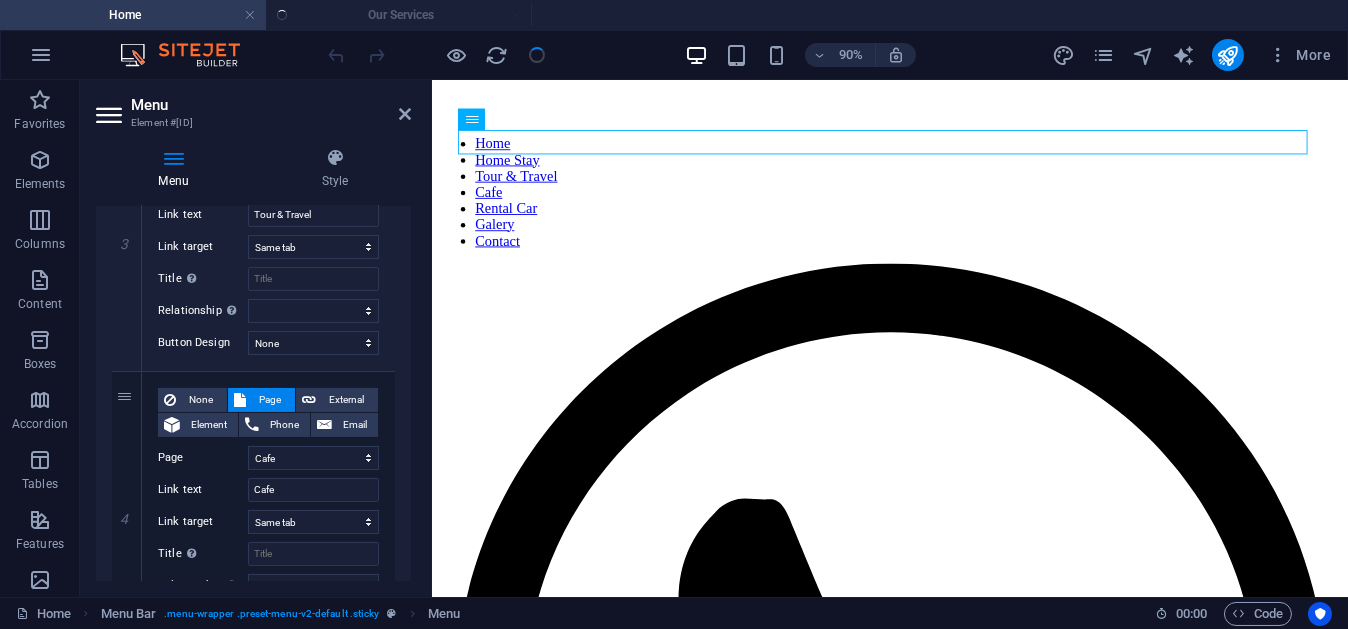 scroll, scrollTop: 842, scrollLeft: 0, axis: vertical 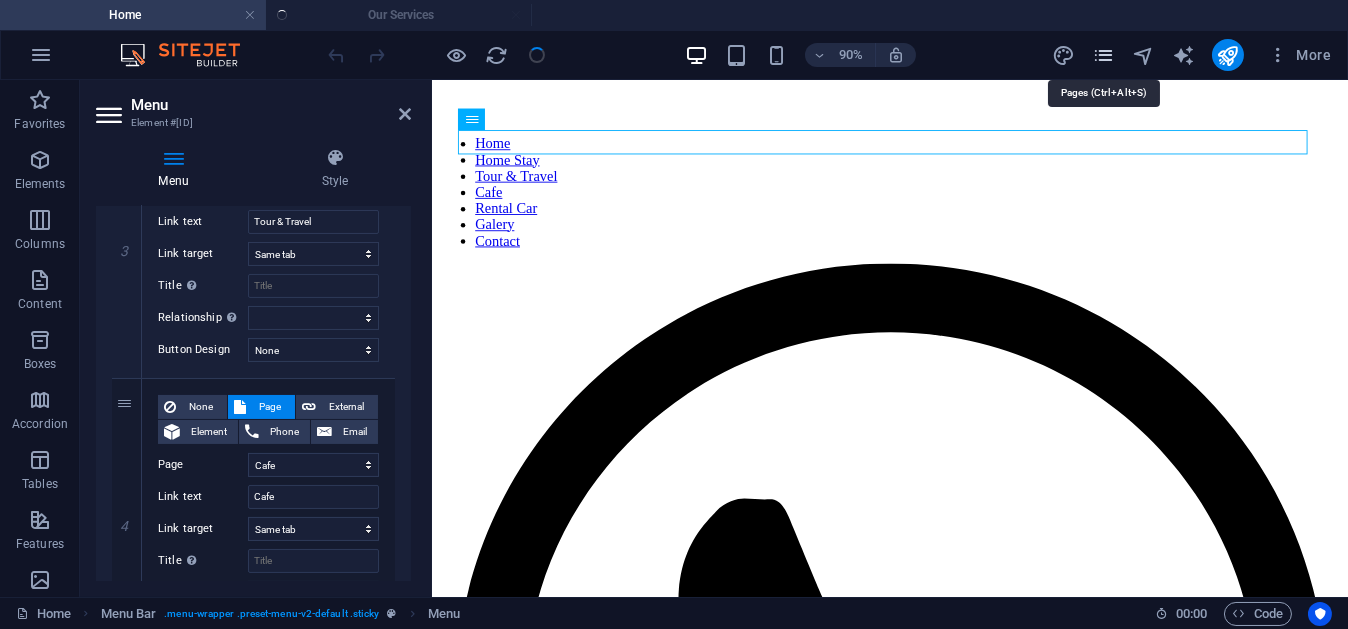 click at bounding box center [1103, 55] 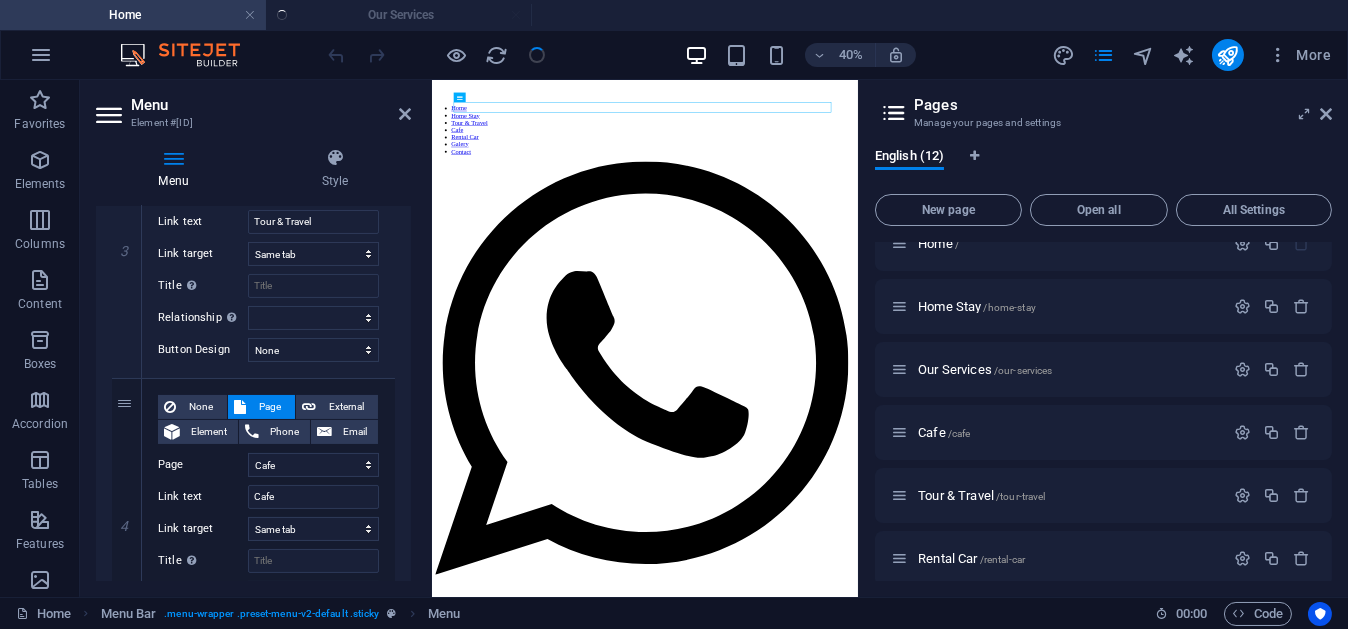 scroll, scrollTop: 0, scrollLeft: 0, axis: both 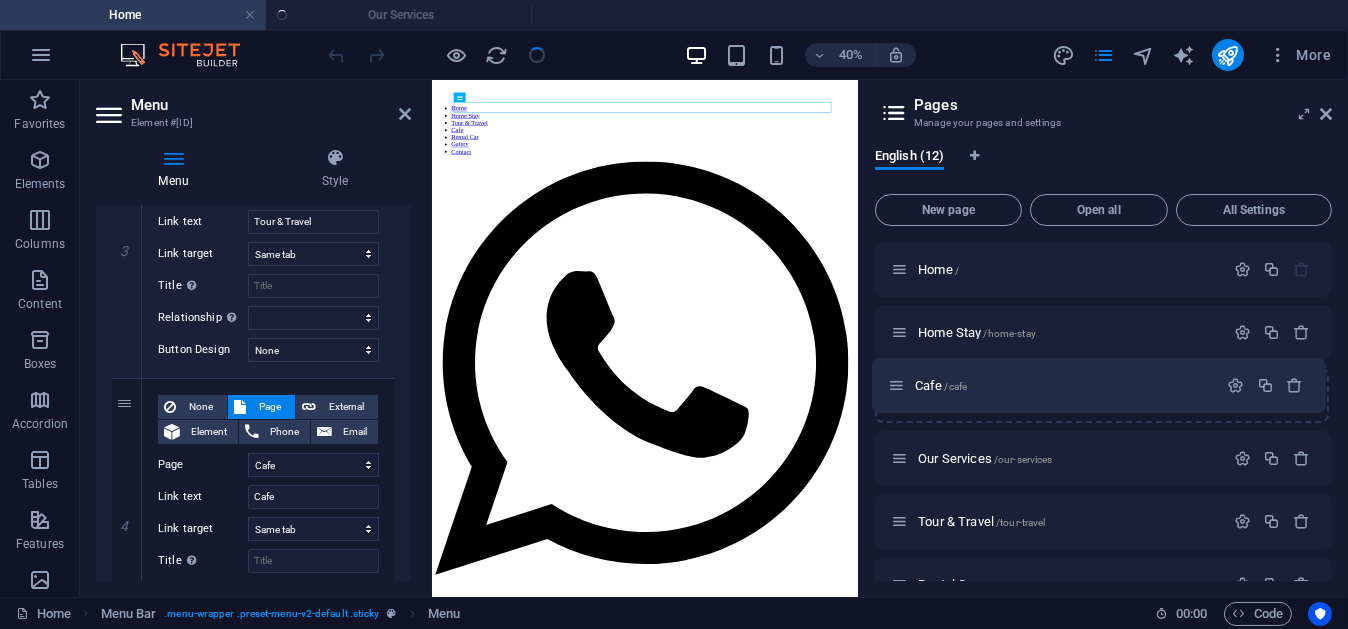 drag, startPoint x: 897, startPoint y: 456, endPoint x: 894, endPoint y: 368, distance: 88.051125 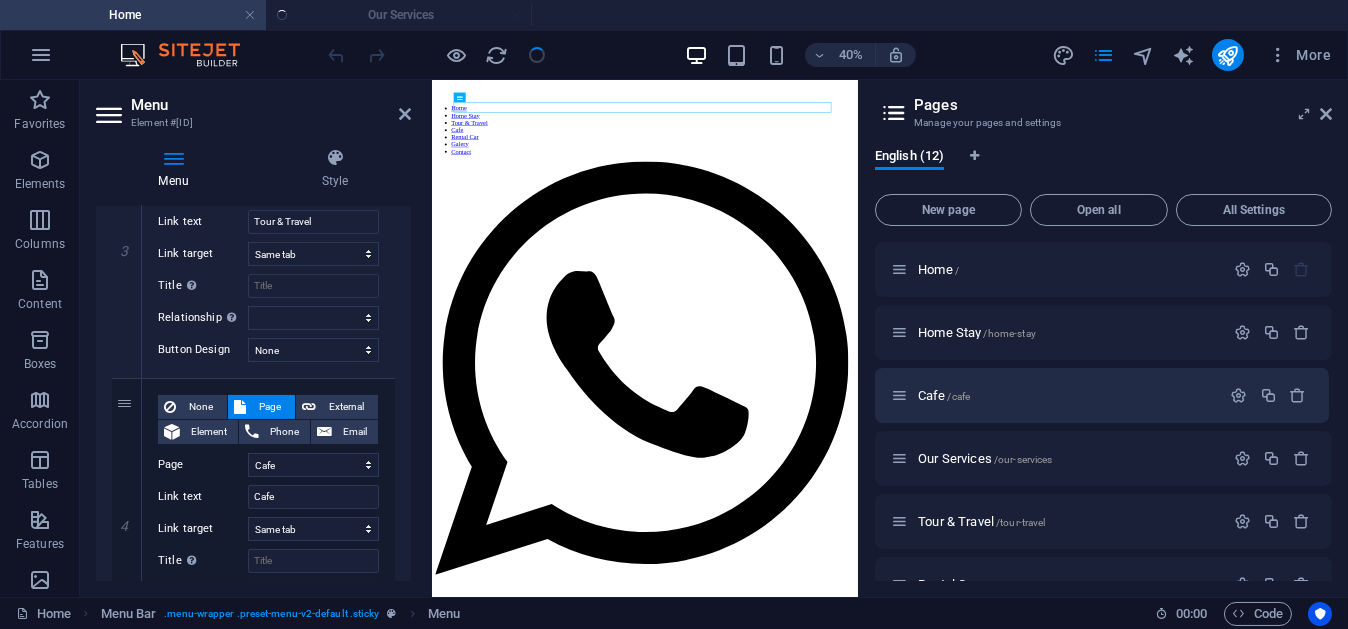 select on "1" 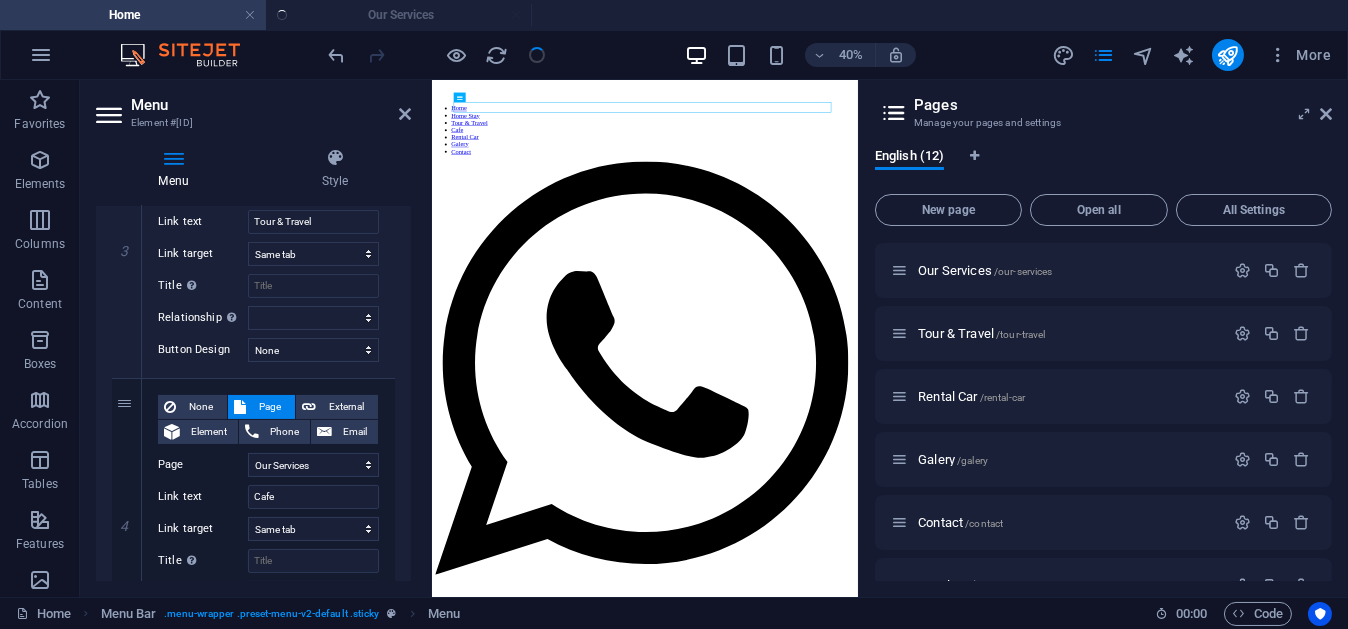scroll, scrollTop: 190, scrollLeft: 0, axis: vertical 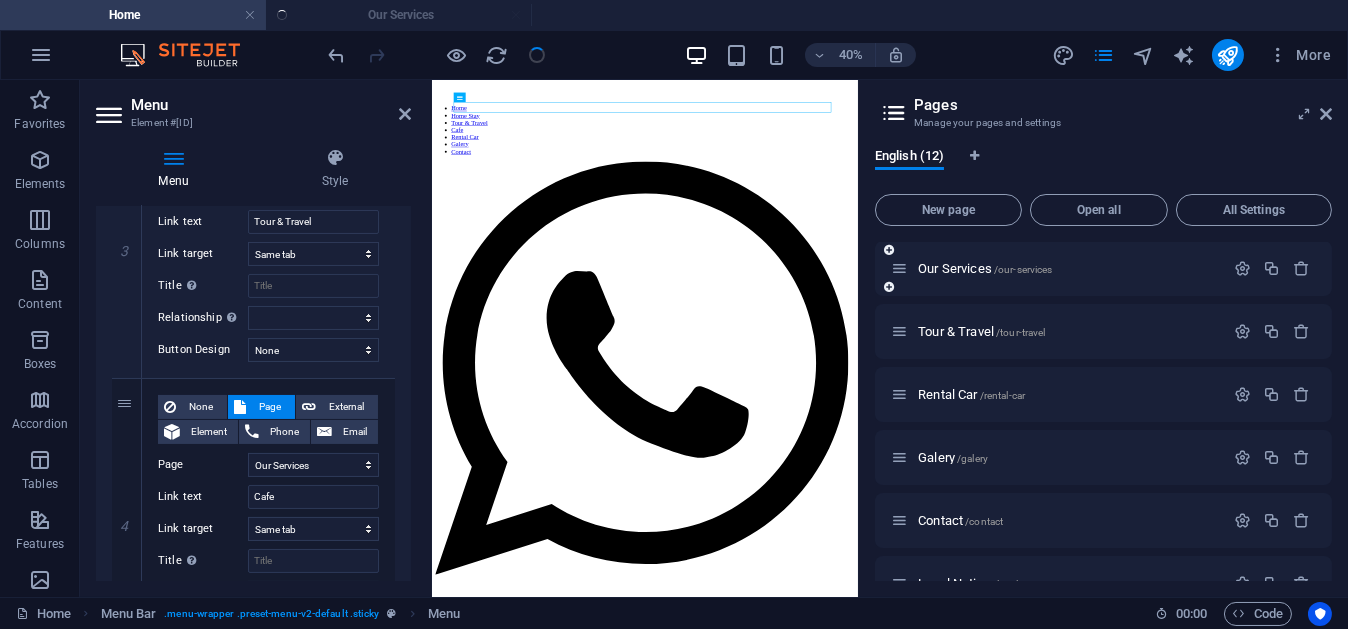 click at bounding box center (899, 268) 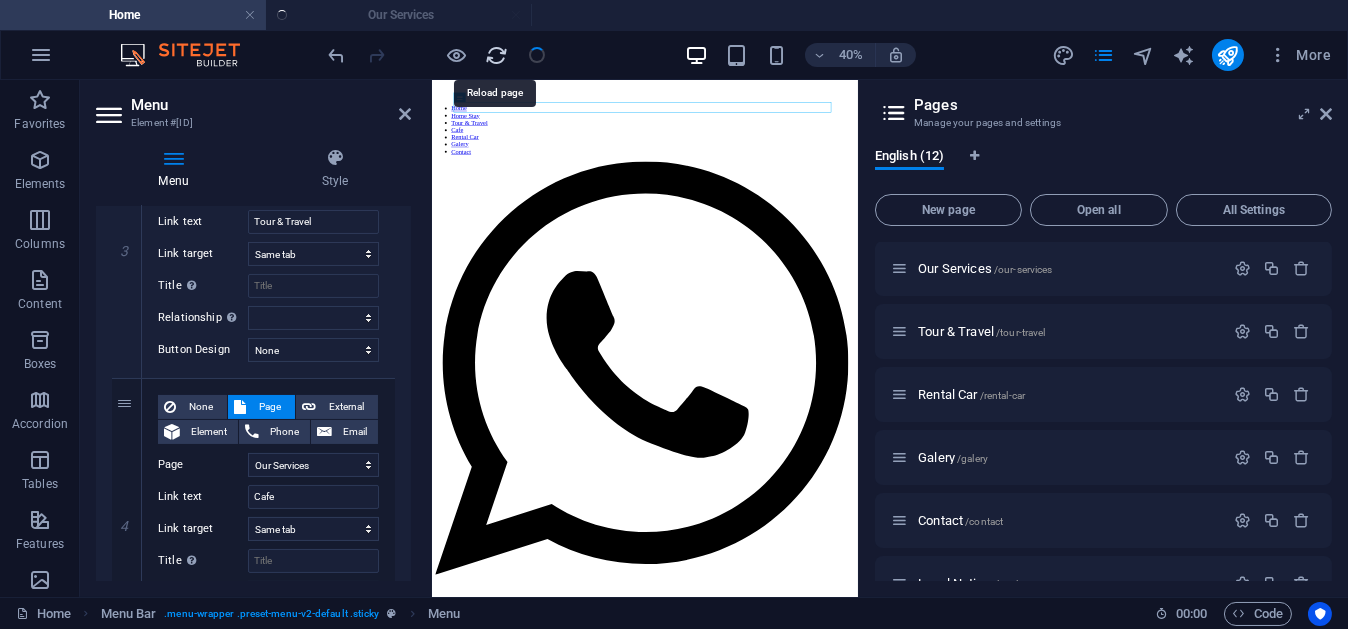 drag, startPoint x: 503, startPoint y: 54, endPoint x: 1005, endPoint y: 29, distance: 502.62213 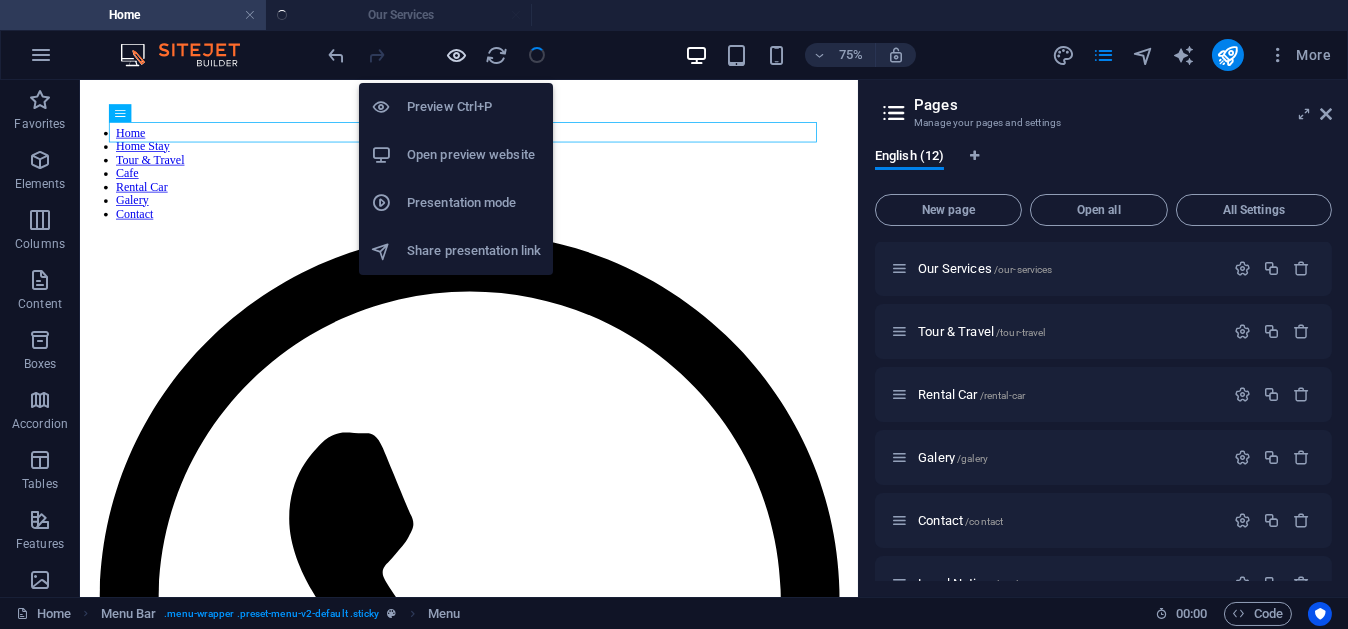 click at bounding box center (457, 55) 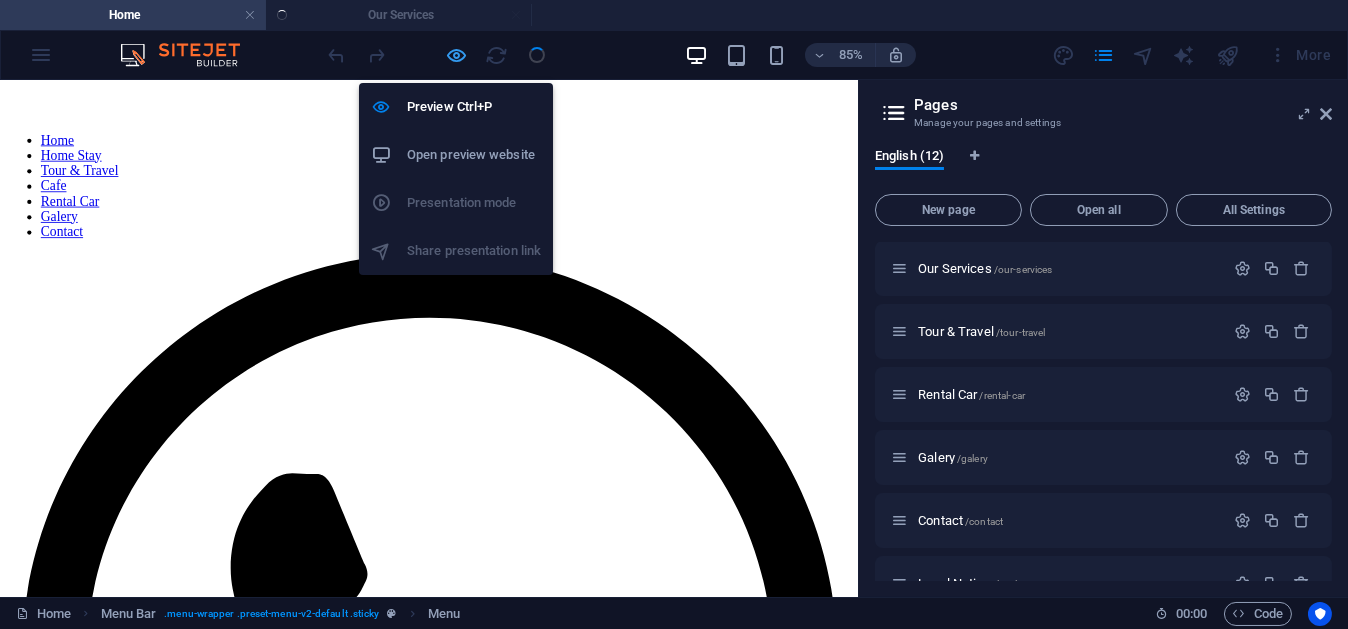 click at bounding box center [457, 55] 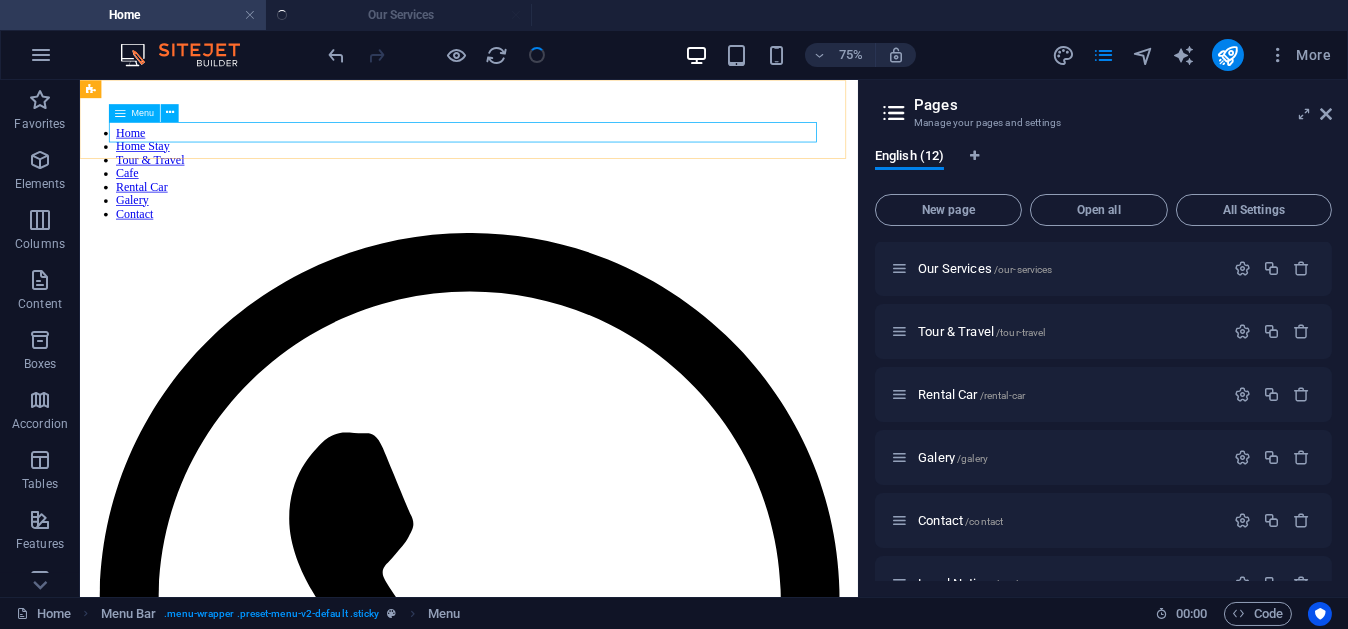 click on "Home Home Stay Tour & Travel Cafe Rental Car Galery Contact" at bounding box center (598, 205) 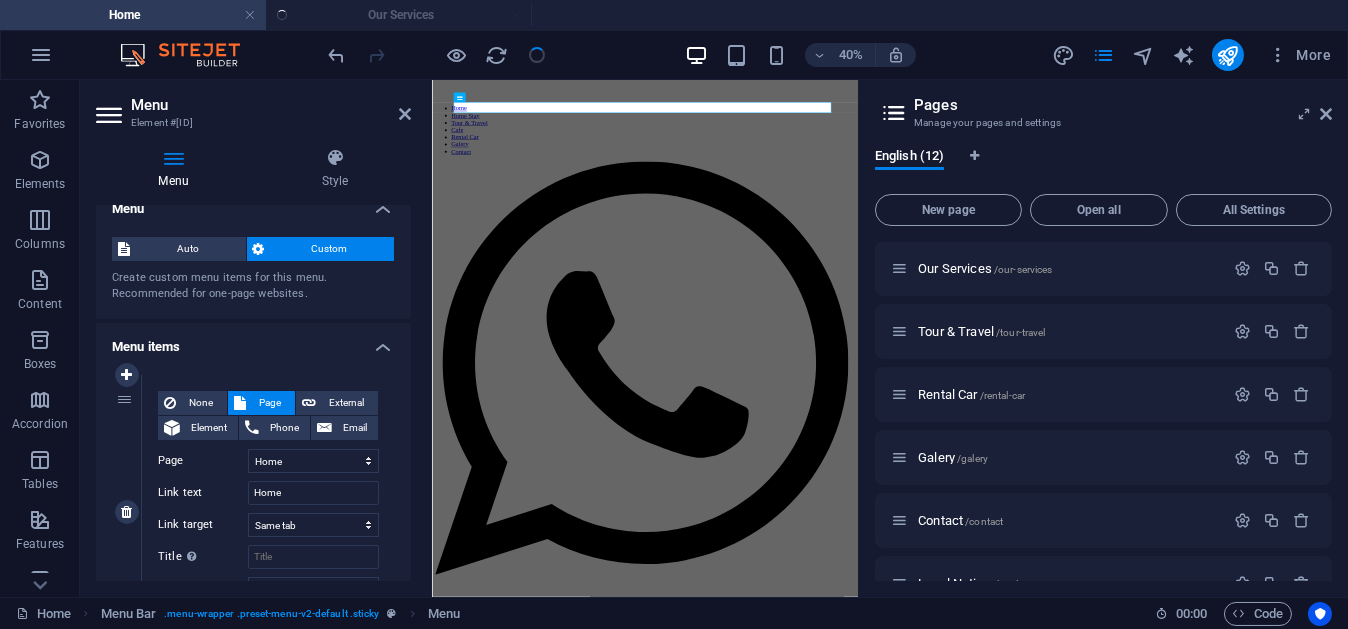 scroll, scrollTop: 0, scrollLeft: 0, axis: both 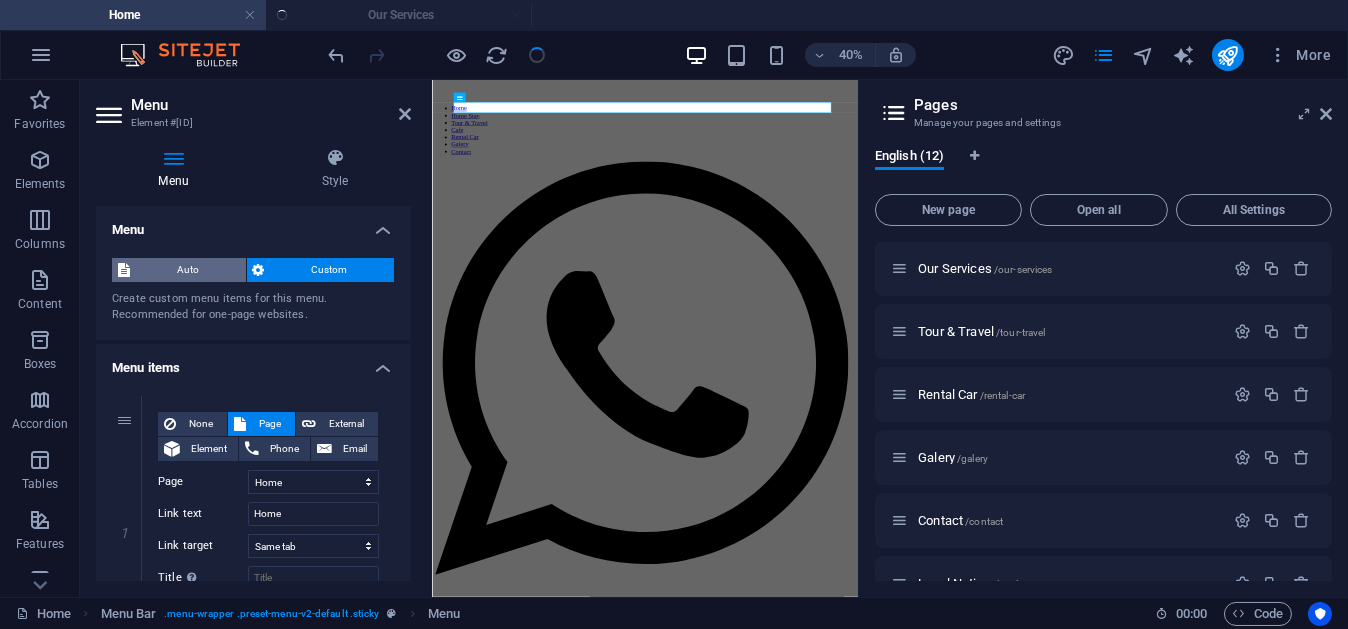 click on "Auto" at bounding box center (188, 270) 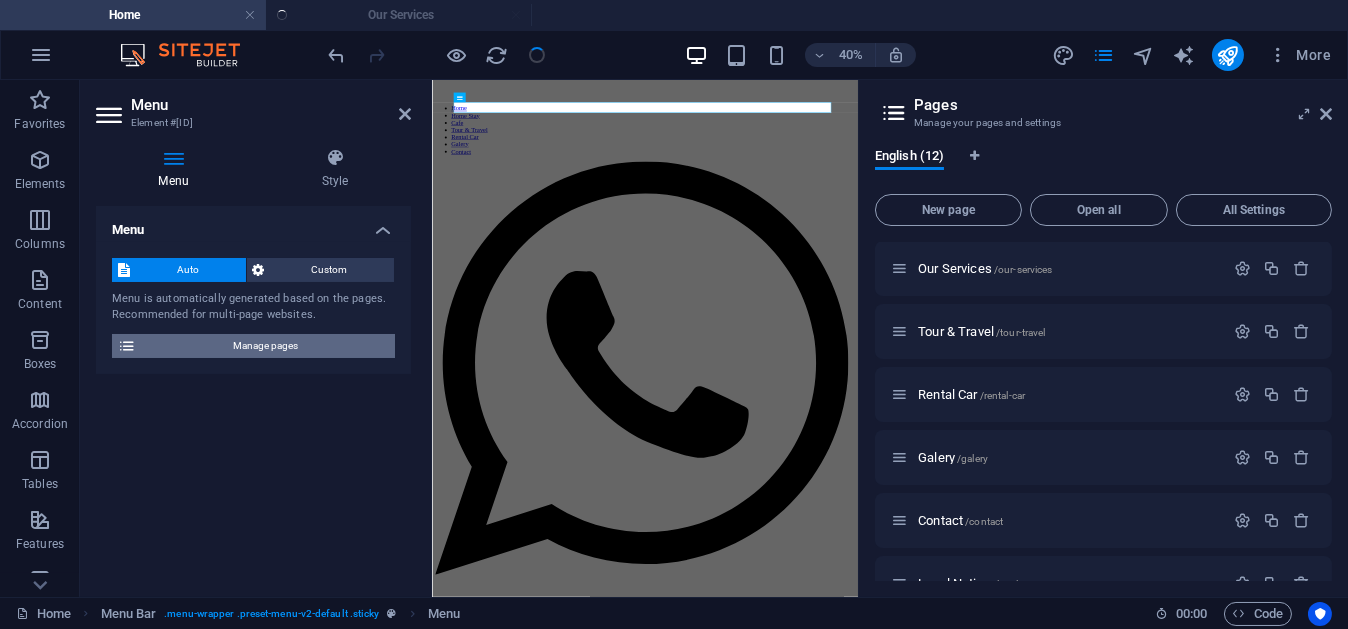 click on "Manage pages" at bounding box center (265, 346) 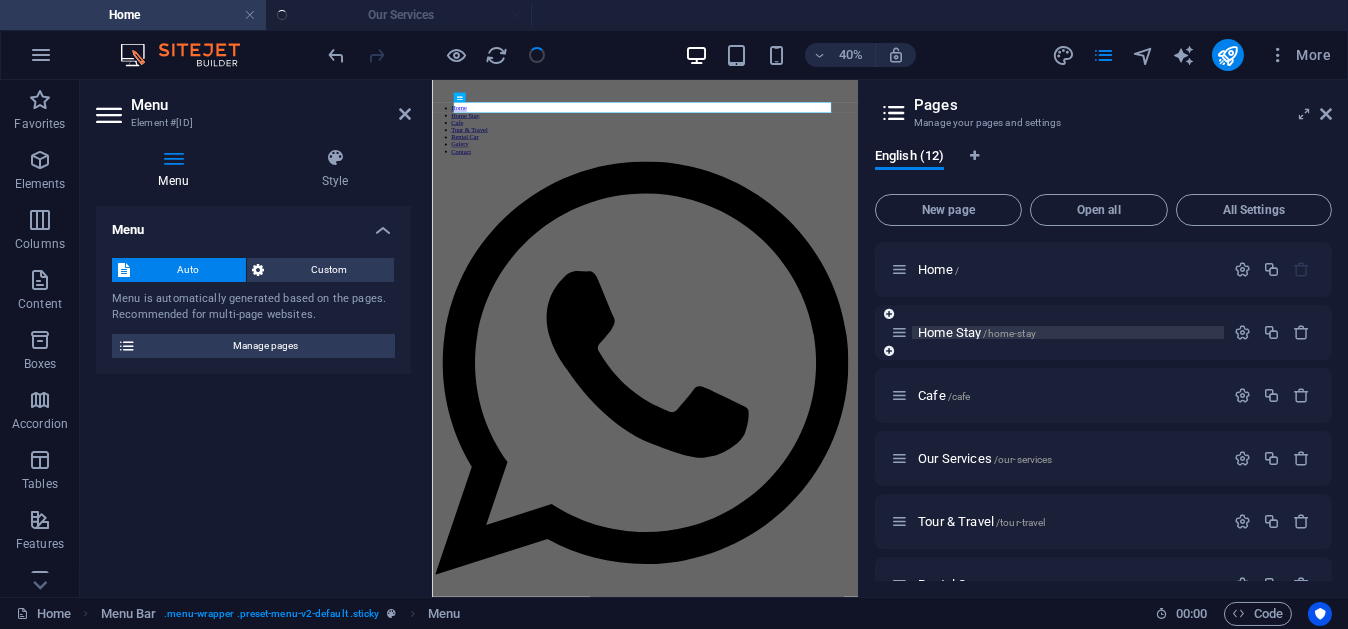 scroll, scrollTop: 126, scrollLeft: 0, axis: vertical 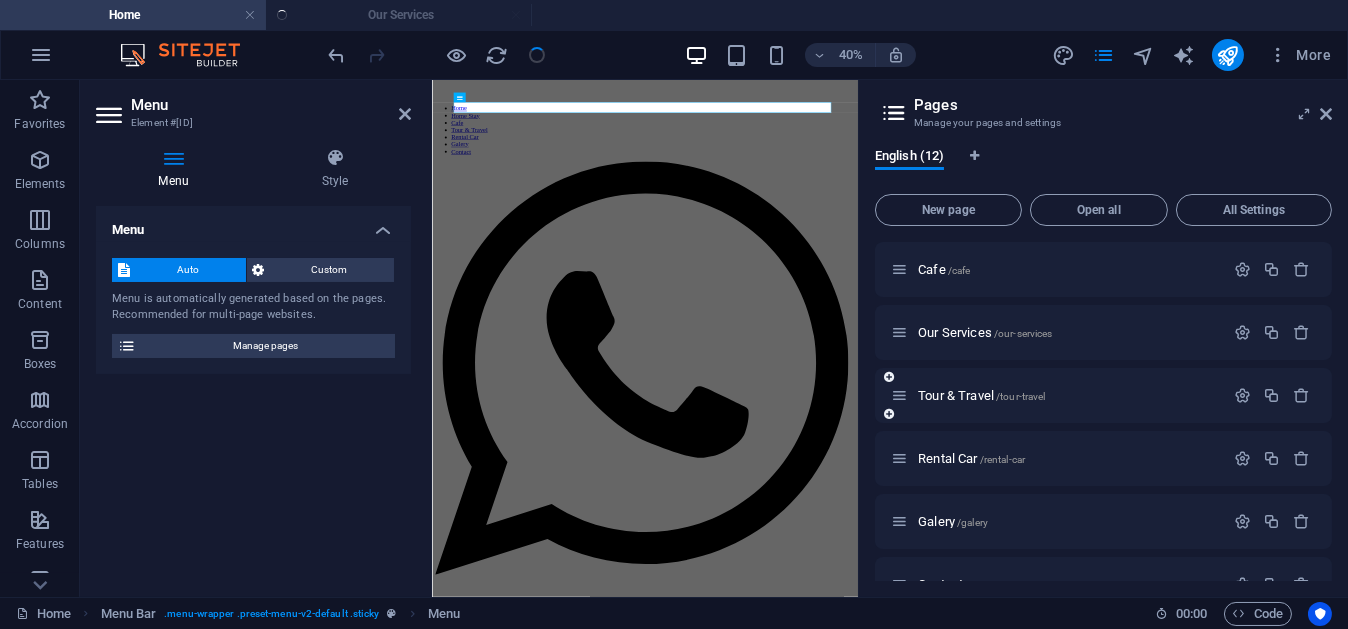 click at bounding box center (899, 395) 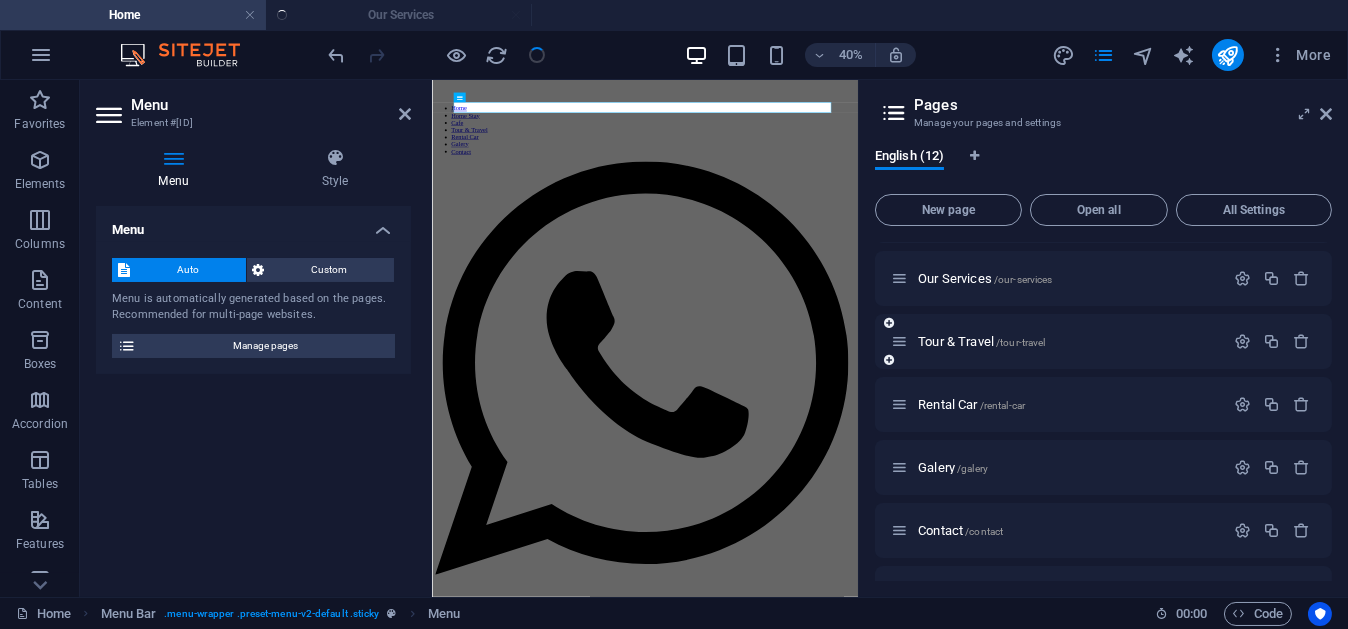 scroll, scrollTop: 183, scrollLeft: 0, axis: vertical 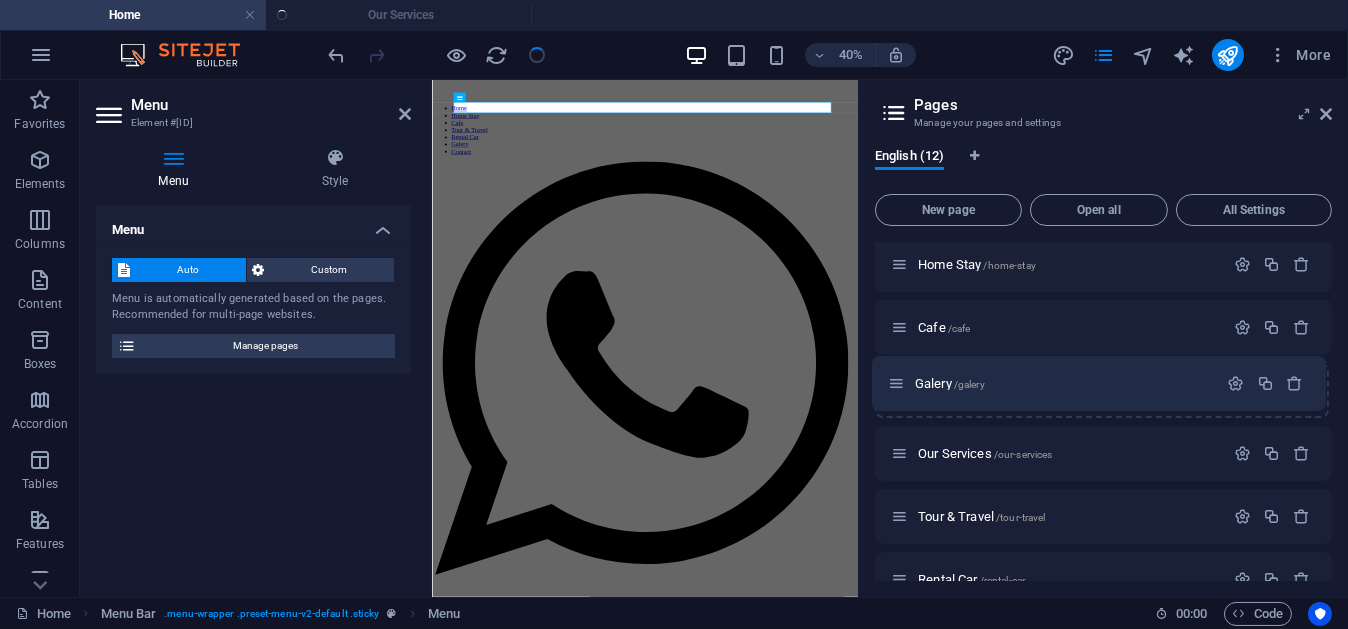 drag, startPoint x: 901, startPoint y: 461, endPoint x: 899, endPoint y: 372, distance: 89.02247 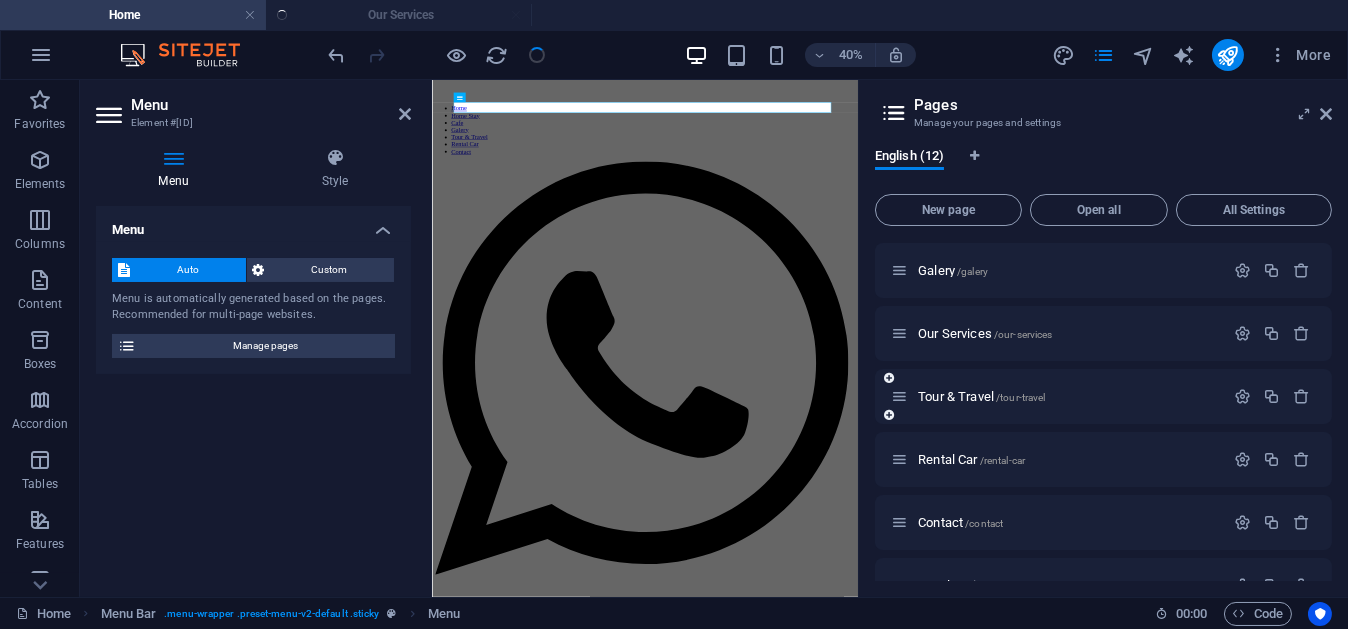 scroll, scrollTop: 189, scrollLeft: 0, axis: vertical 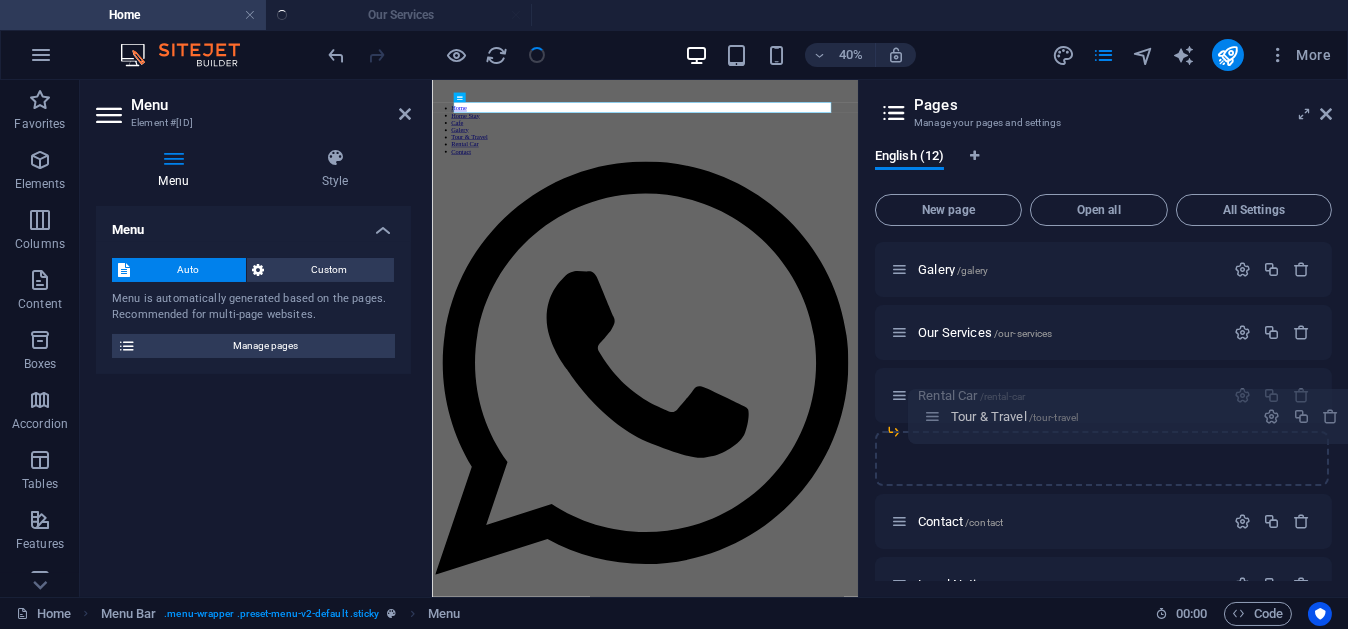 drag, startPoint x: 903, startPoint y: 397, endPoint x: 946, endPoint y: 428, distance: 53.009434 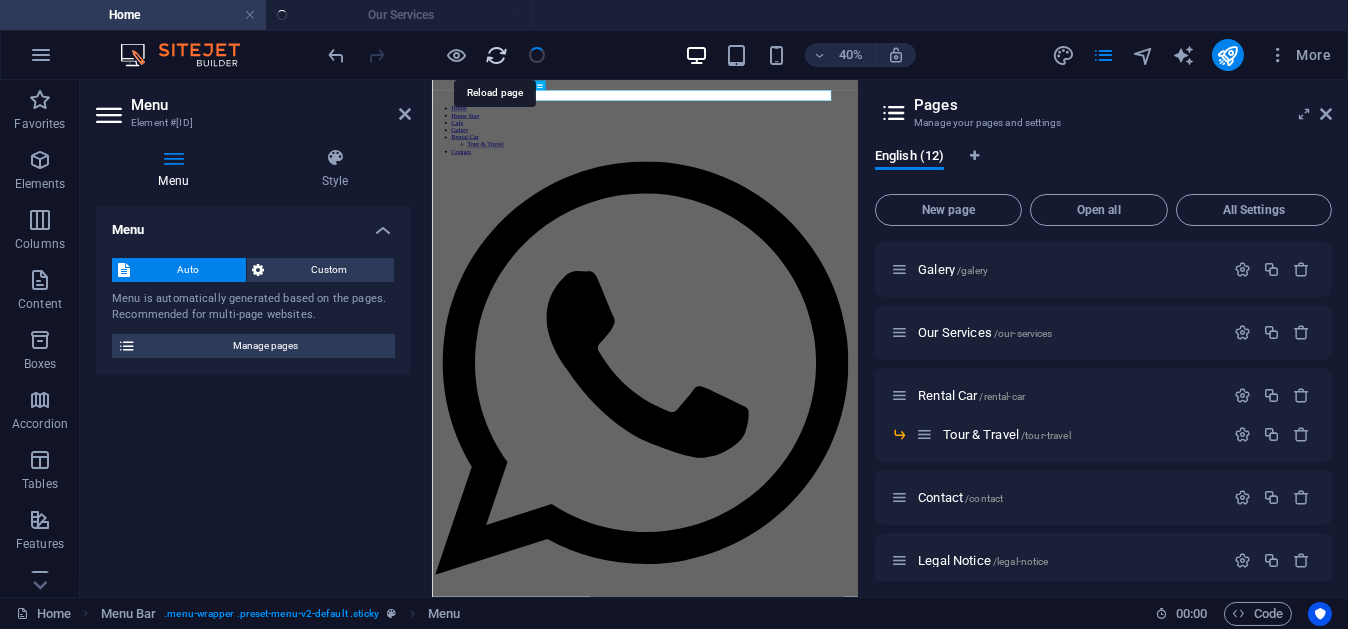 drag, startPoint x: 503, startPoint y: 48, endPoint x: 936, endPoint y: 86, distance: 434.66425 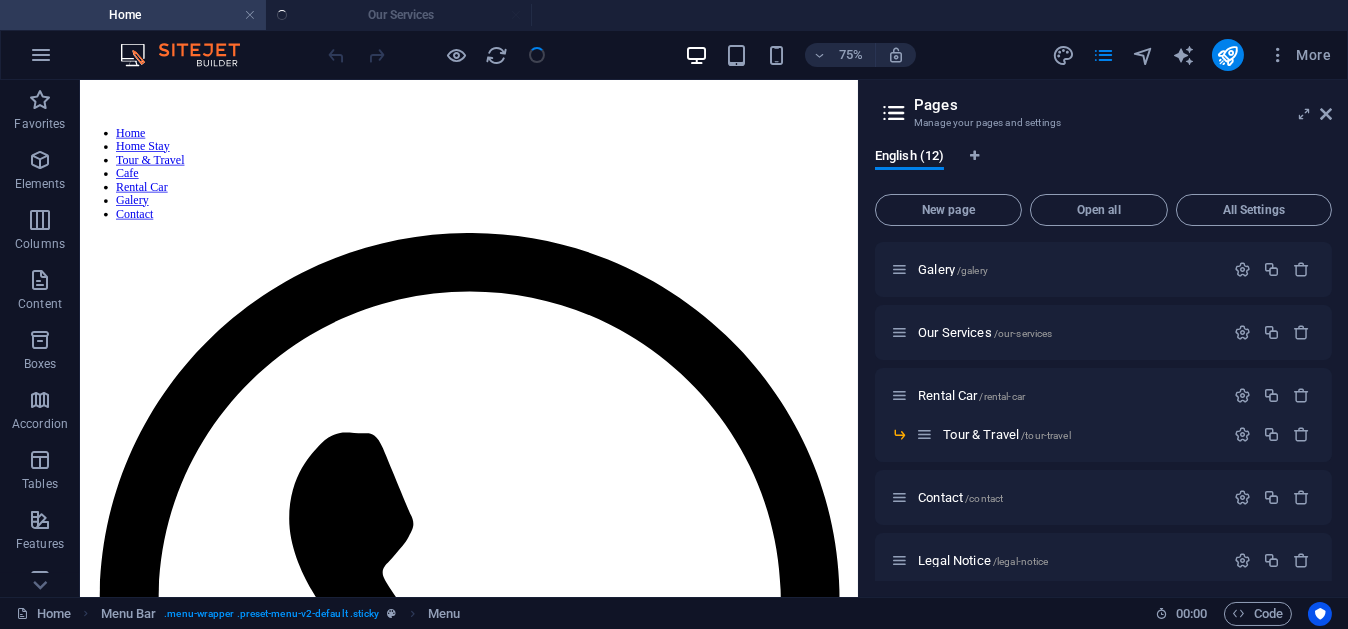 scroll, scrollTop: 0, scrollLeft: 0, axis: both 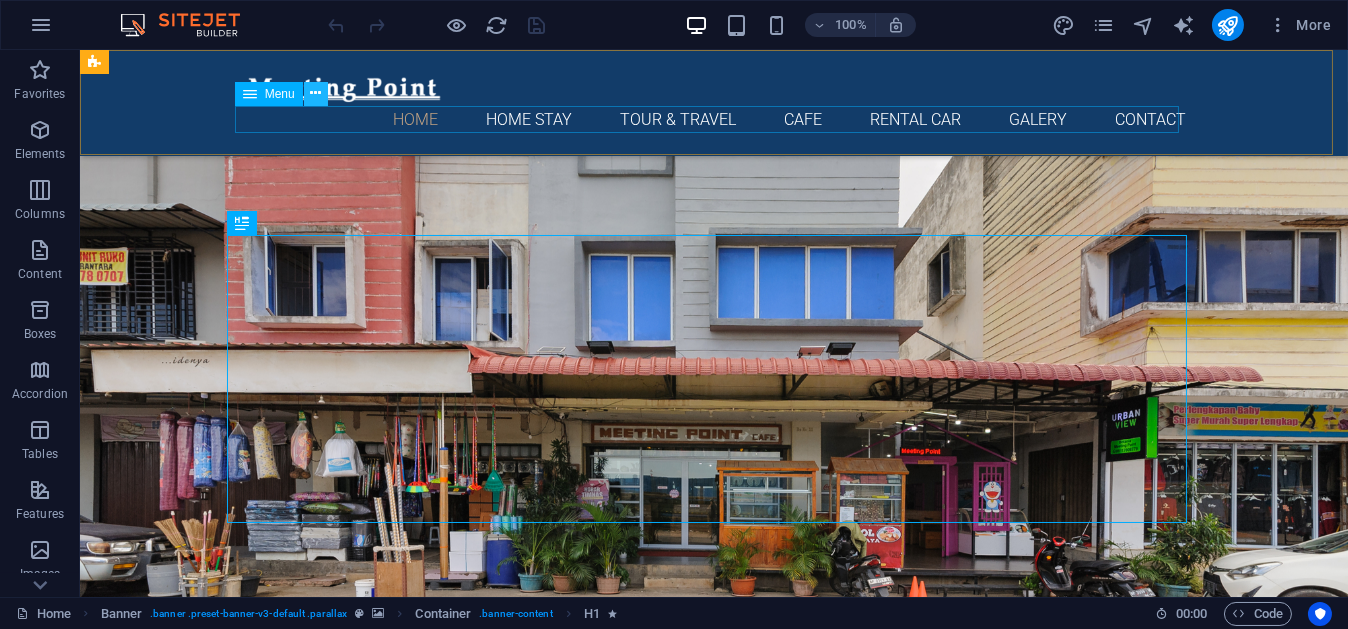 click at bounding box center (315, 93) 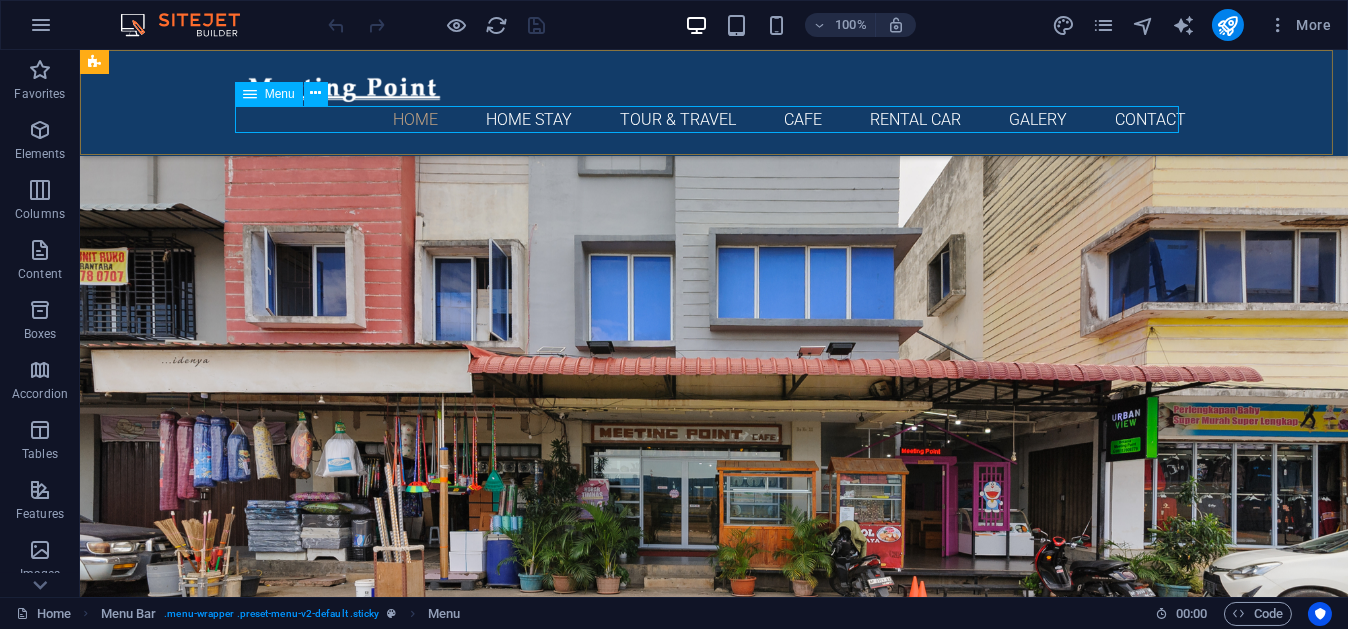 click on "Menu" at bounding box center (280, 94) 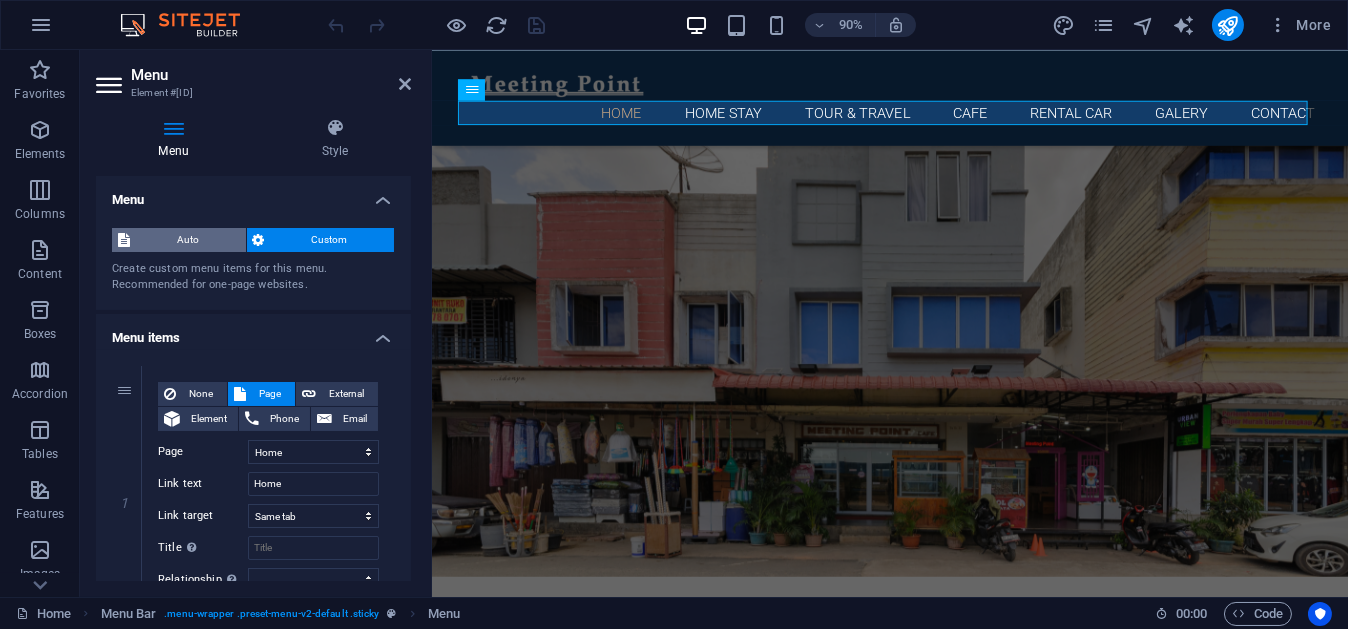 click on "Auto" at bounding box center (188, 240) 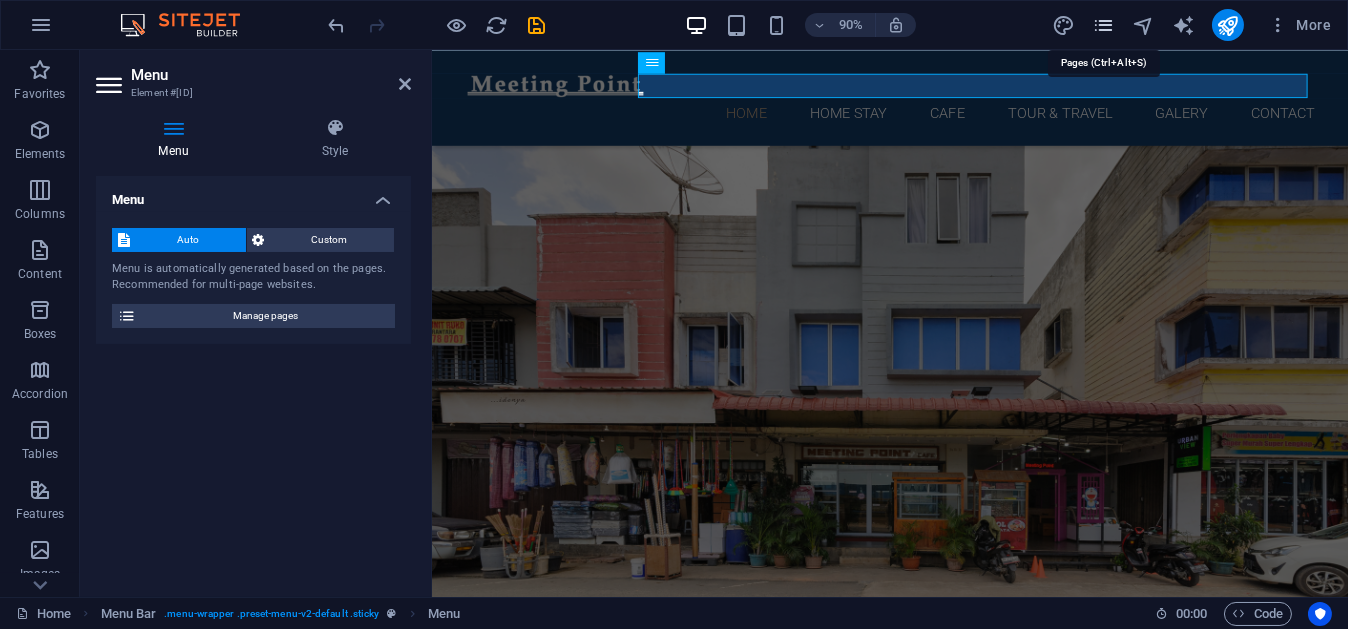 click at bounding box center [1103, 25] 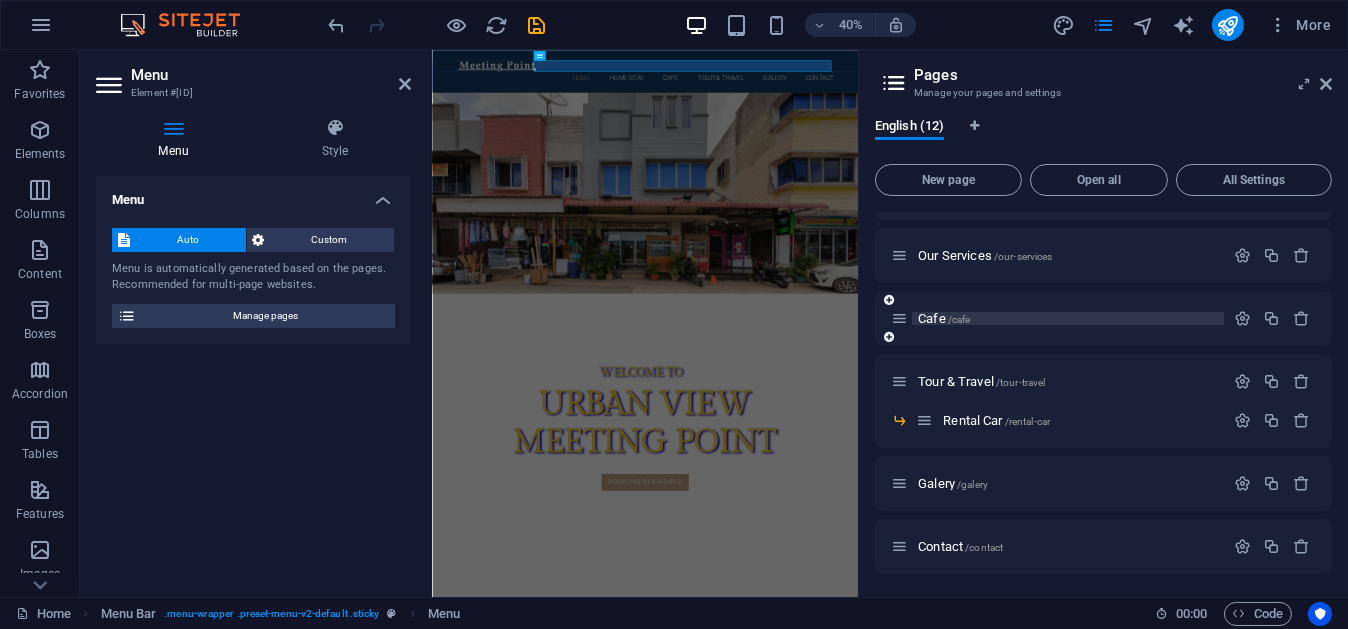 scroll, scrollTop: 110, scrollLeft: 0, axis: vertical 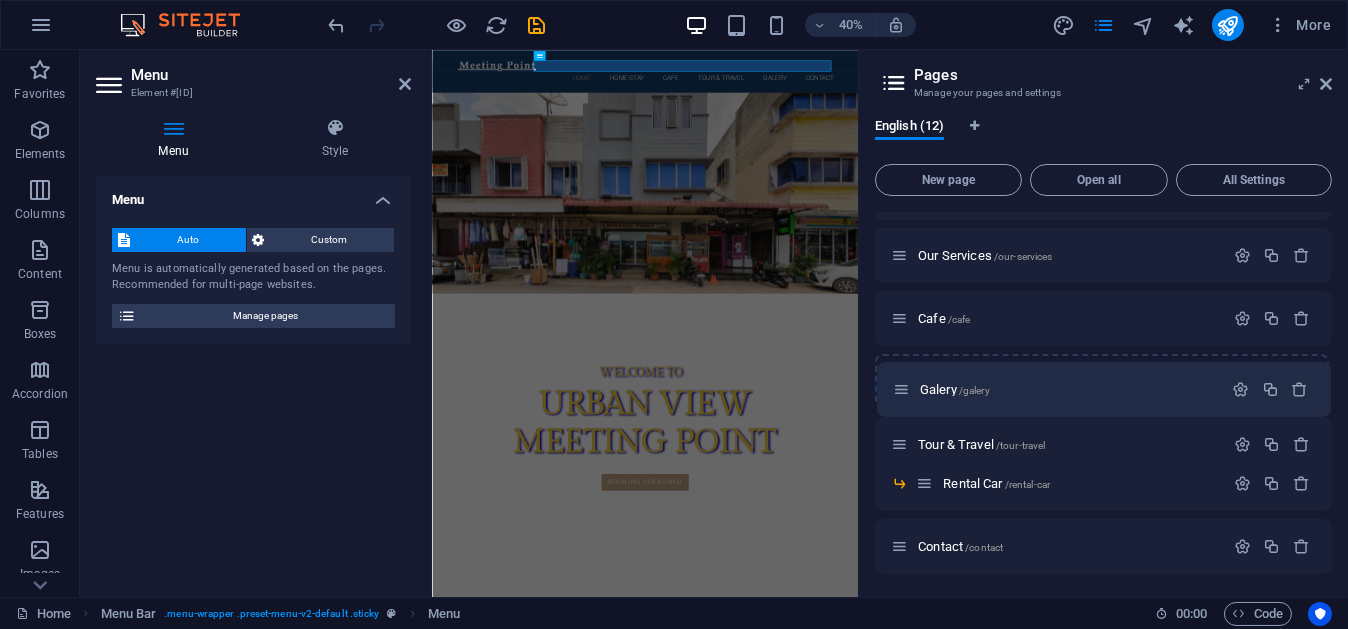 drag, startPoint x: 901, startPoint y: 484, endPoint x: 905, endPoint y: 367, distance: 117.06836 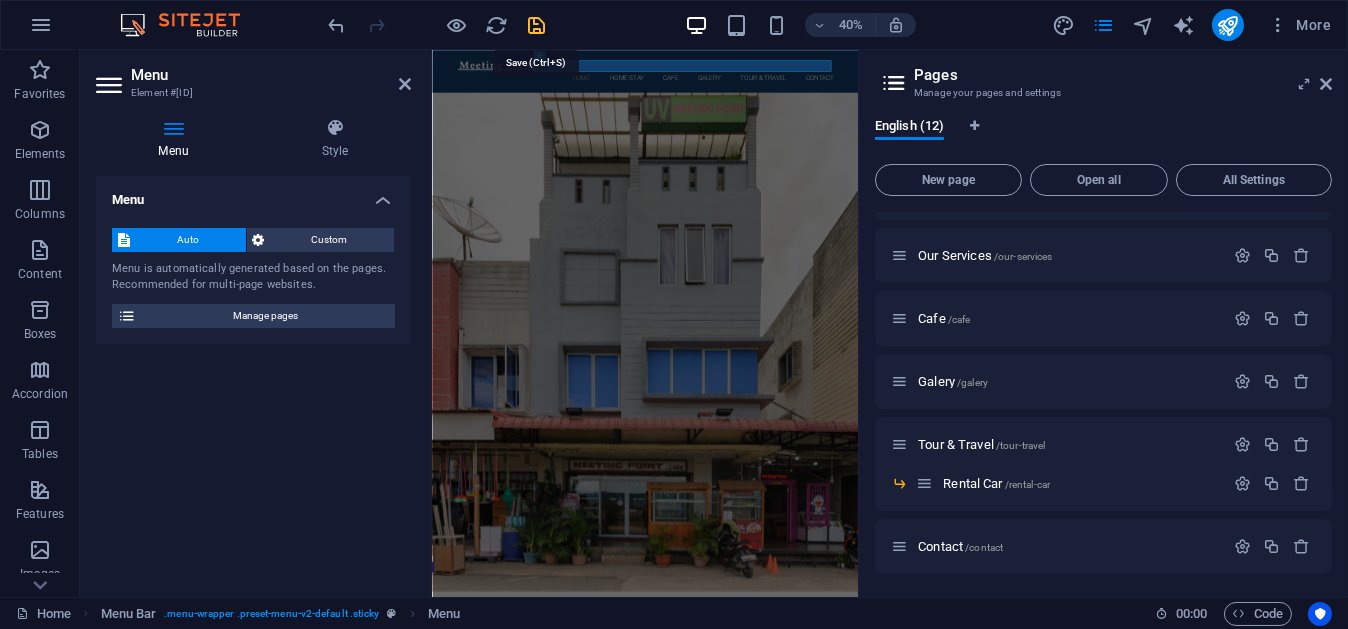 click at bounding box center [537, 25] 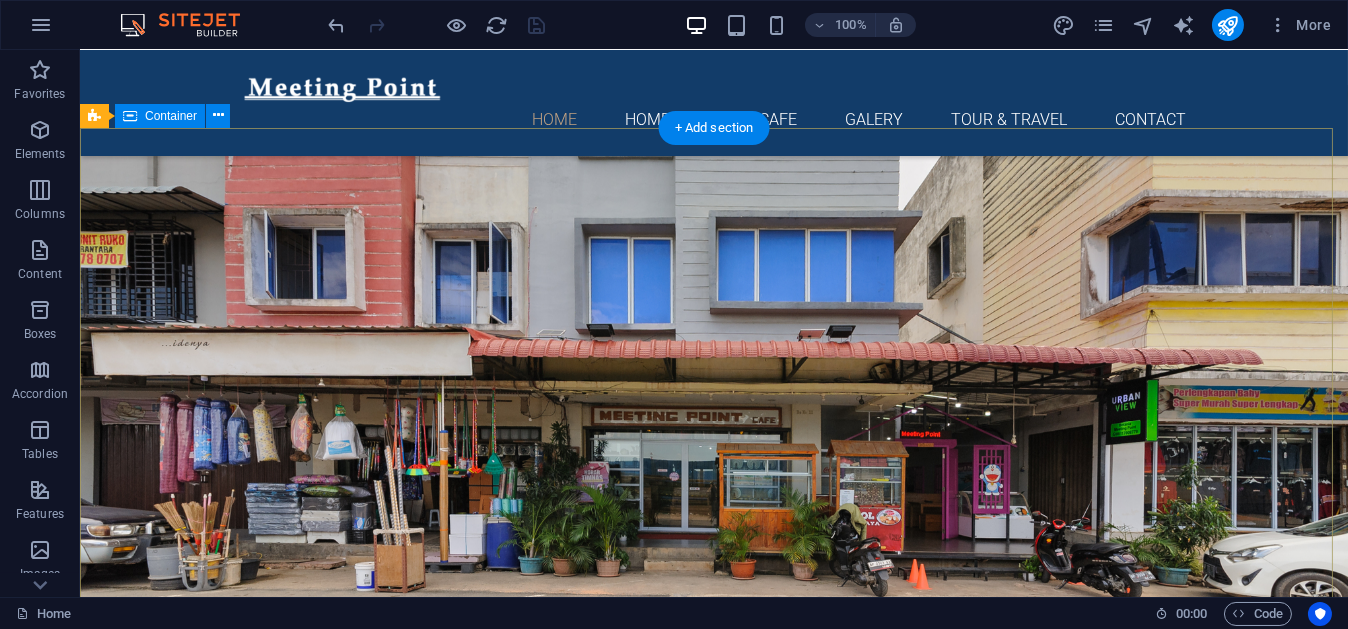 scroll, scrollTop: 0, scrollLeft: 0, axis: both 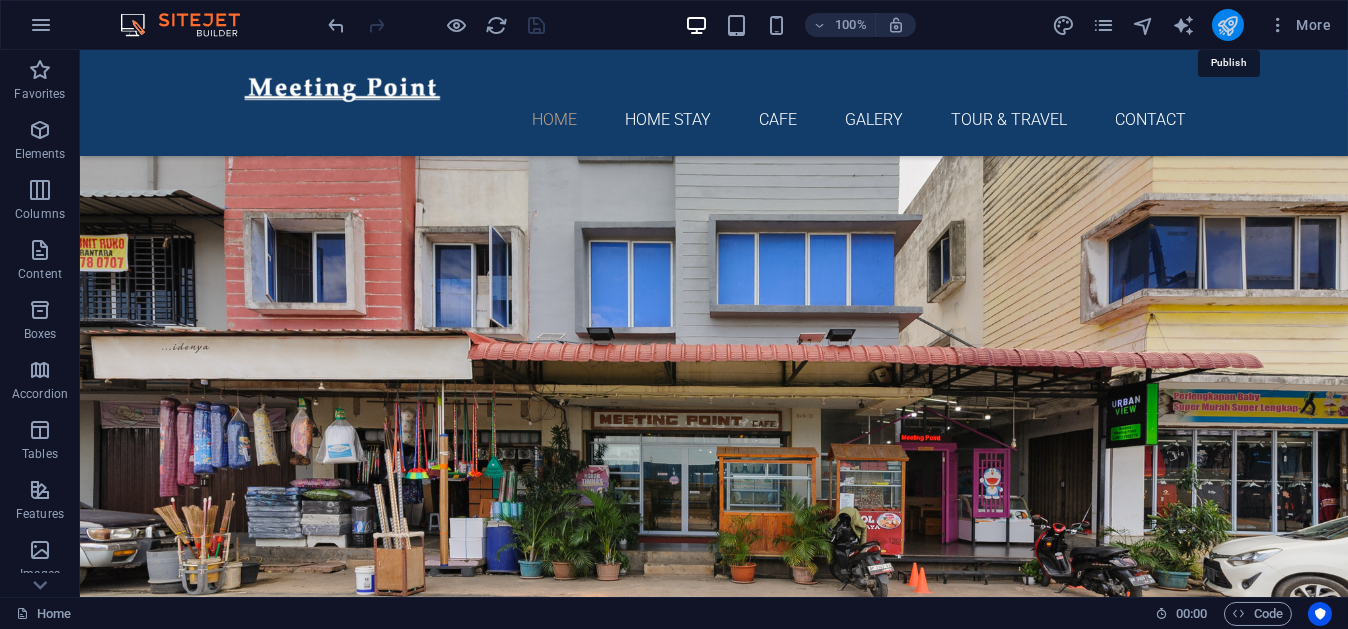 click at bounding box center (1227, 25) 